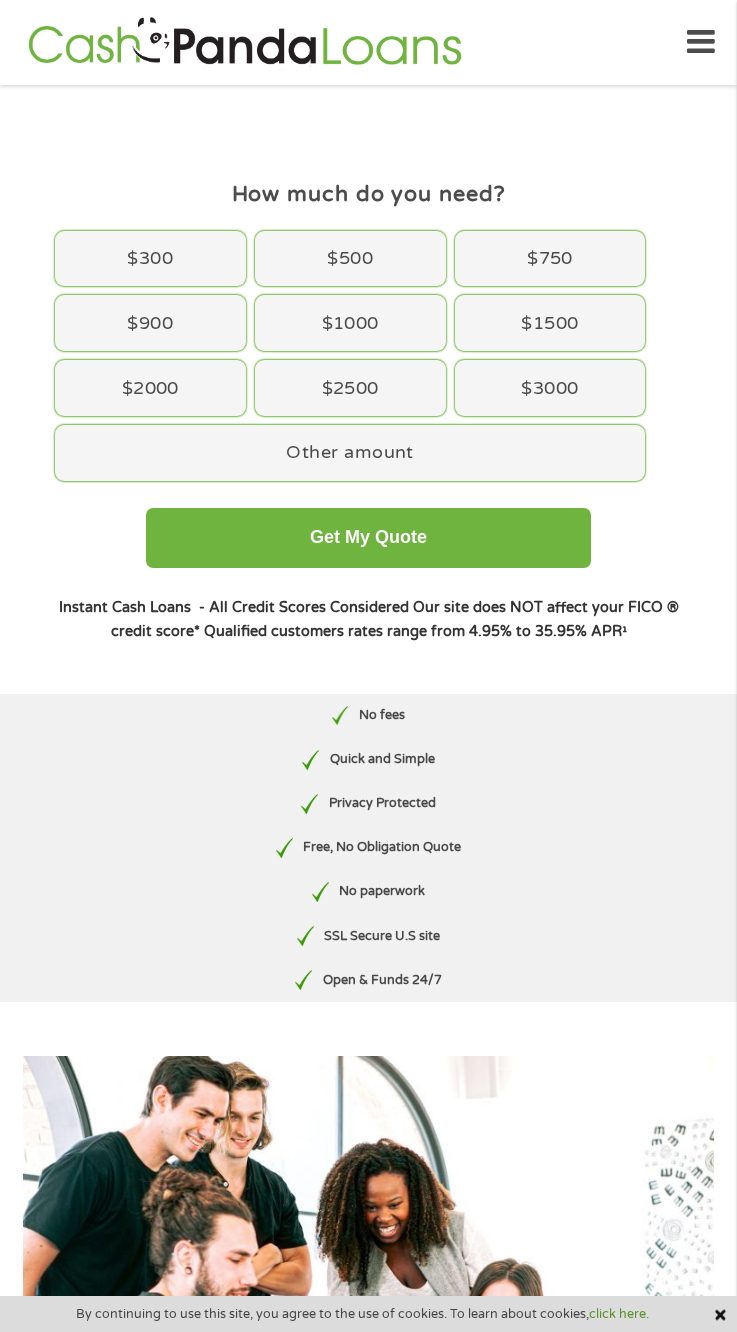 scroll, scrollTop: 0, scrollLeft: 0, axis: both 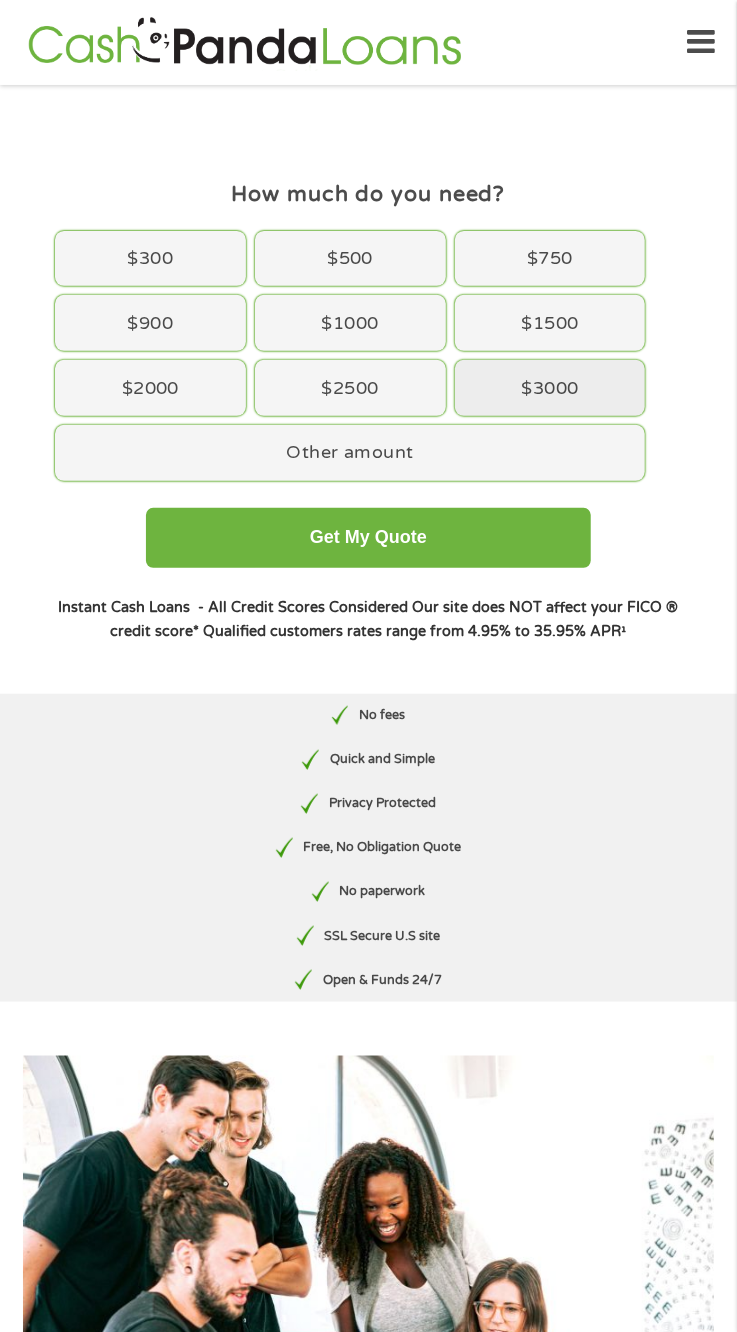 click on "$3000" at bounding box center (550, 388) 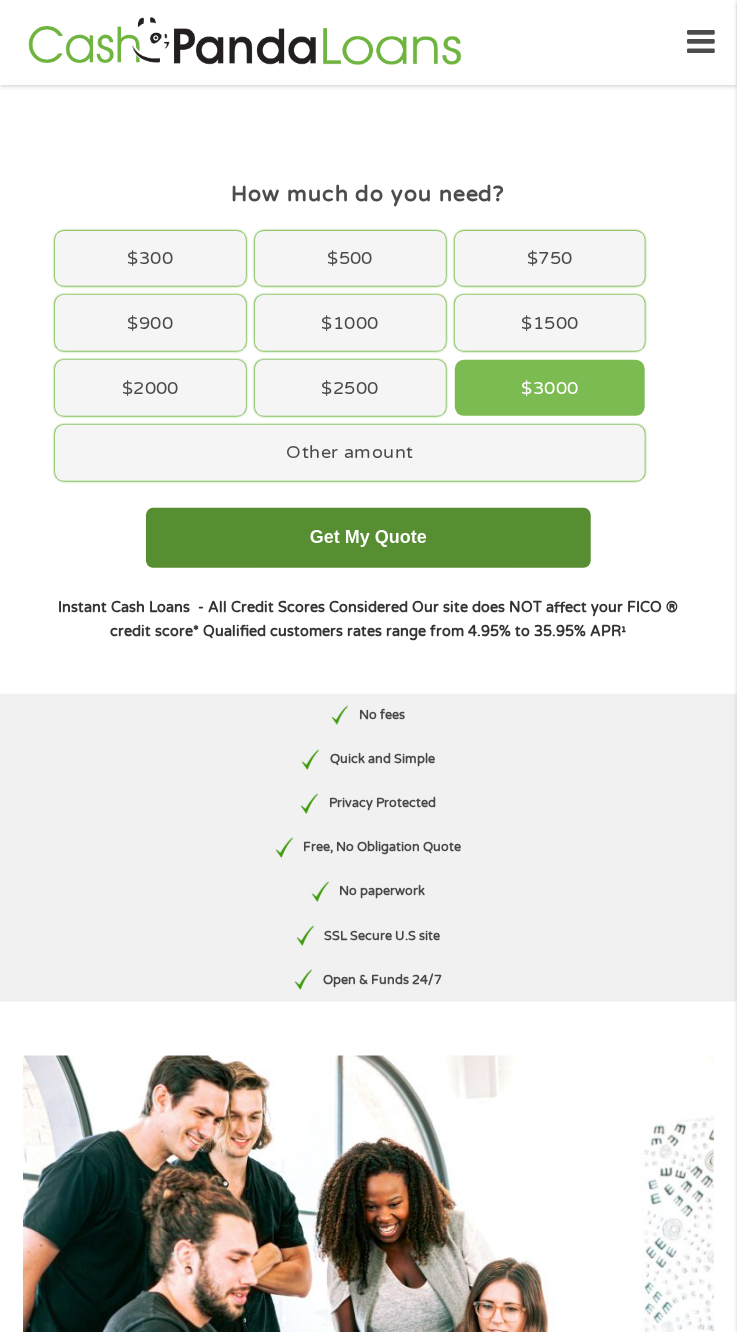 click on "Get My Quote" at bounding box center [368, 538] 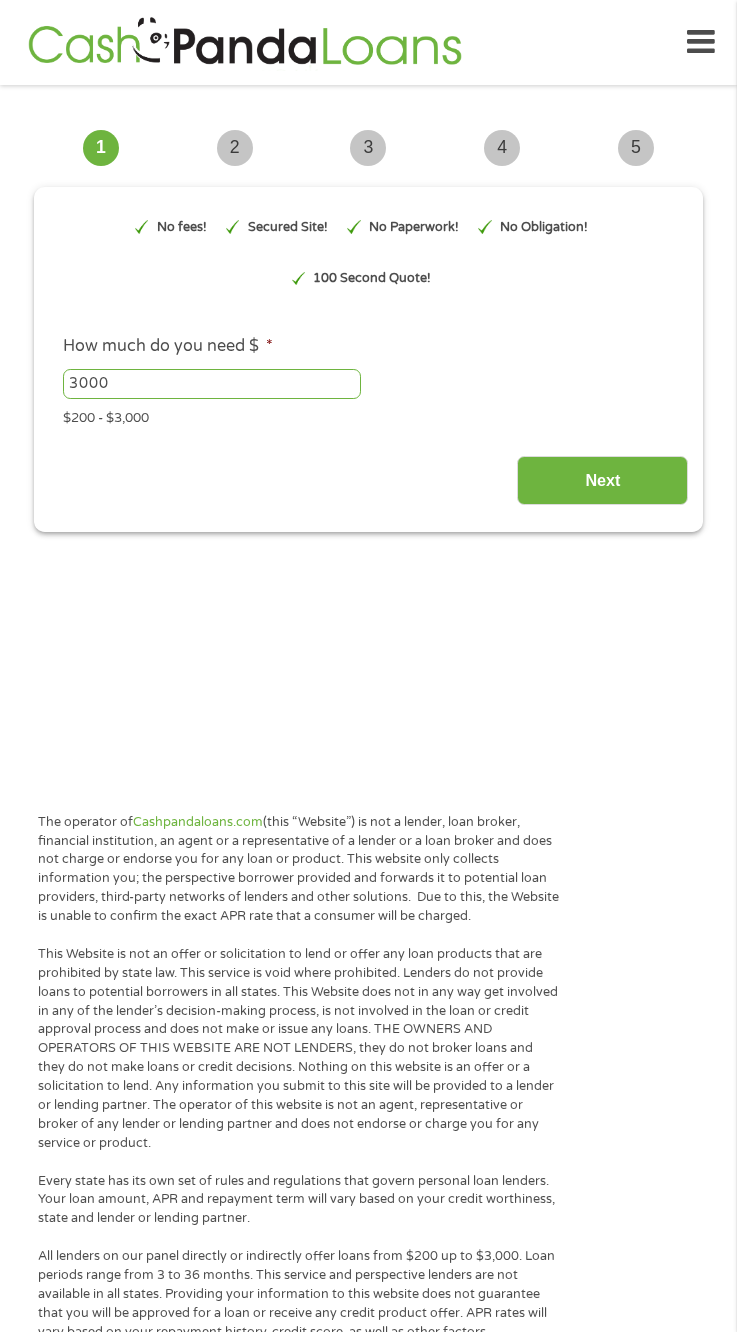 scroll, scrollTop: 0, scrollLeft: 0, axis: both 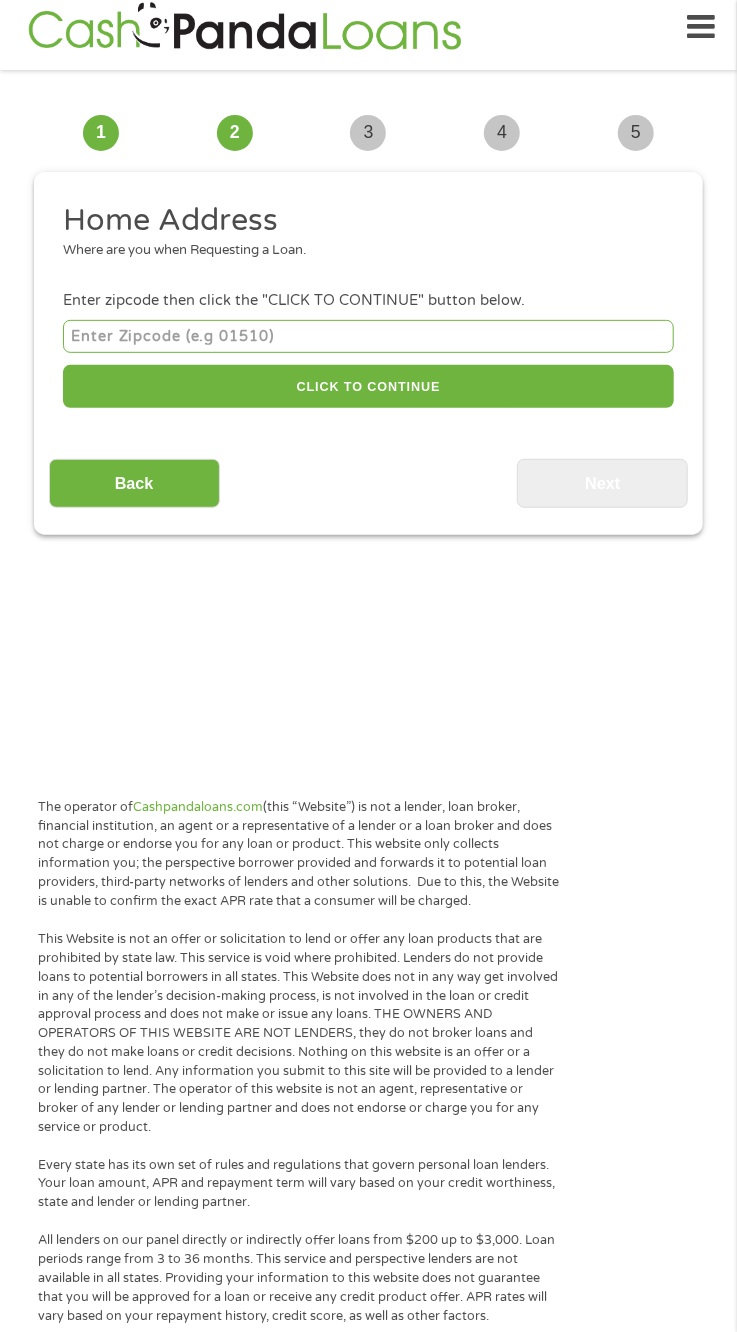 click at bounding box center [368, 336] 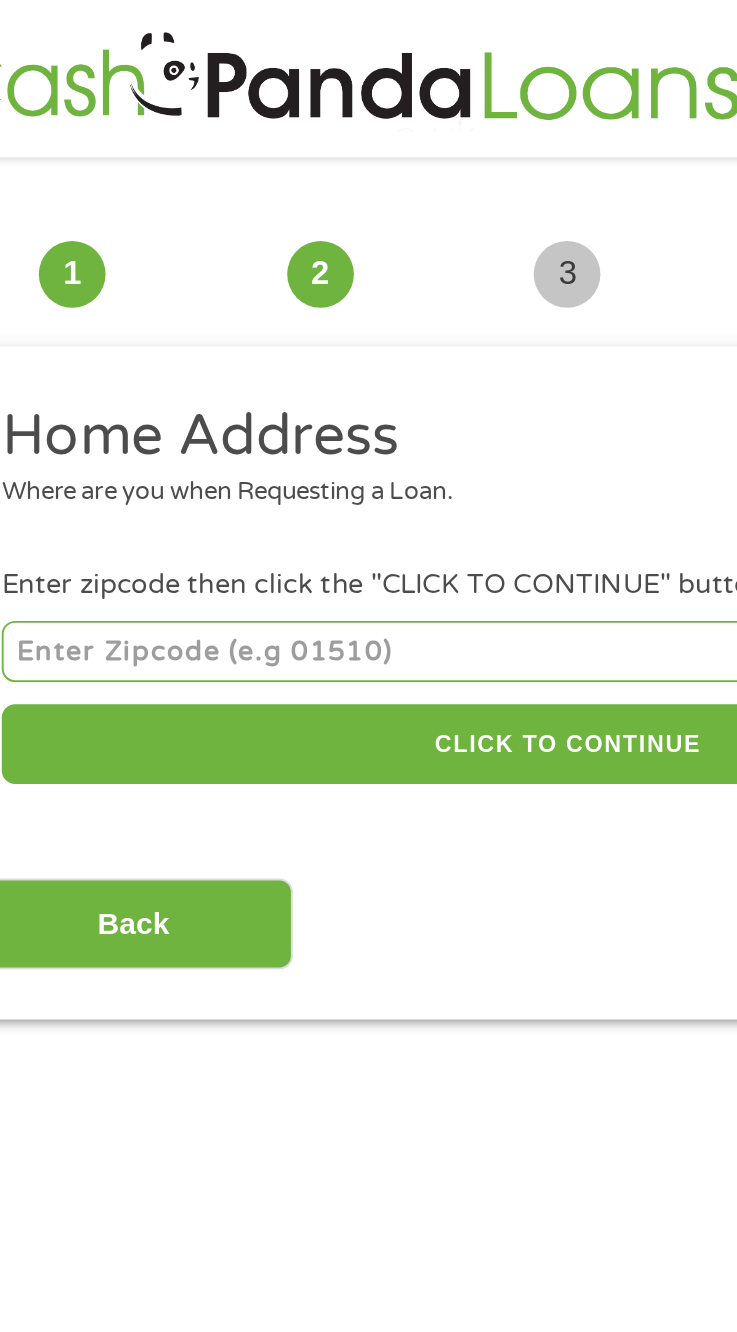 scroll, scrollTop: 0, scrollLeft: 0, axis: both 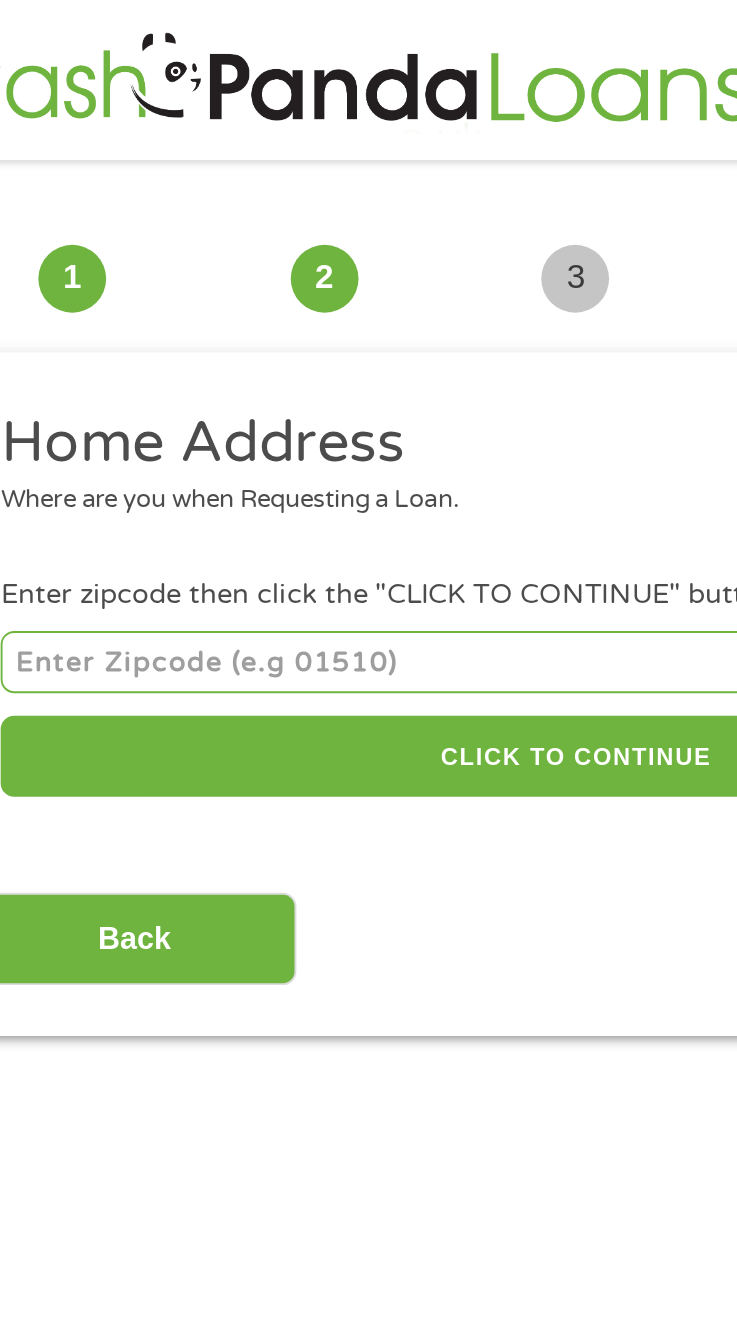 click at bounding box center (368, 351) 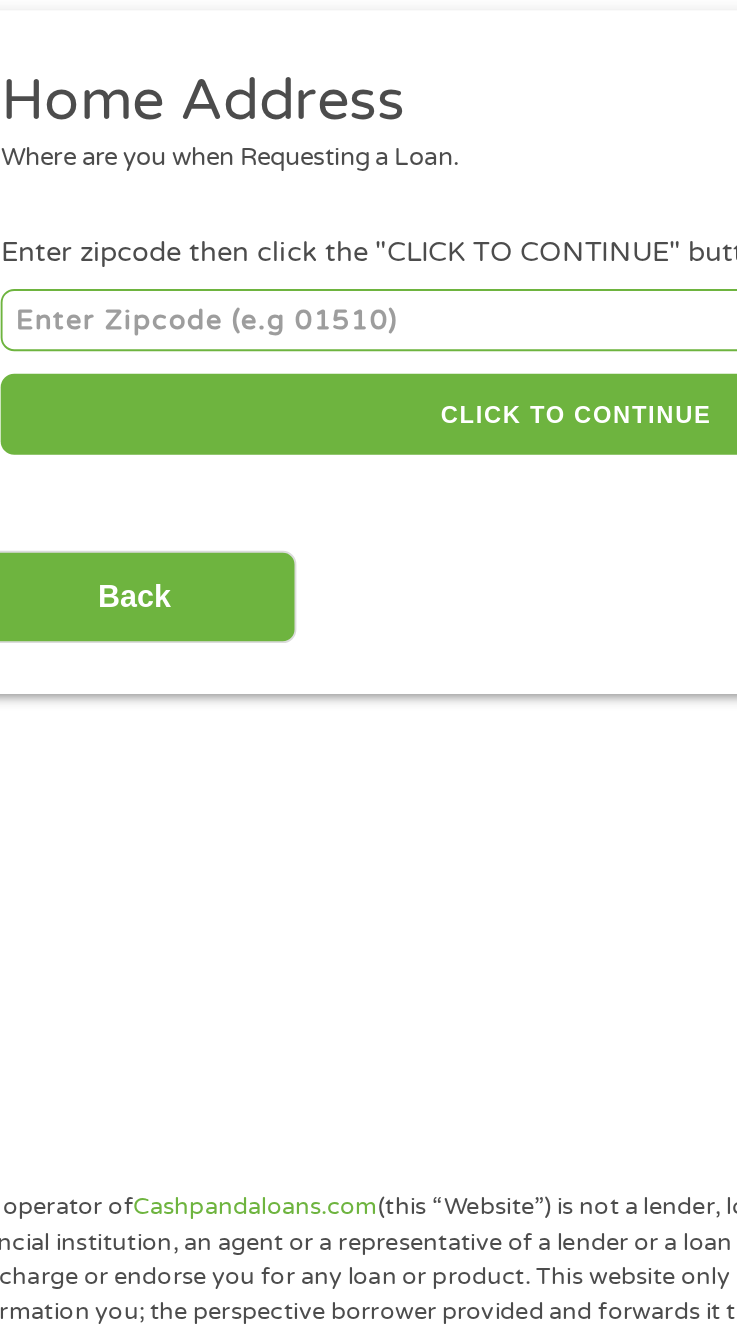type on "[NUMBER]" 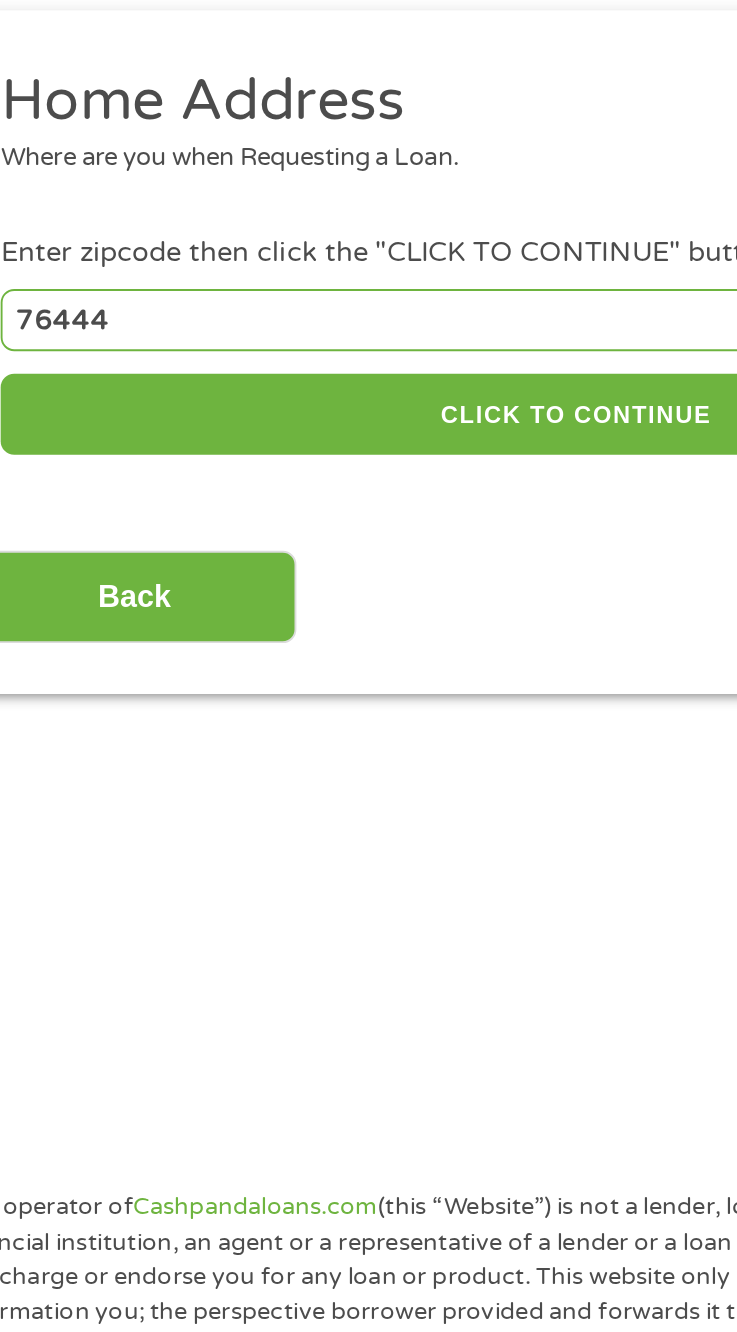 select on "Texas" 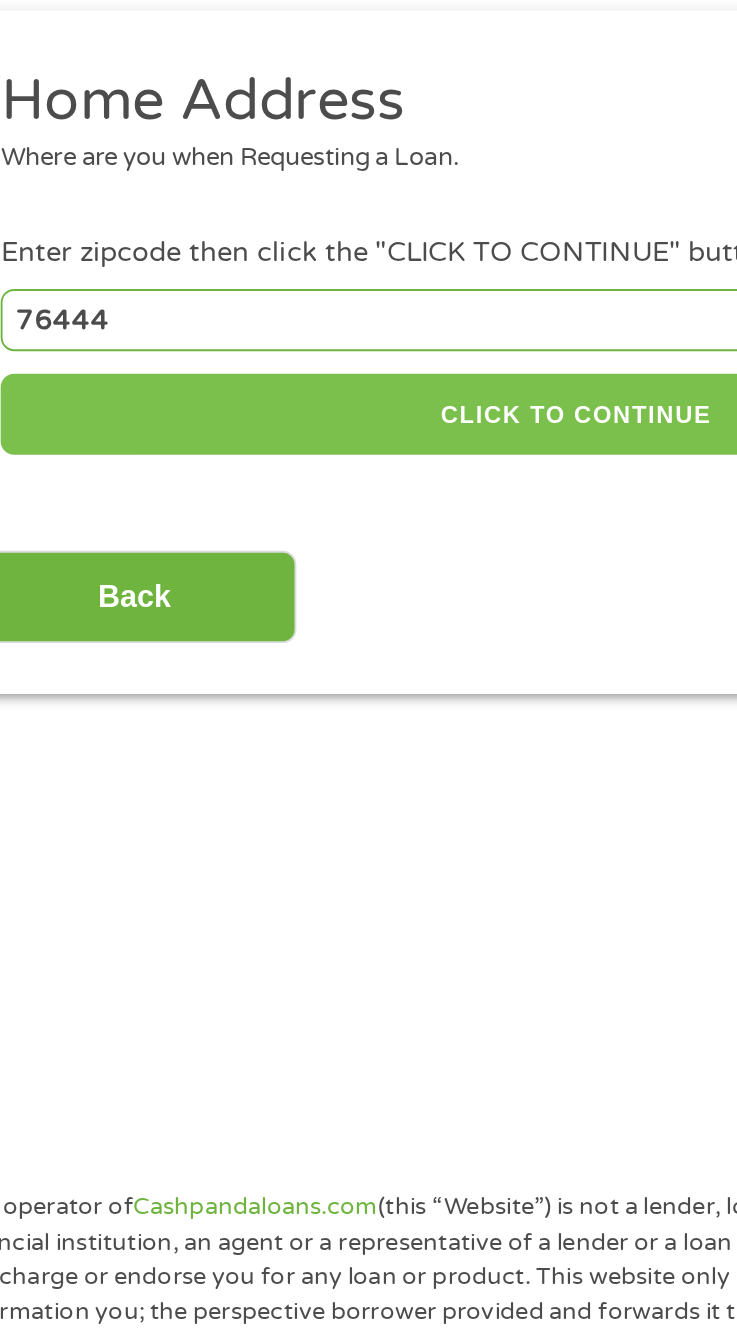 click on "CLICK TO CONTINUE" at bounding box center (368, 401) 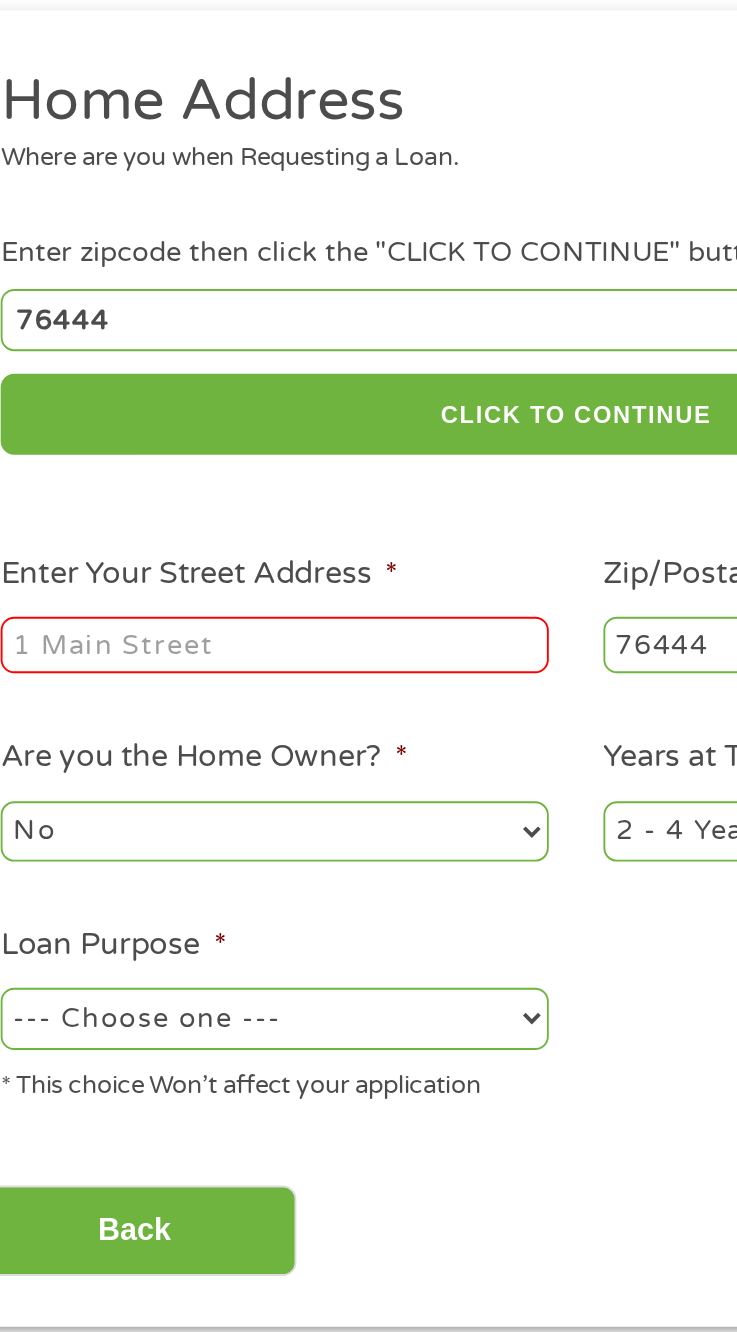 click on "Enter Your Street Address *" at bounding box center (208, 524) 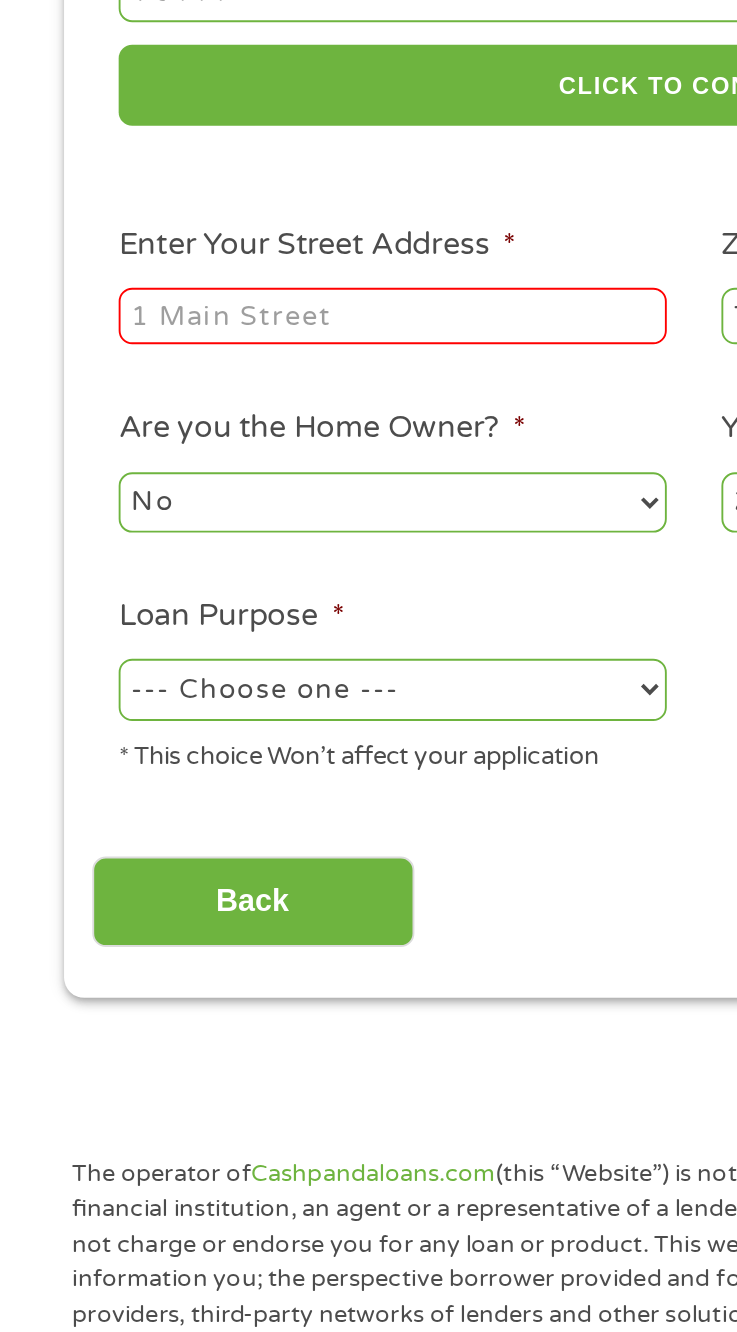 type on "417 N Travis St DeLeon Texas 76444" 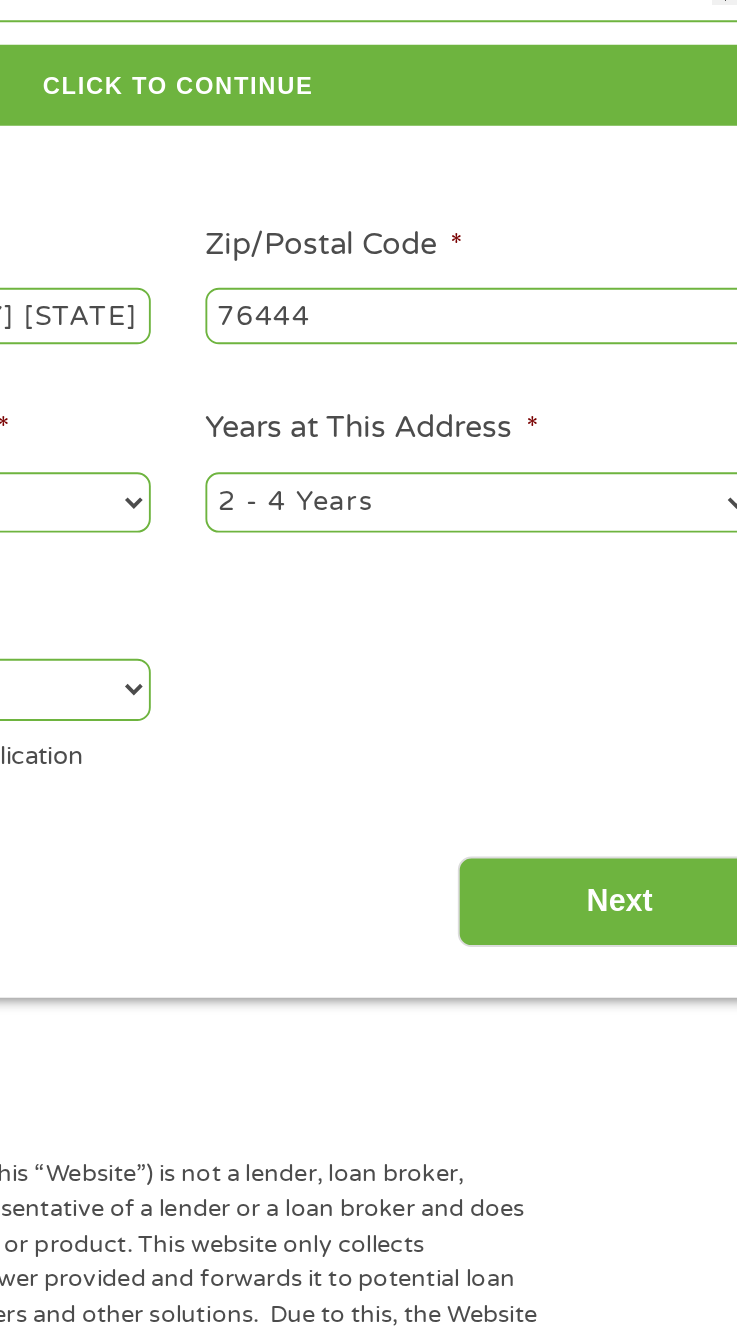 click on "1 Year or less 1 - 2 Years 2 - 4 Years Over 4 Years" at bounding box center [528, 623] 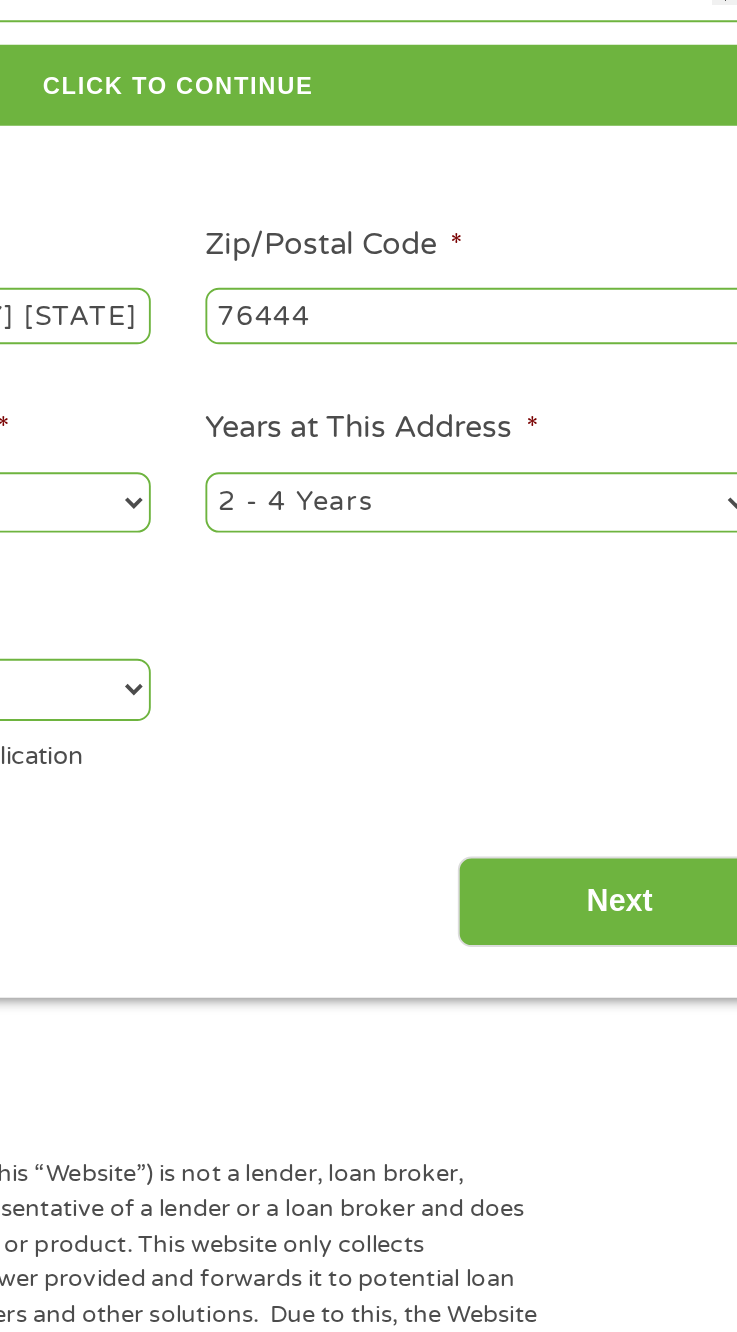 select on "60months" 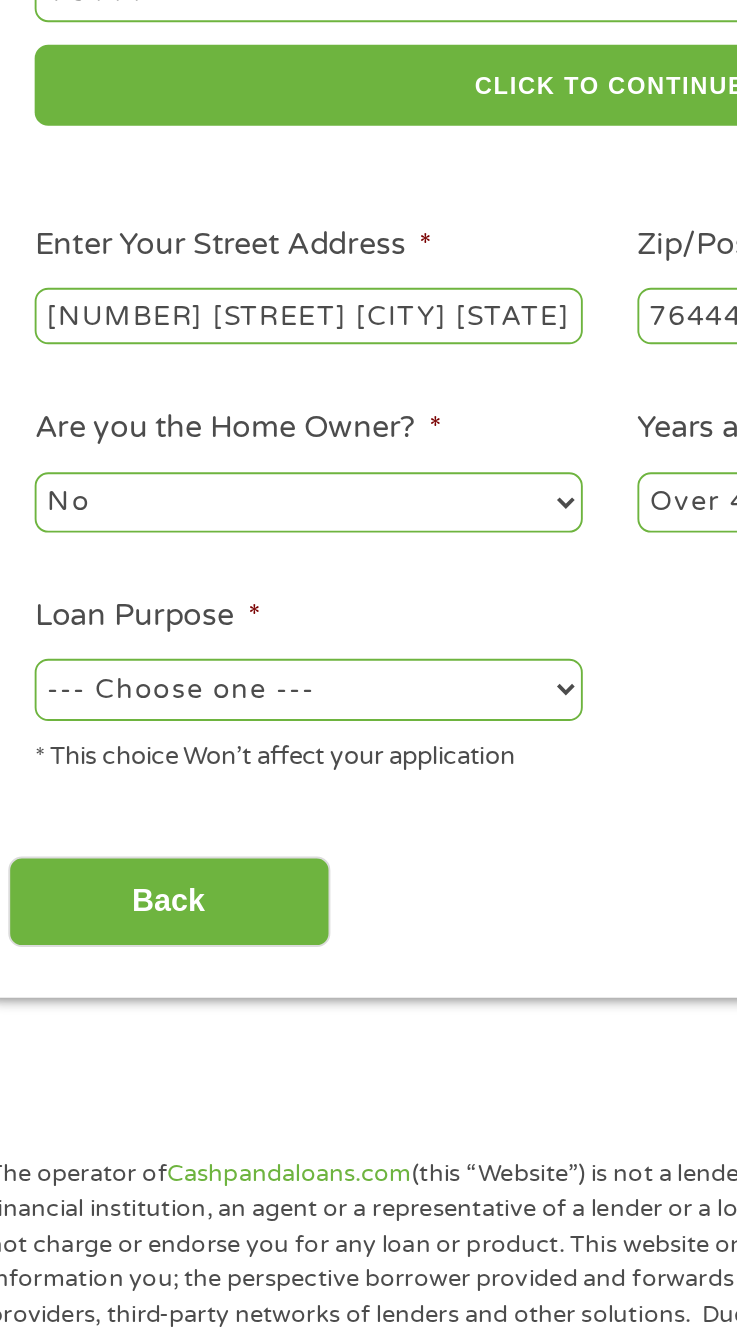 click on "No Yes" at bounding box center [208, 623] 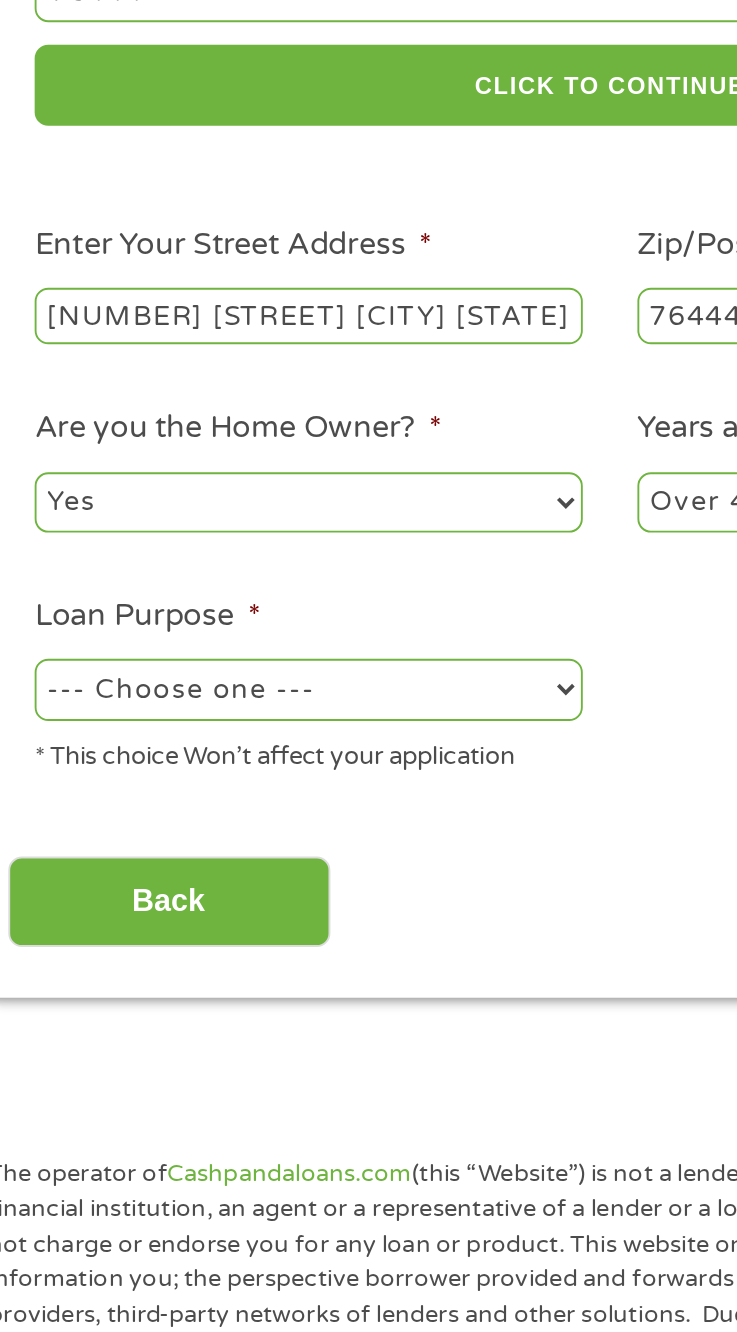 click on "--- Choose one --- Pay Bills Debt Consolidation Home Improvement Major Purchase Car Loan Short Term Cash Medical Expenses Other" at bounding box center (208, 722) 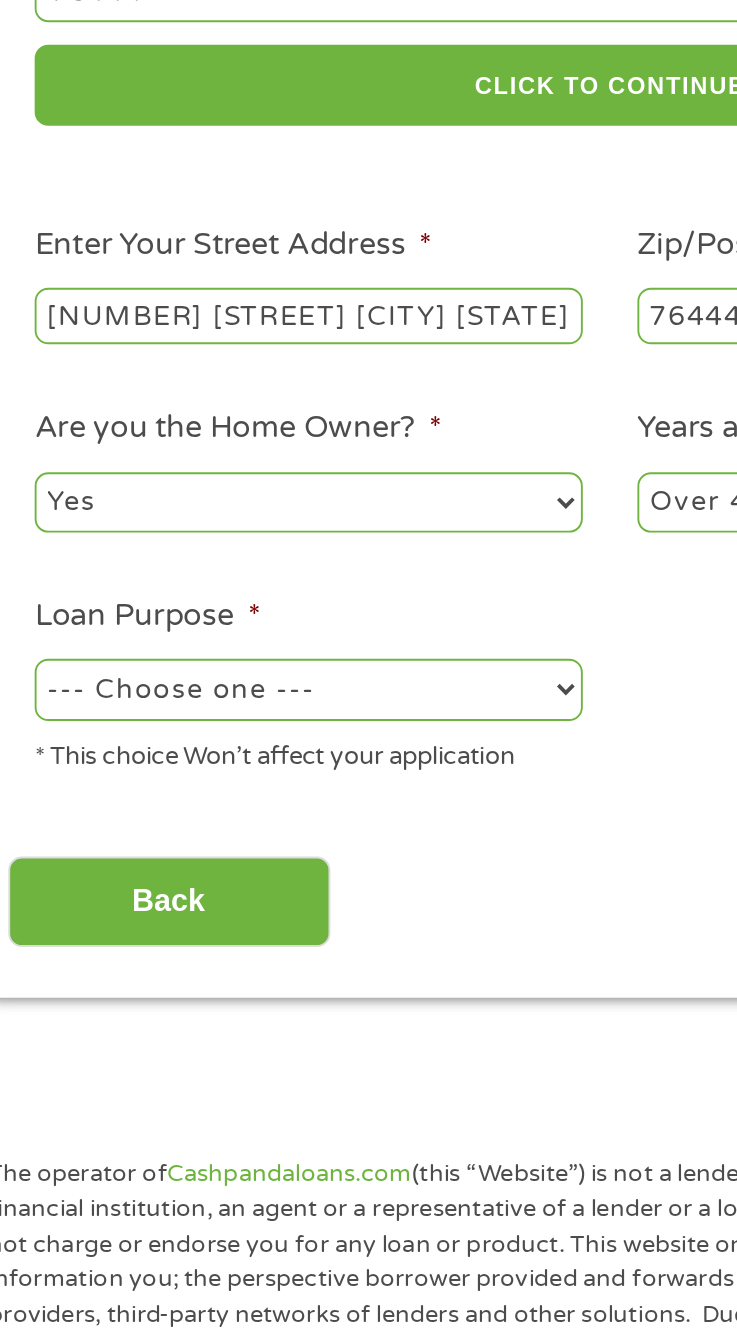 select on "paybills" 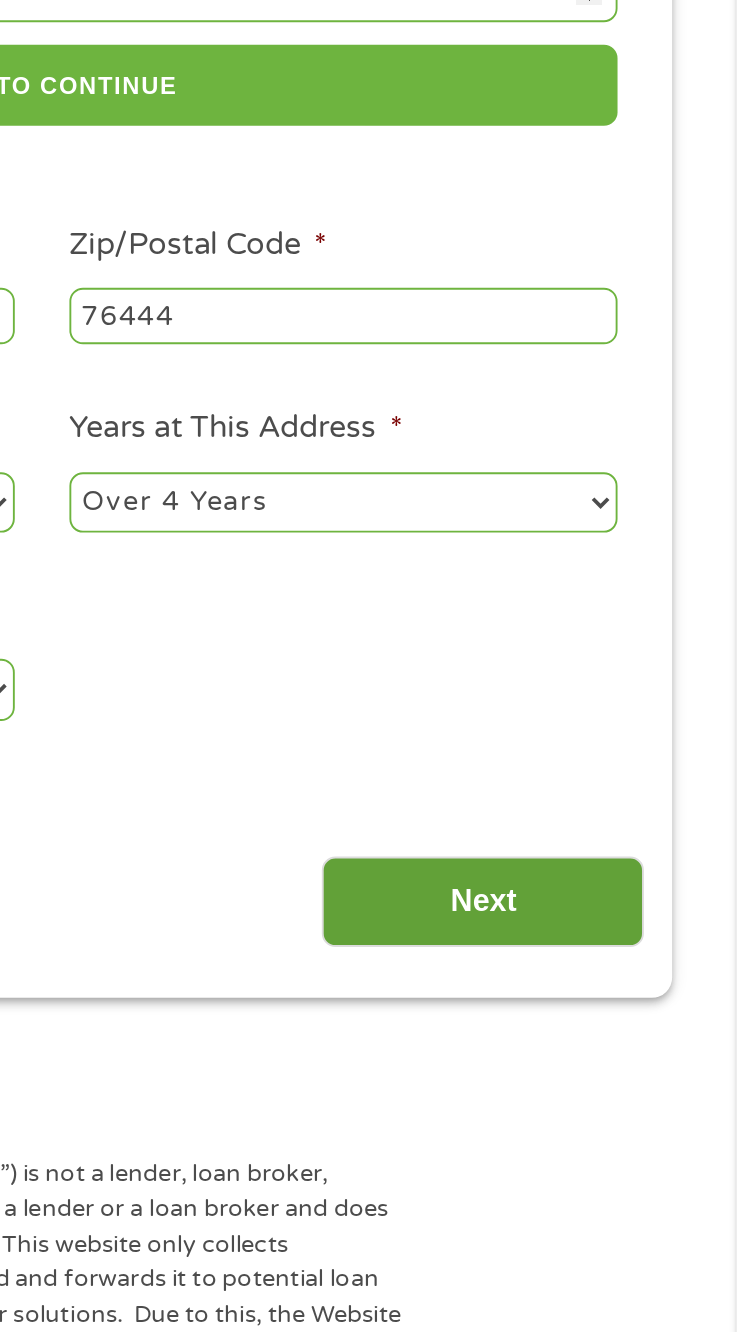 click on "Next" at bounding box center (602, 835) 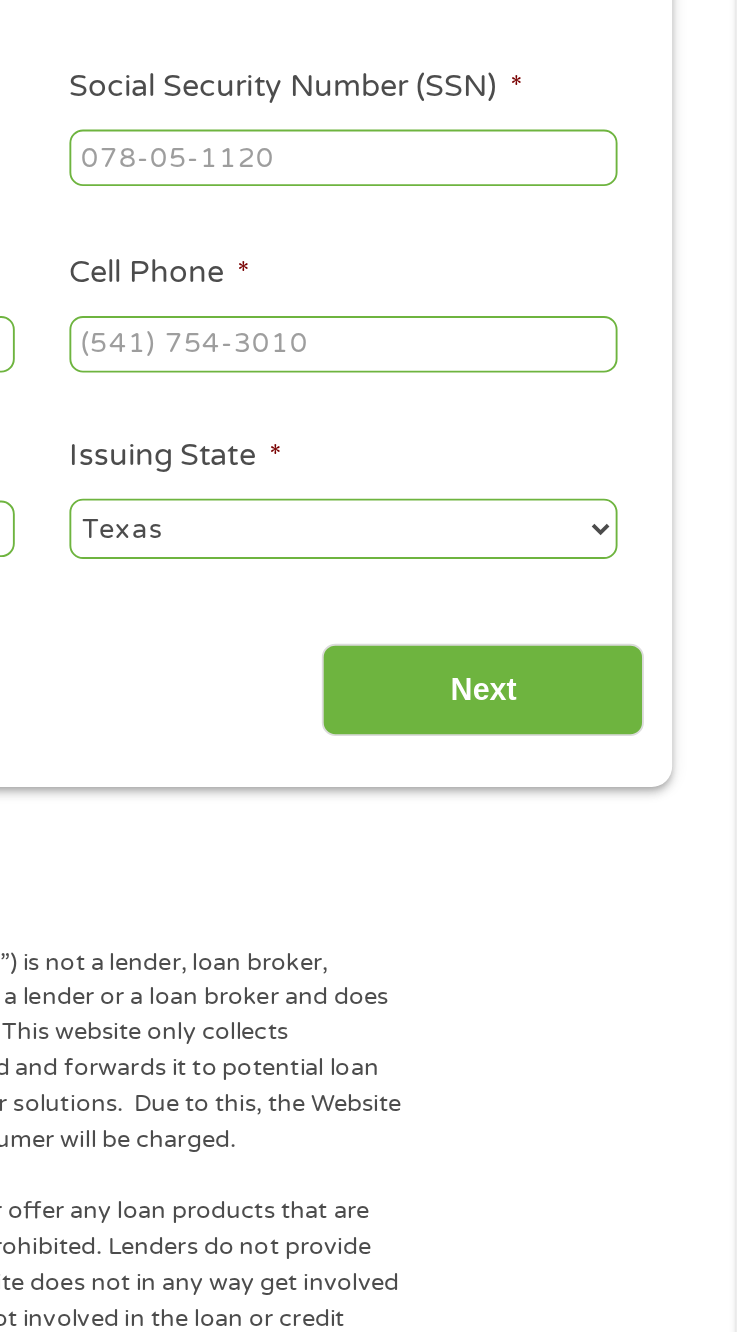 scroll, scrollTop: 15, scrollLeft: 0, axis: vertical 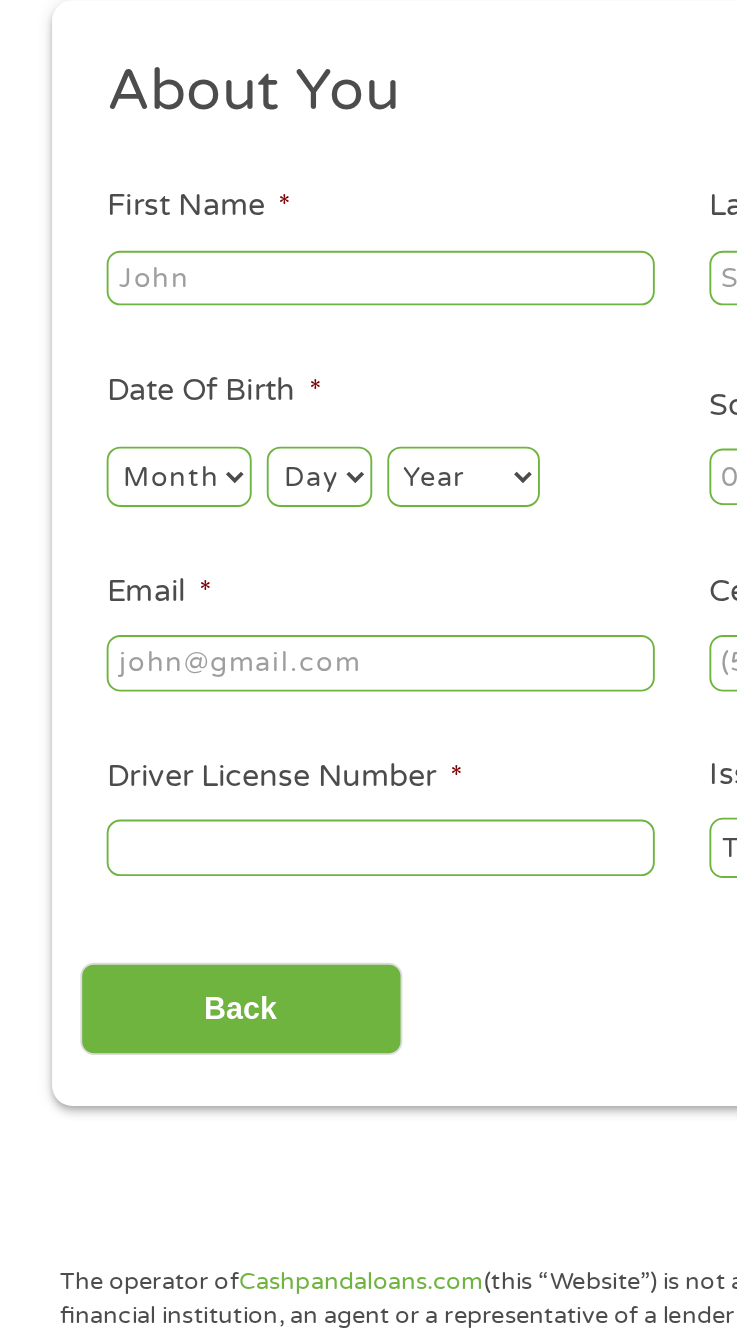 click on "First Name *" at bounding box center (208, 320) 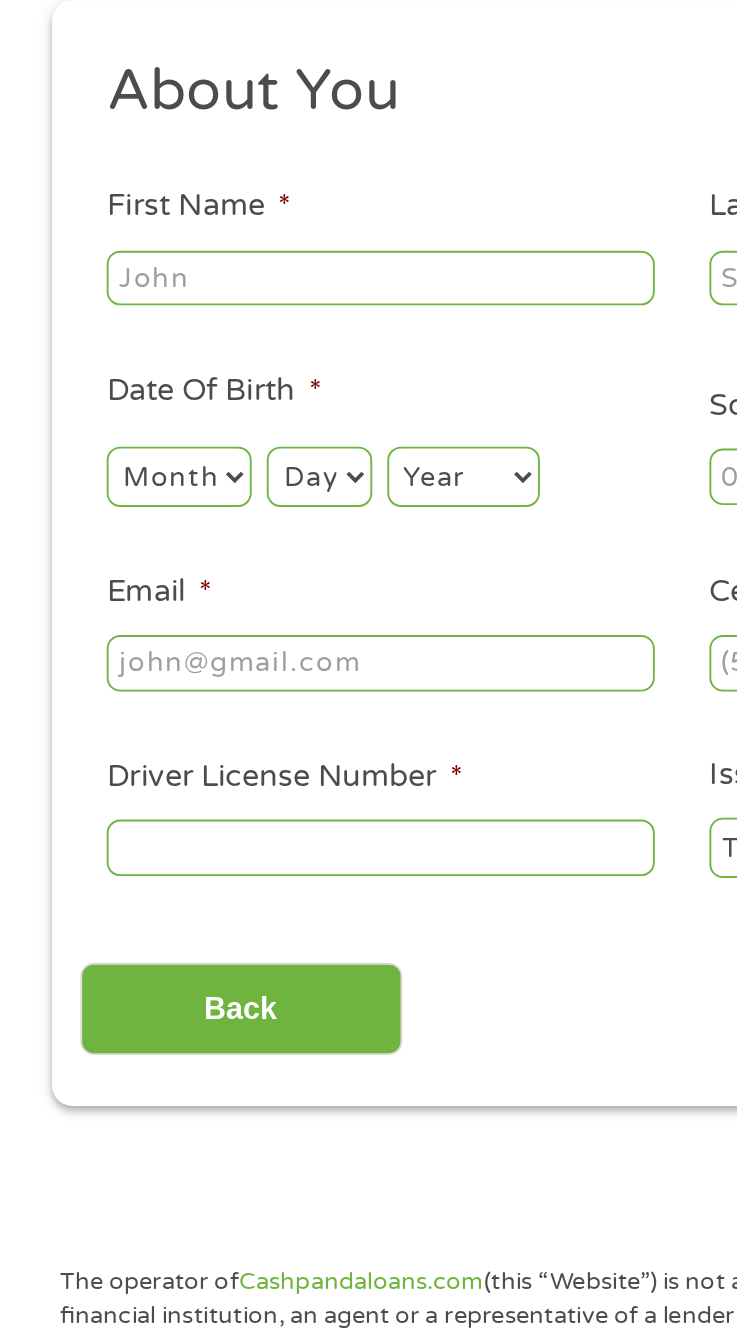 type on "[FIRST]" 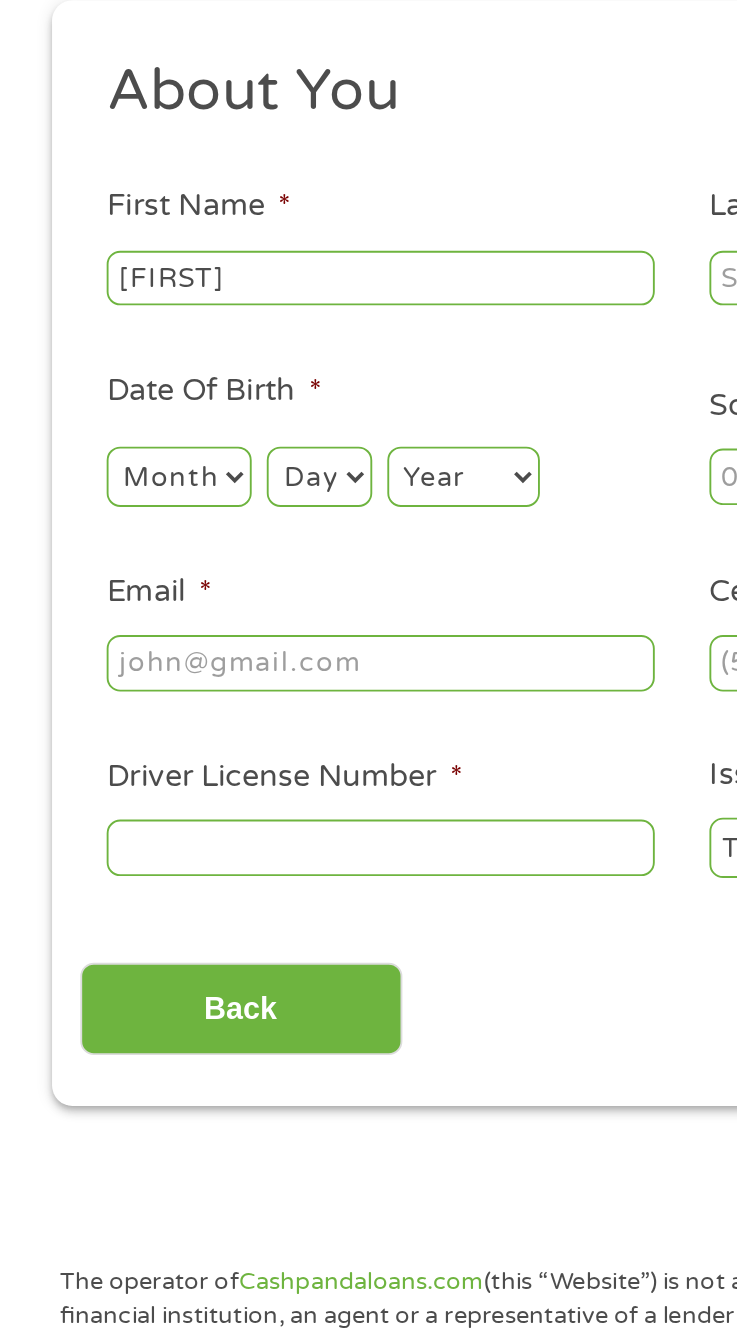 type on "[LAST]" 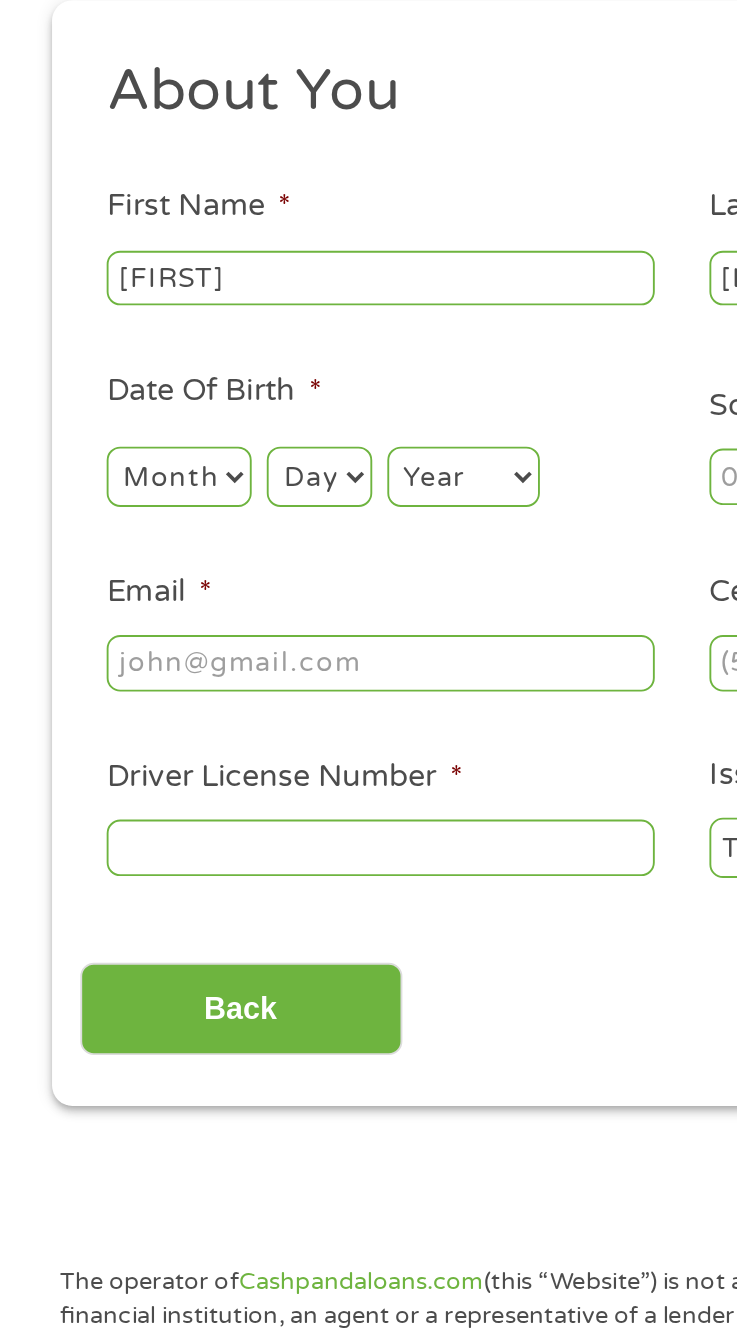 type on "[NAME]@example.com" 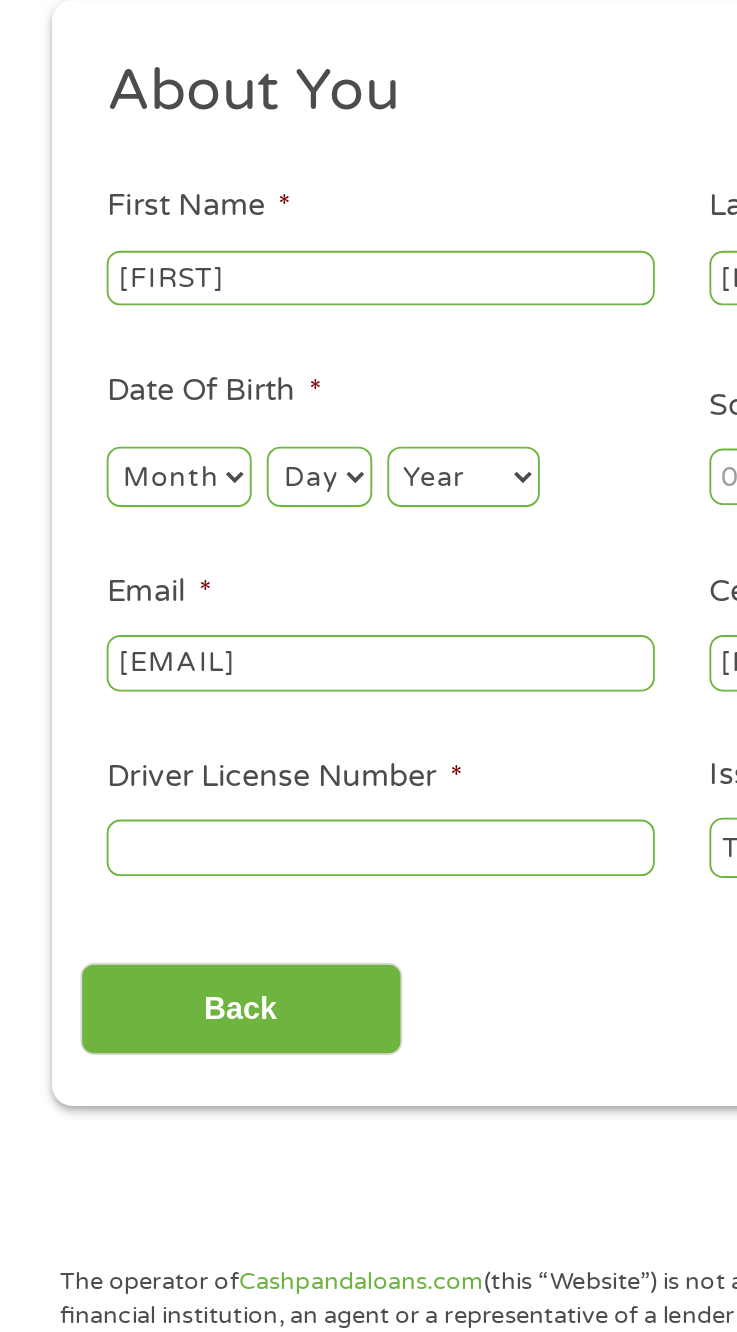 type on "[PHONE]" 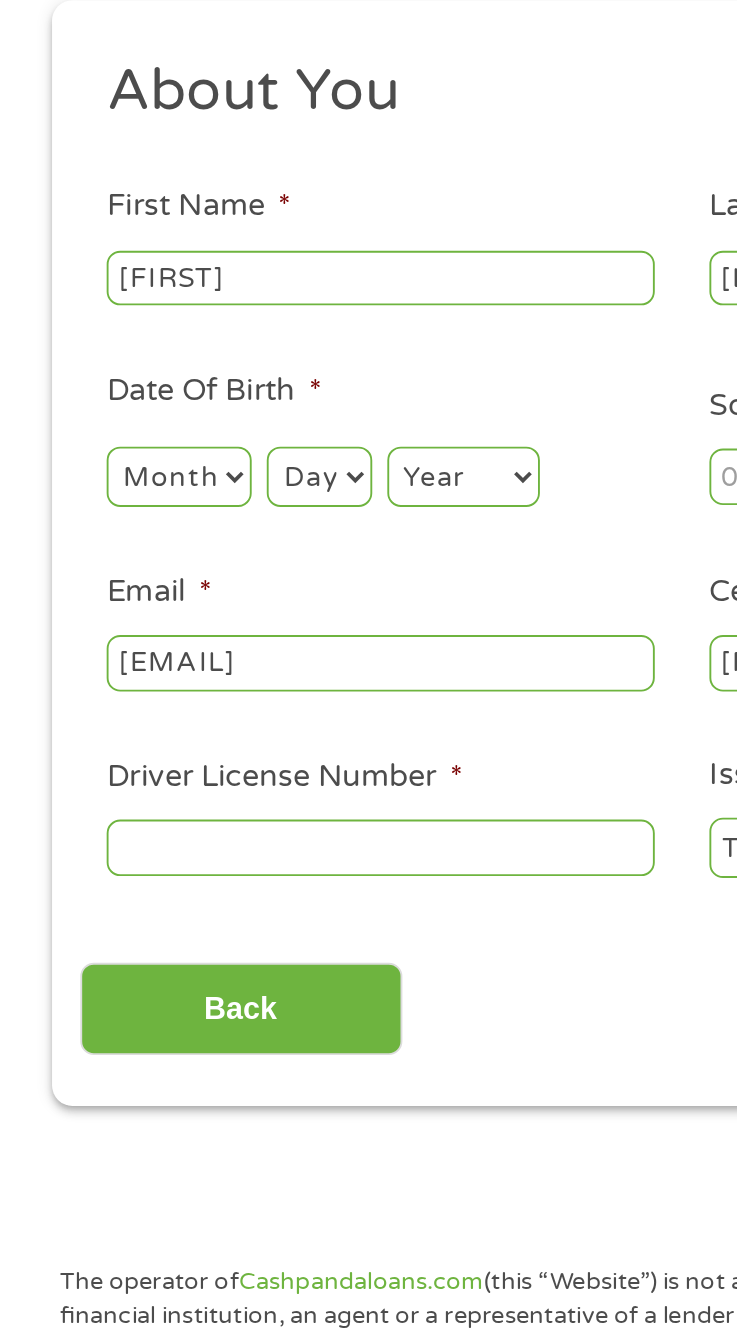 select on "9" 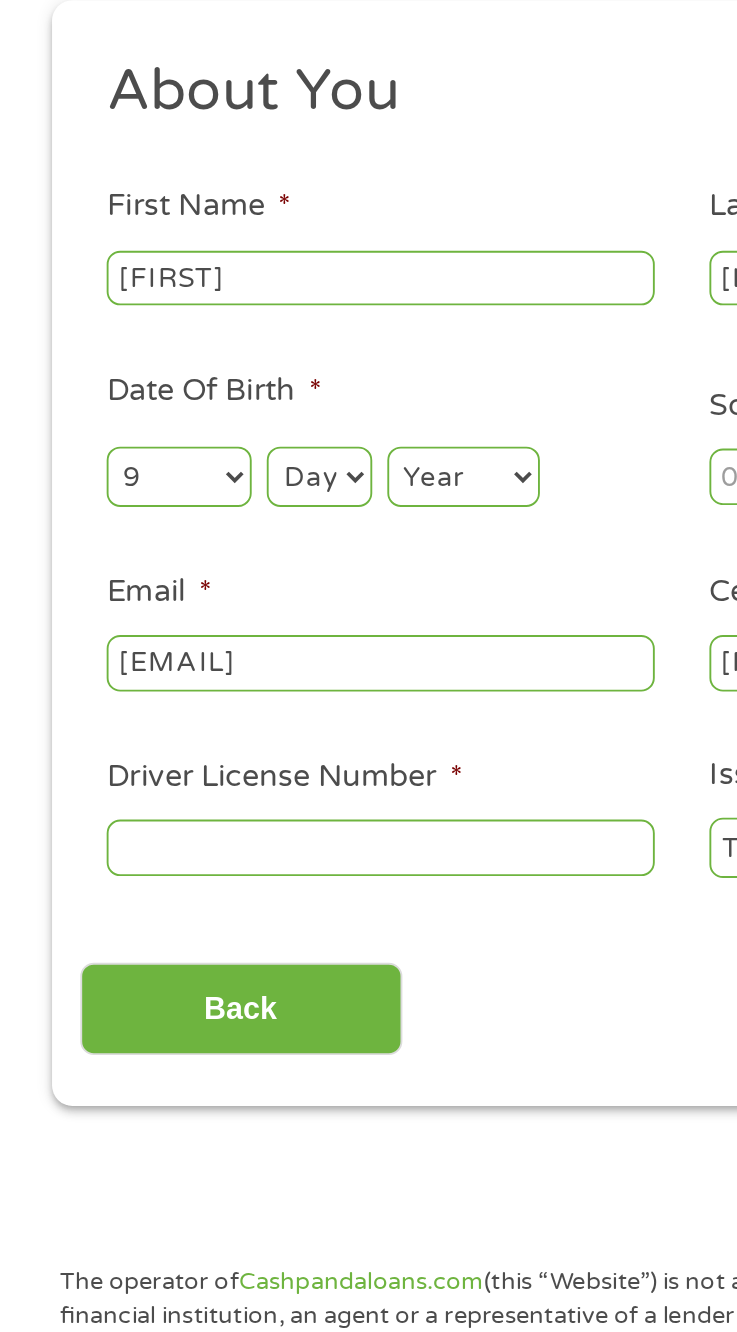 click on "Day 1 2 3 4 5 6 7 8 9 10 11 12 13 14 15 16 17 18 19 20 21 22 23 24 25 26 27 28 29 30 31" at bounding box center (175, 425) 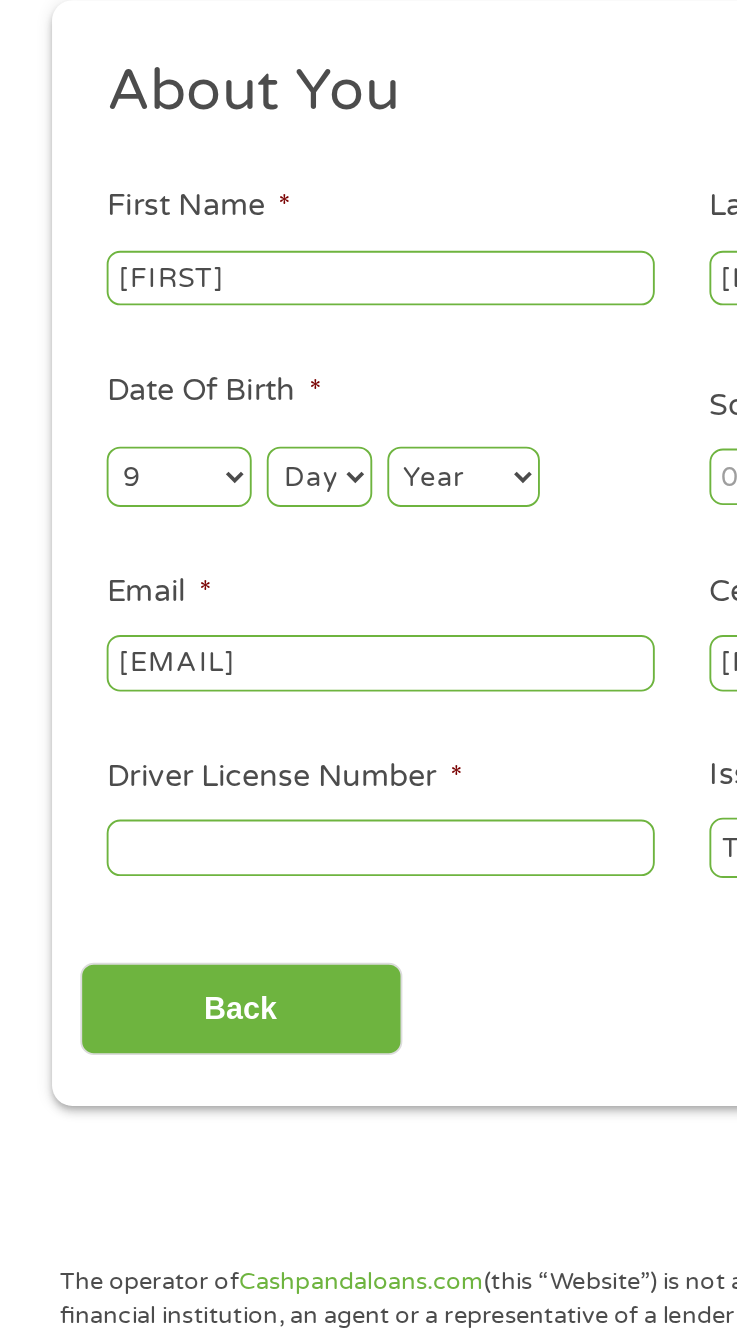 select on "12" 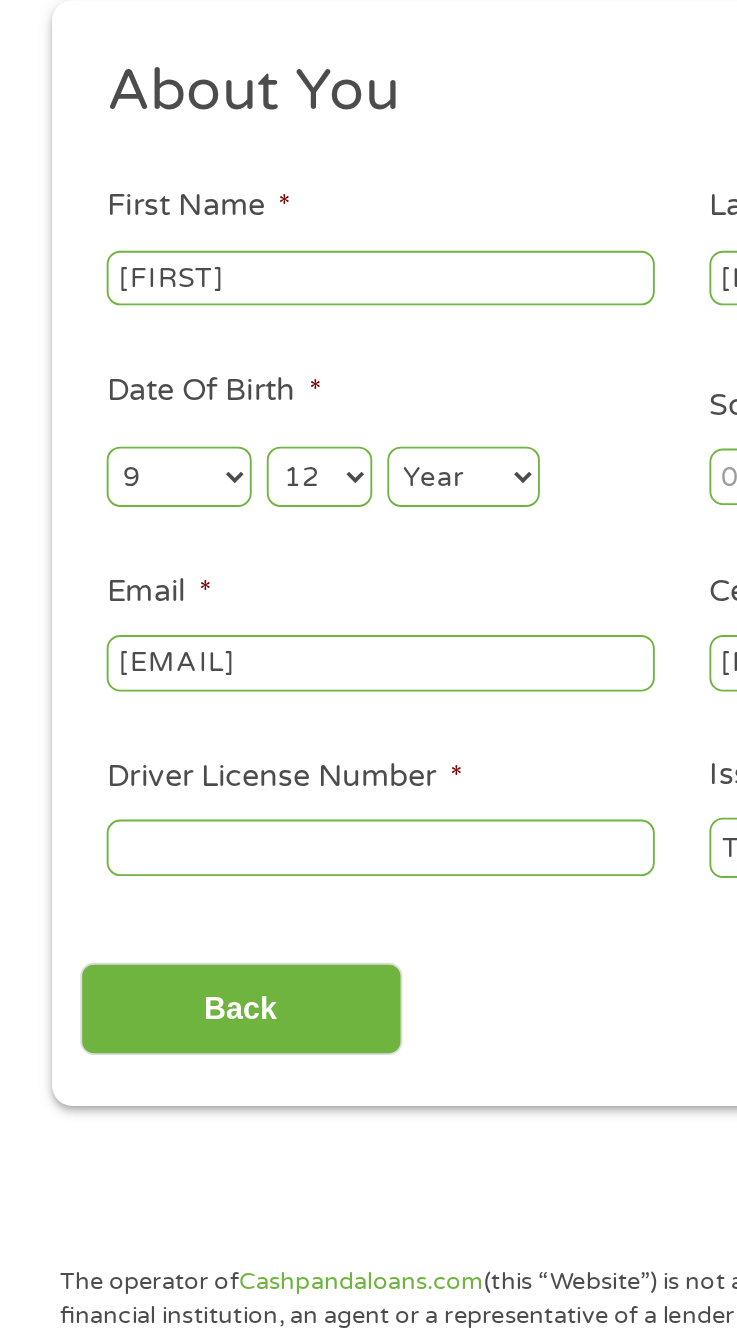 click on "Year 2007 2006 2005 2004 2003 2002 2001 2000 1999 1998 1997 1996 1995 1994 1993 1992 1991 1990 1989 1988 1987 1986 1985 1984 1983 1982 1981 1980 1979 1978 1977 1976 1975 1974 1973 1972 1971 1970 1969 1968 1967 1966 1965 1964 1963 1962 1961 1960 1959 1958 1957 1956 1955 1954 1953 1952 1951 1950 1949 1948 1947 1946 1945 1944 1943 1942 1941 1940 1939 1938 1937 1936 1935 1934 1933 1932 1931 1930 1929 1928 1927 1926 1925 1924 1923 1922 1921 1920" at bounding box center [252, 425] 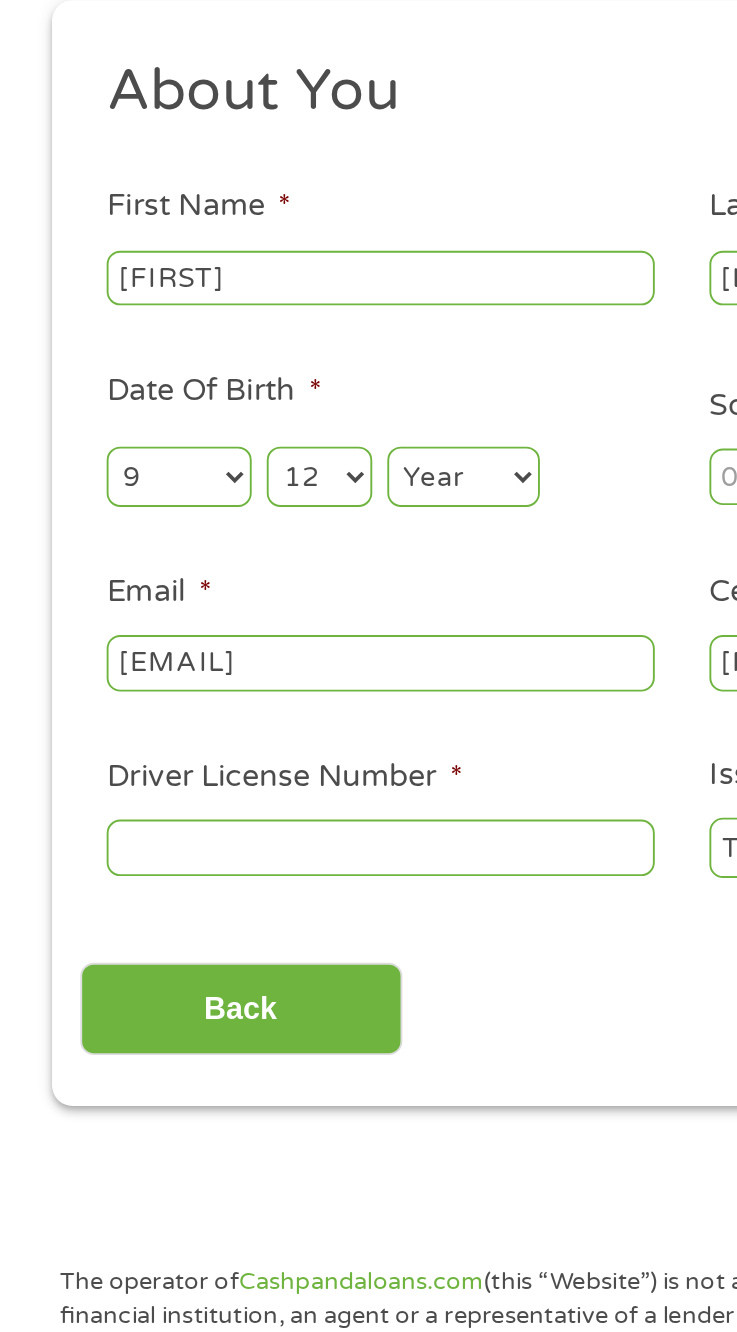 select on "1967" 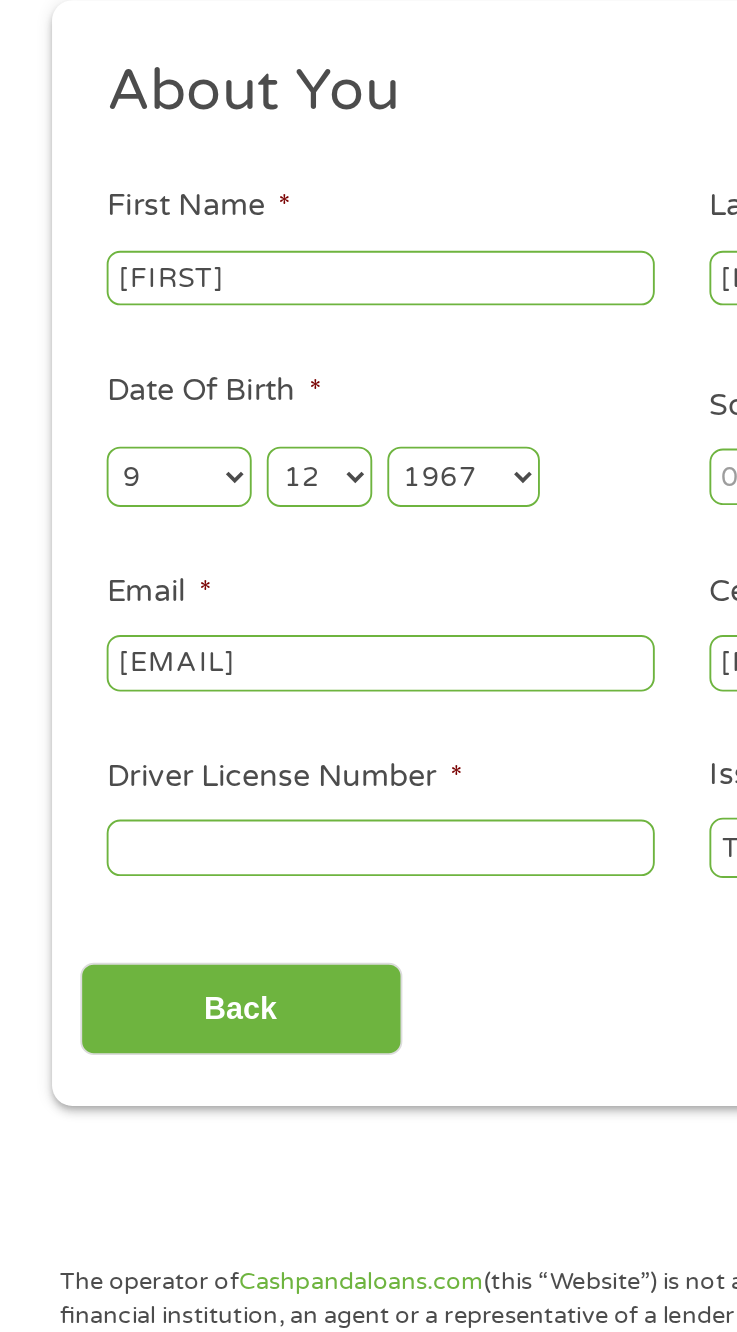 click on "Driver License Number *" at bounding box center (208, 622) 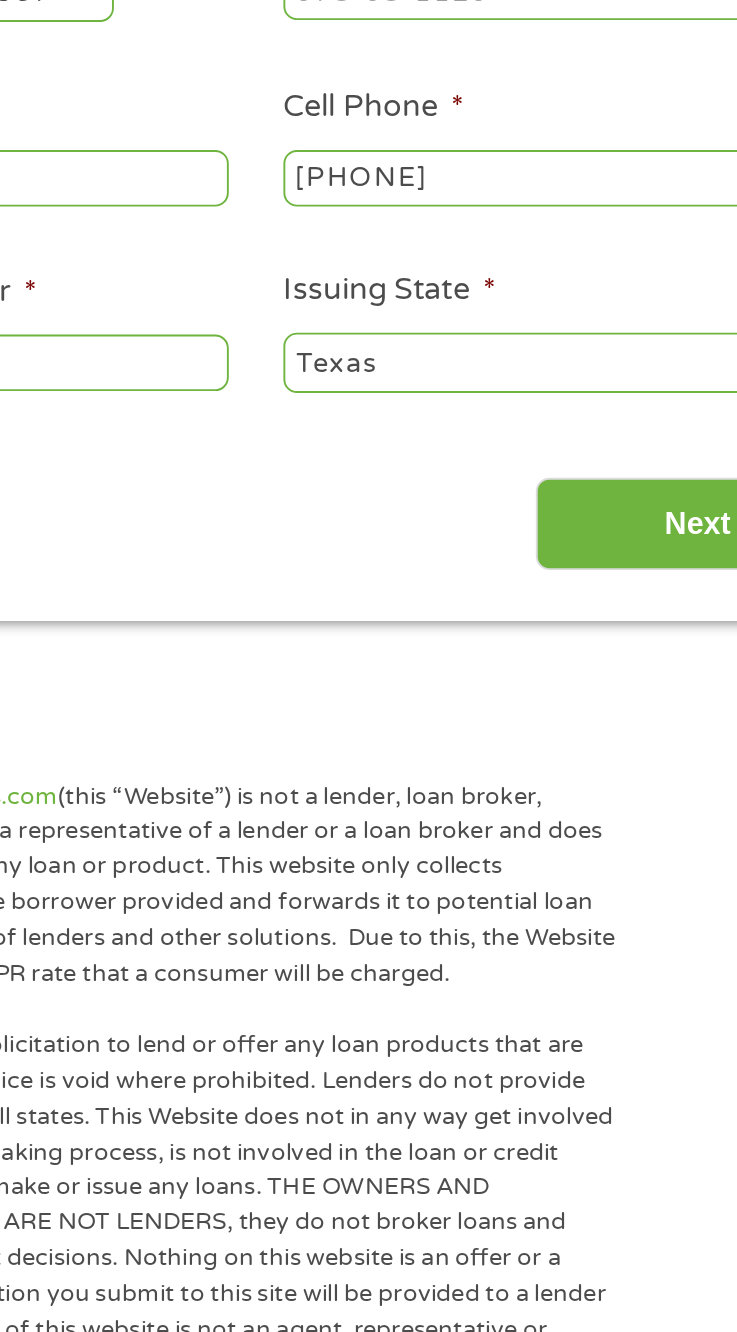 type on "[NUMBER]" 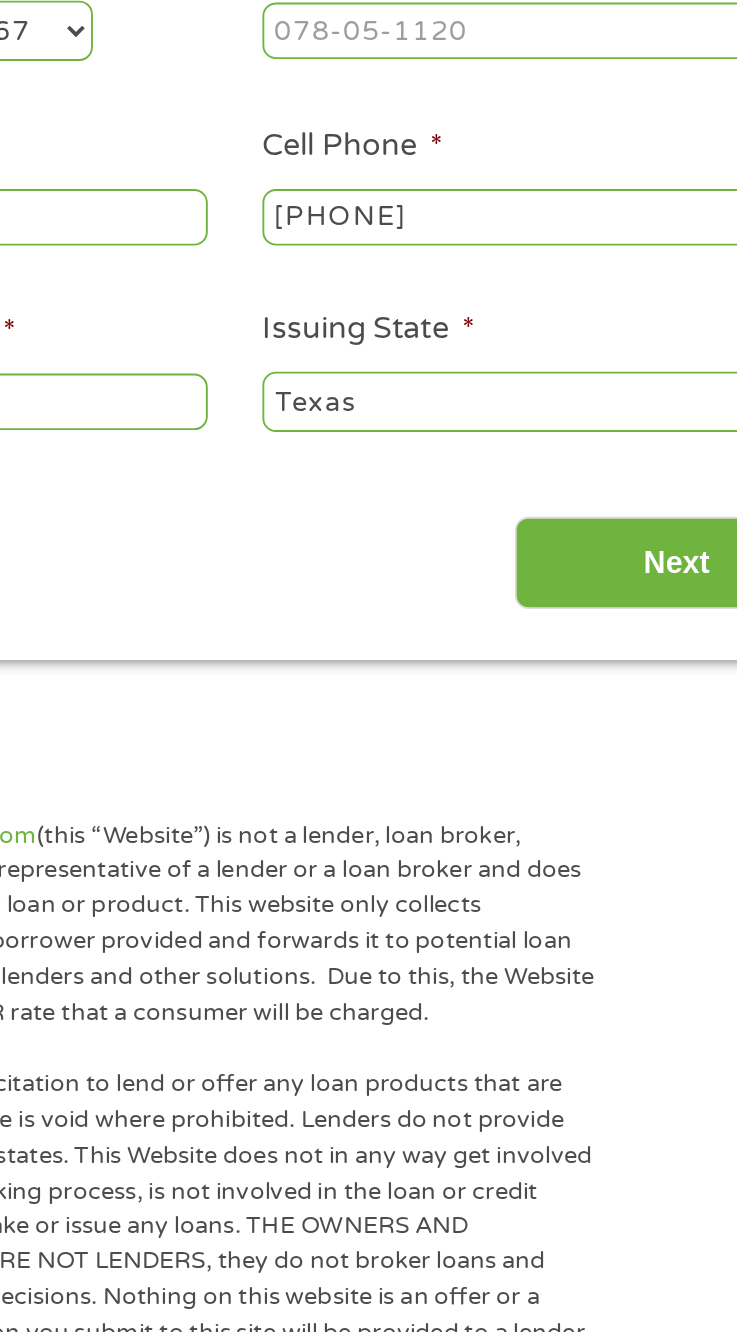 scroll, scrollTop: 15, scrollLeft: 0, axis: vertical 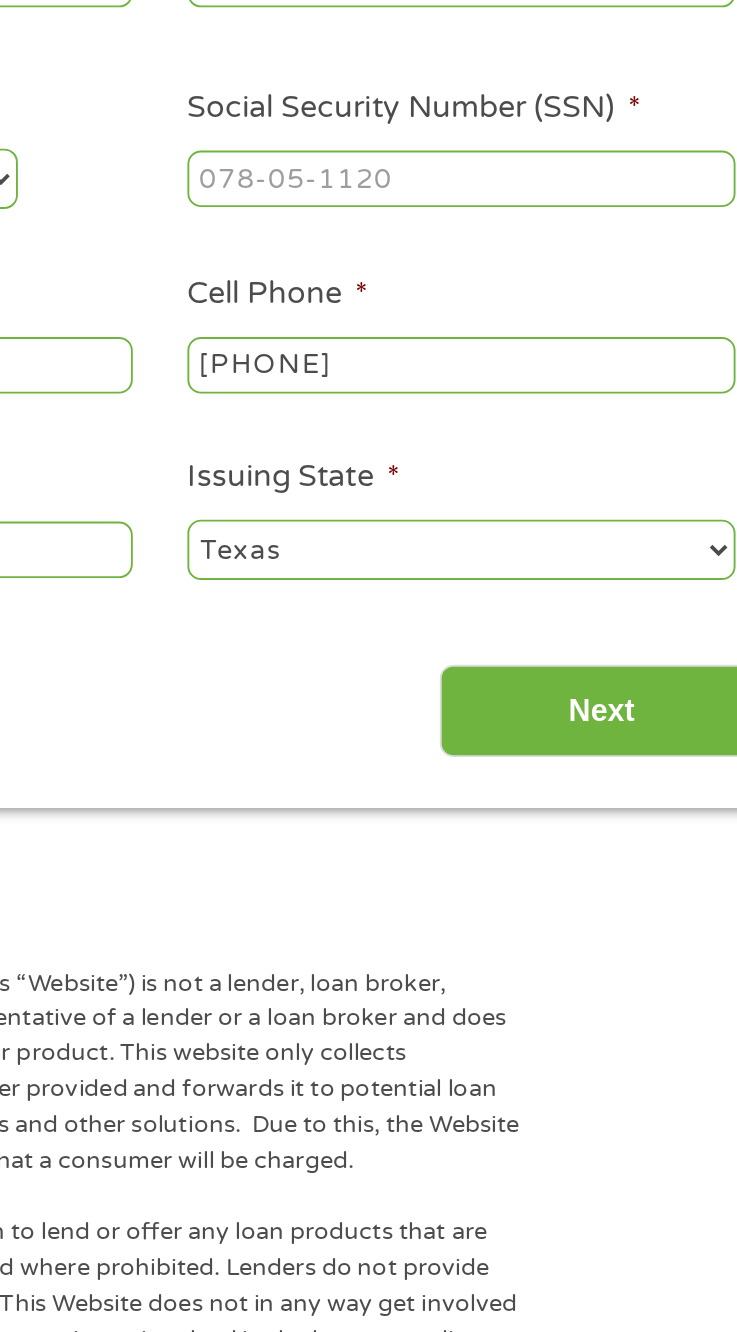 type on "[PHONE]" 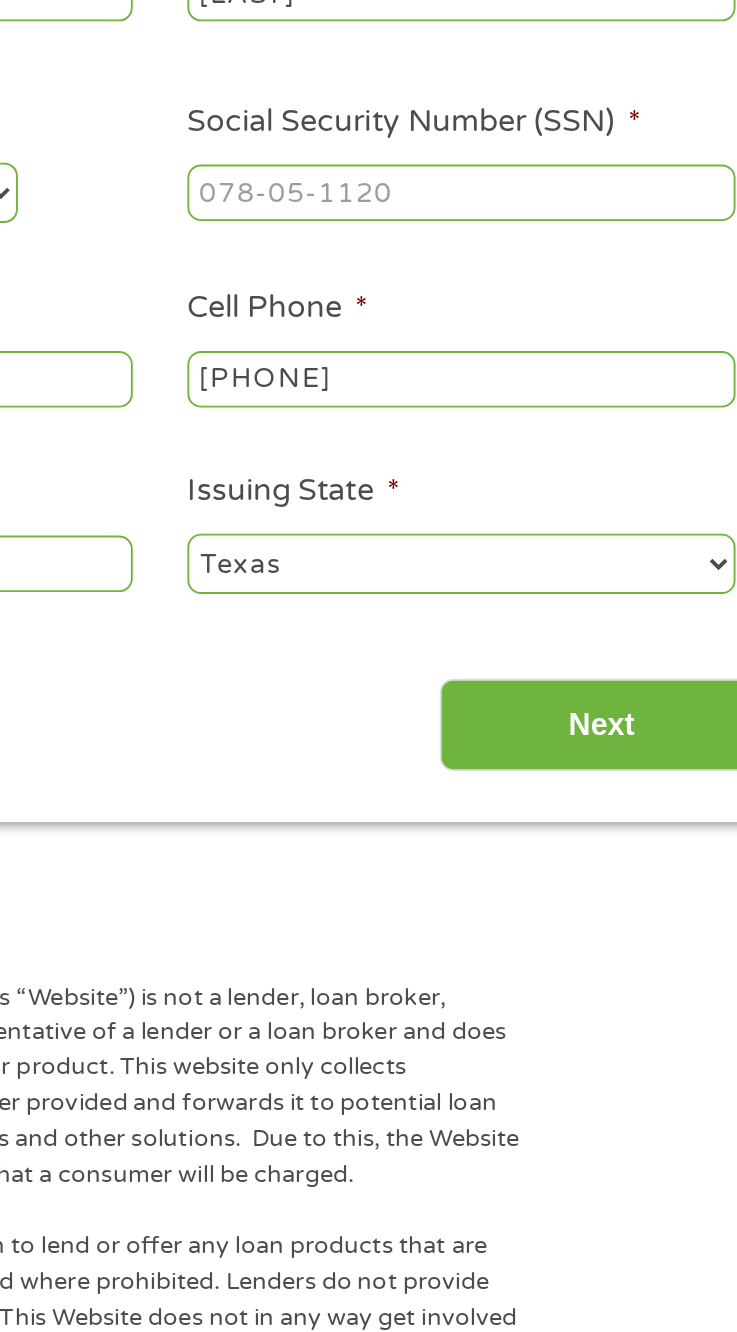 scroll, scrollTop: 15, scrollLeft: 0, axis: vertical 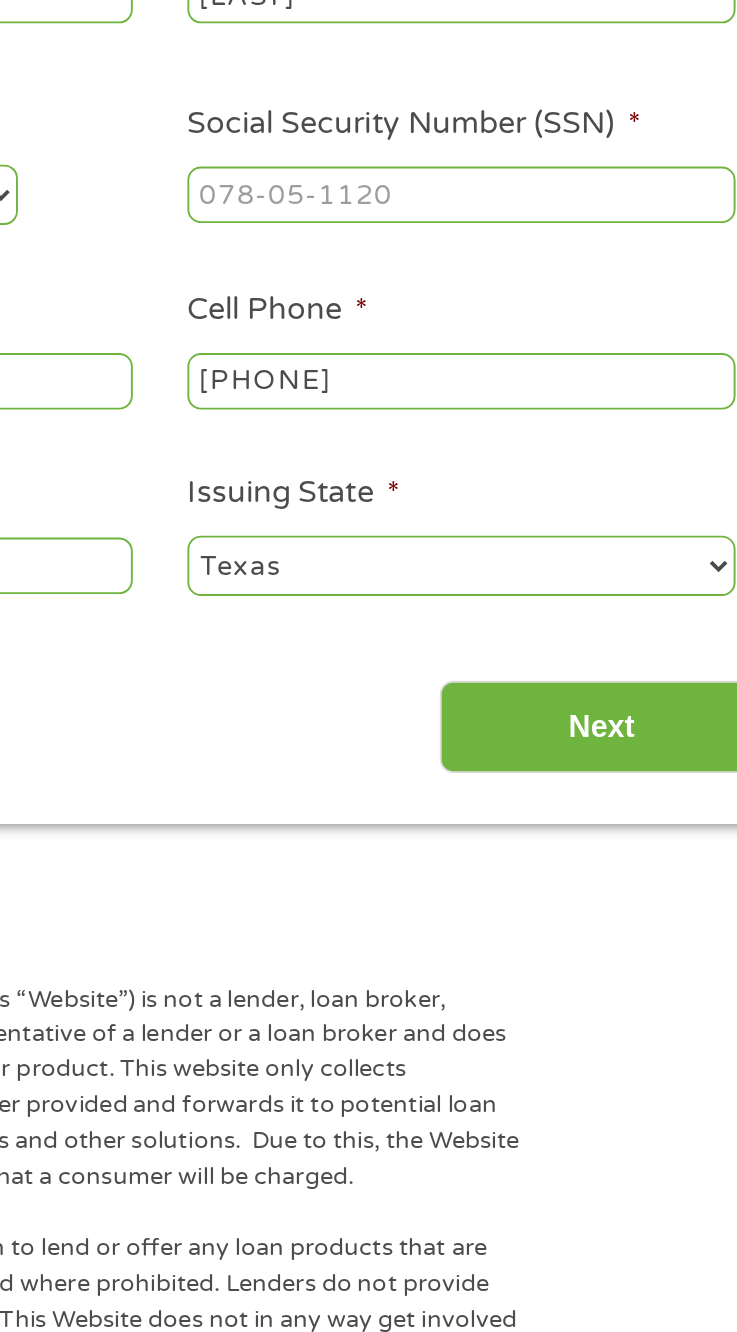click on "Social Security Number (SSN) *" at bounding box center (528, 425) 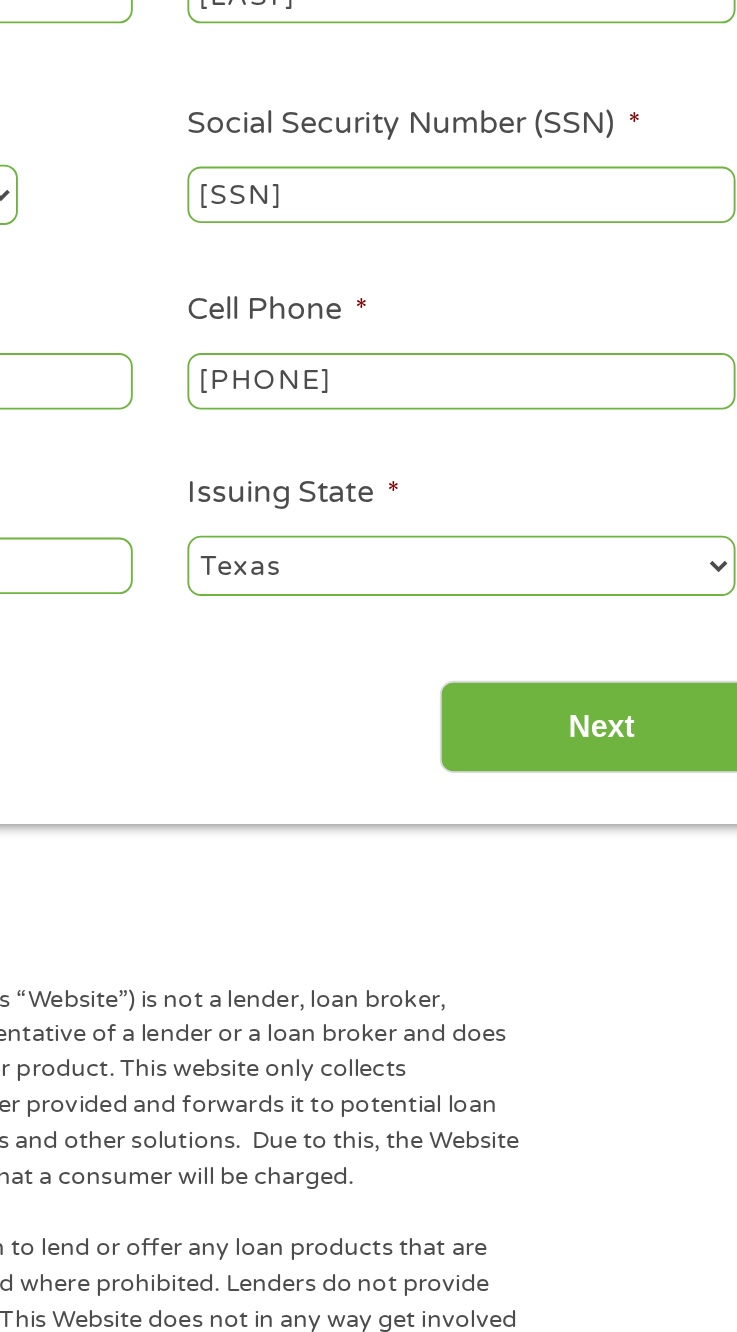 type on "[PHONE]" 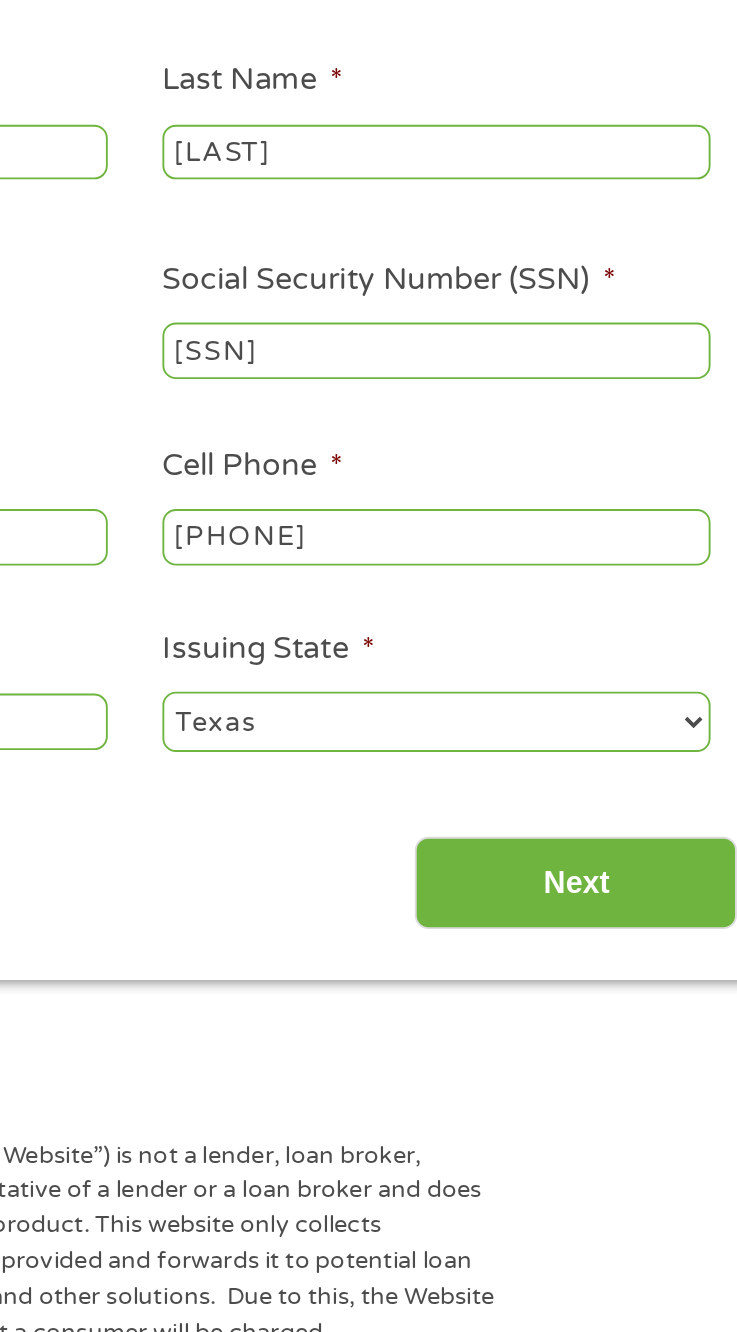 scroll, scrollTop: 15, scrollLeft: 0, axis: vertical 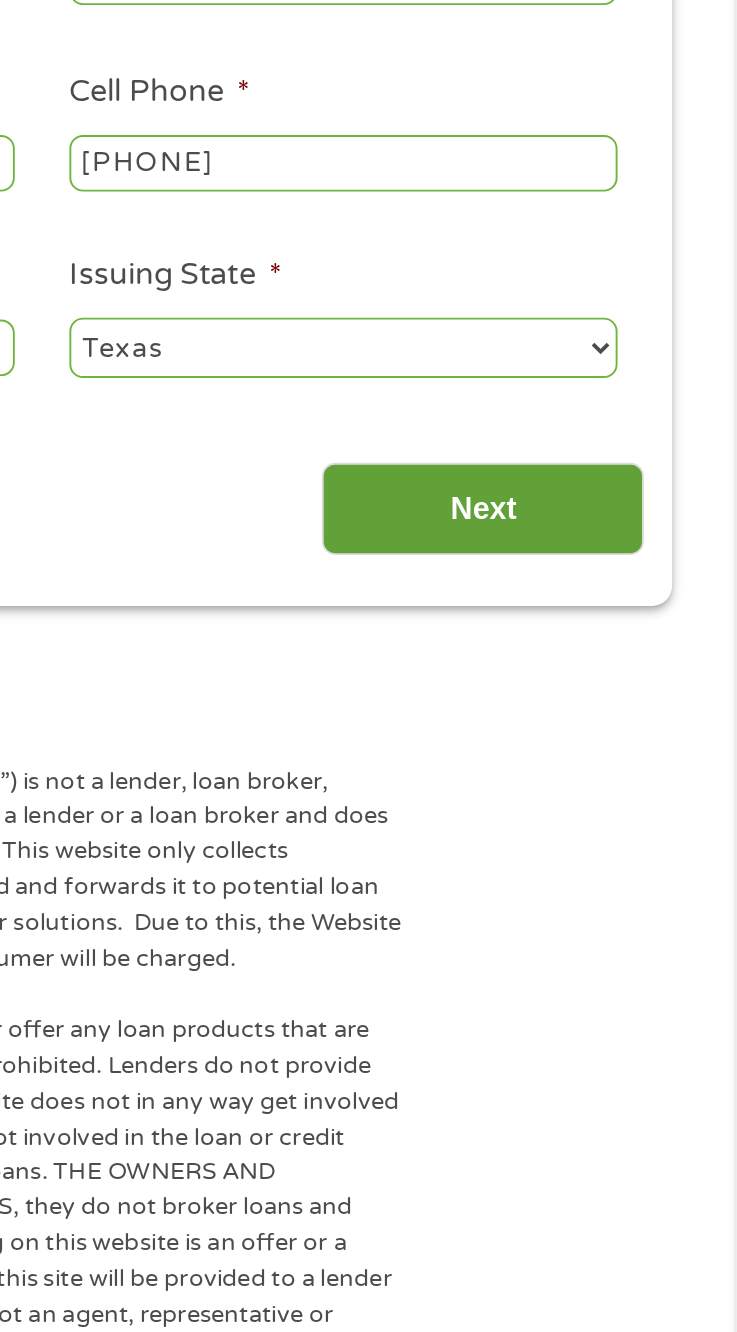 click on "Next" at bounding box center (602, 707) 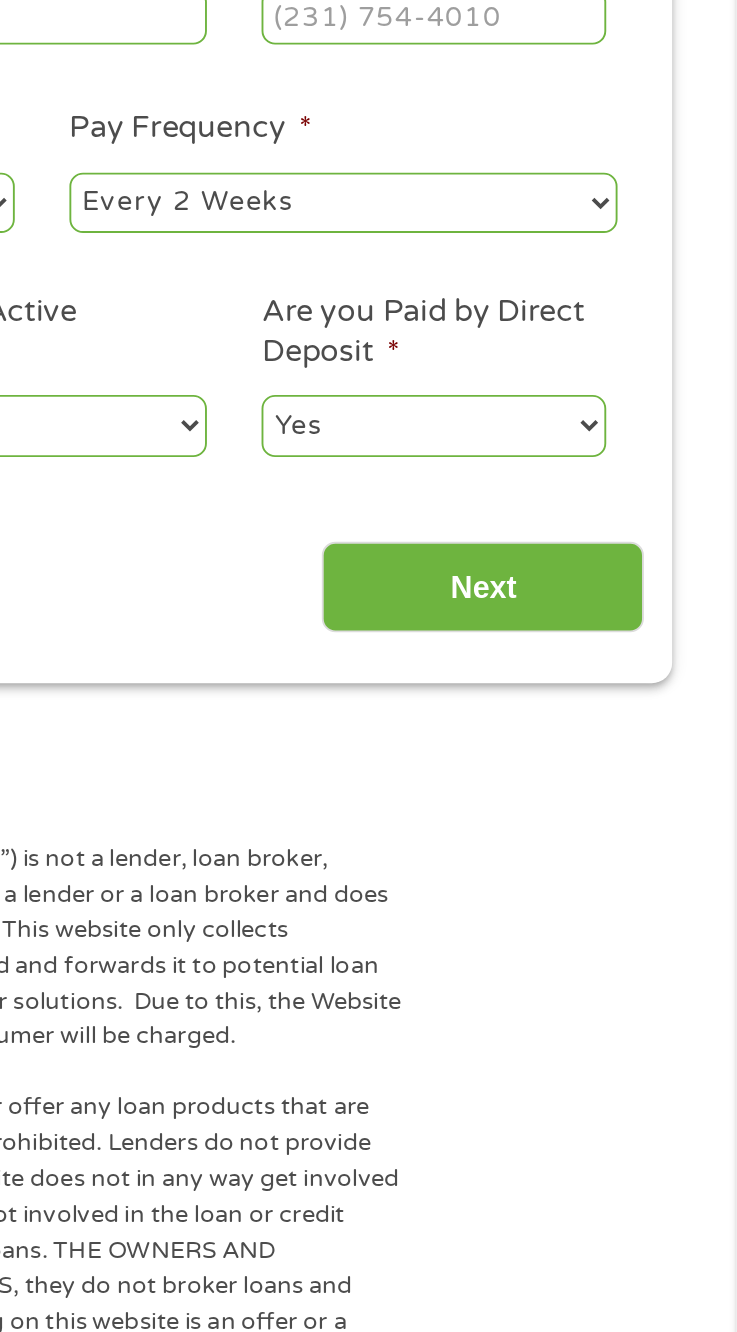 click on "Back   Next" at bounding box center (369, 741) 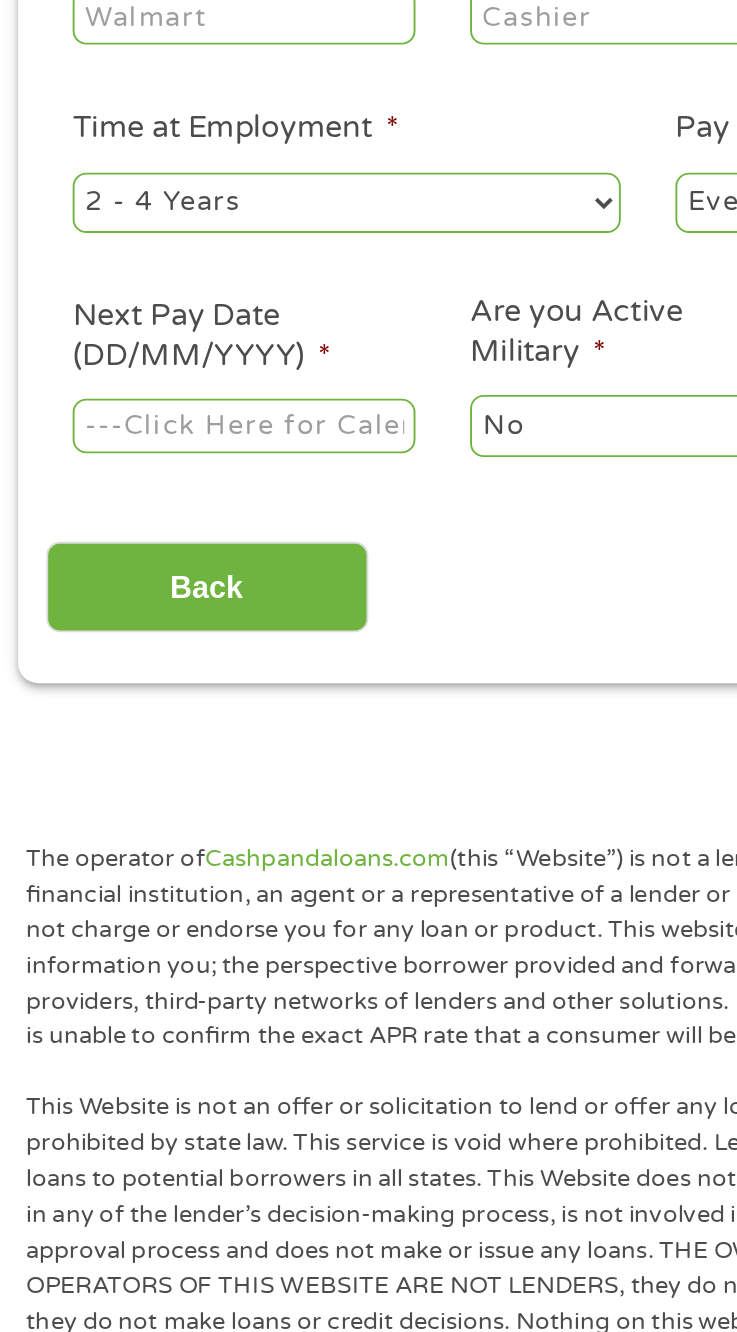 click on "Home   Get Loan Offer   How it works   FAQs   Blog   Cash Loans   Quick Loans   Online Loans   Payday Loans   Cash Advances   Préstamos   Paycheck Loans Near Me   Artificial Intelligence Loans   Contact Us                     1         Start   2         Your Home   3         About You   4         Employment   5         Banking   6
This field is hidden when viewing the form gclid EAIaIQobChMIko3__s78jgMVOCfUAR1eEBHXEAAYAiAAEgKSAvD_BwE This field is hidden when viewing the form Referrer https://www.cashpandaloans.com/?medium=adwords&source=adwords&campaign=22747246762&adgroup=181722780453&creative=761512430325&position&keyword=i%20need%20money%20today&utm_term=%7Bsearchterm%7D&matchtype=%7Bterm%7D&device=c&network=s&gad_source=5&gad_campaignid=22747246762&gclid=EAIaIQobChMIko3__s78jgMVOCfUAR1eEBHXEAAYAiAAEgKSAvD_BwE This field is hidden when viewing the form Source adwords This field is hidden when viewing the form Campaign 22747246762 Medium" at bounding box center (368, 1462) 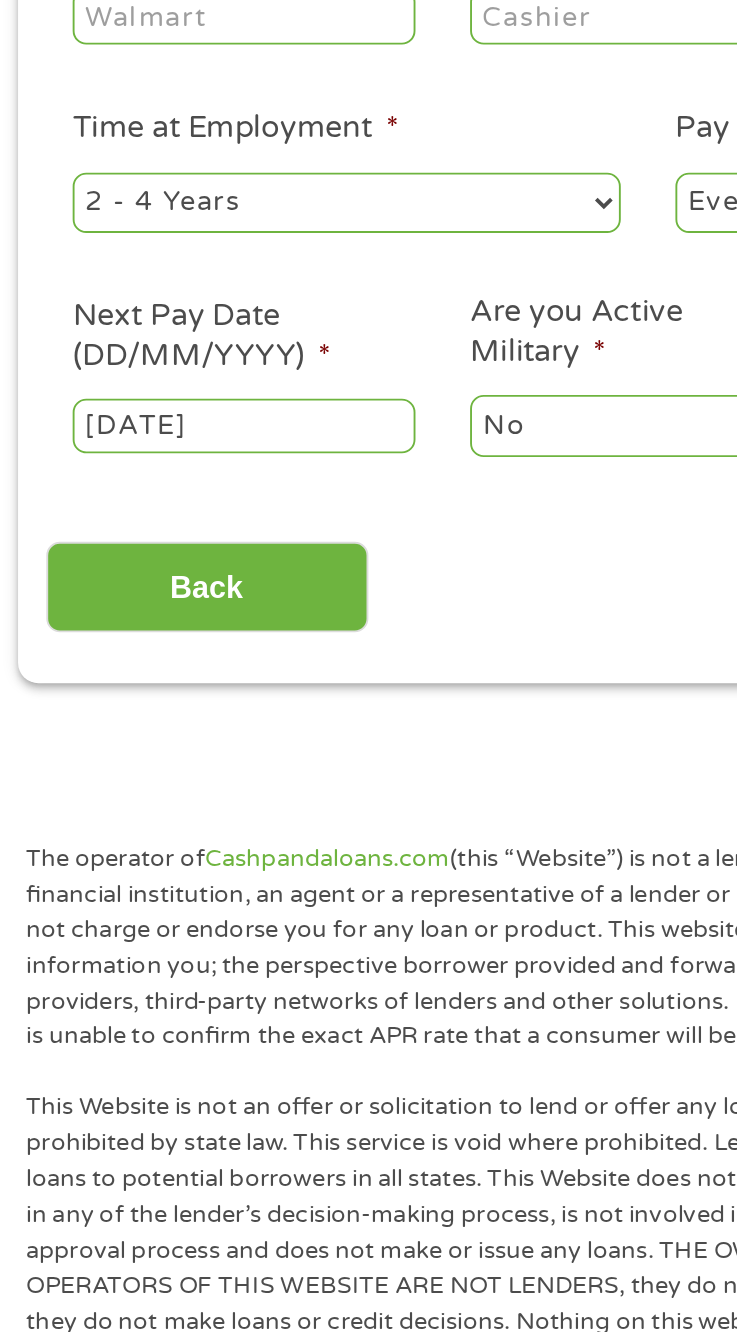 click on "Home   Get Loan Offer   How it works   FAQs   Blog   Cash Loans   Quick Loans   Online Loans   Payday Loans   Cash Advances   Préstamos   Paycheck Loans Near Me   Artificial Intelligence Loans   Contact Us                     1         Start   2         Your Home   3         About You   4         Employment   5         Banking   6
This field is hidden when viewing the form gclid EAIaIQobChMIko3__s78jgMVOCfUAR1eEBHXEAAYAiAAEgKSAvD_BwE This field is hidden when viewing the form Referrer https://www.cashpandaloans.com/?medium=adwords&source=adwords&campaign=22747246762&adgroup=181722780453&creative=761512430325&position&keyword=i%20need%20money%20today&utm_term=%7Bsearchterm%7D&matchtype=%7Bterm%7D&device=c&network=s&gad_source=5&gad_campaignid=22747246762&gclid=EAIaIQobChMIko3__s78jgMVOCfUAR1eEBHXEAAYAiAAEgKSAvD_BwE This field is hidden when viewing the form Source adwords This field is hidden when viewing the form Campaign 22747246762 Medium" at bounding box center (368, 1462) 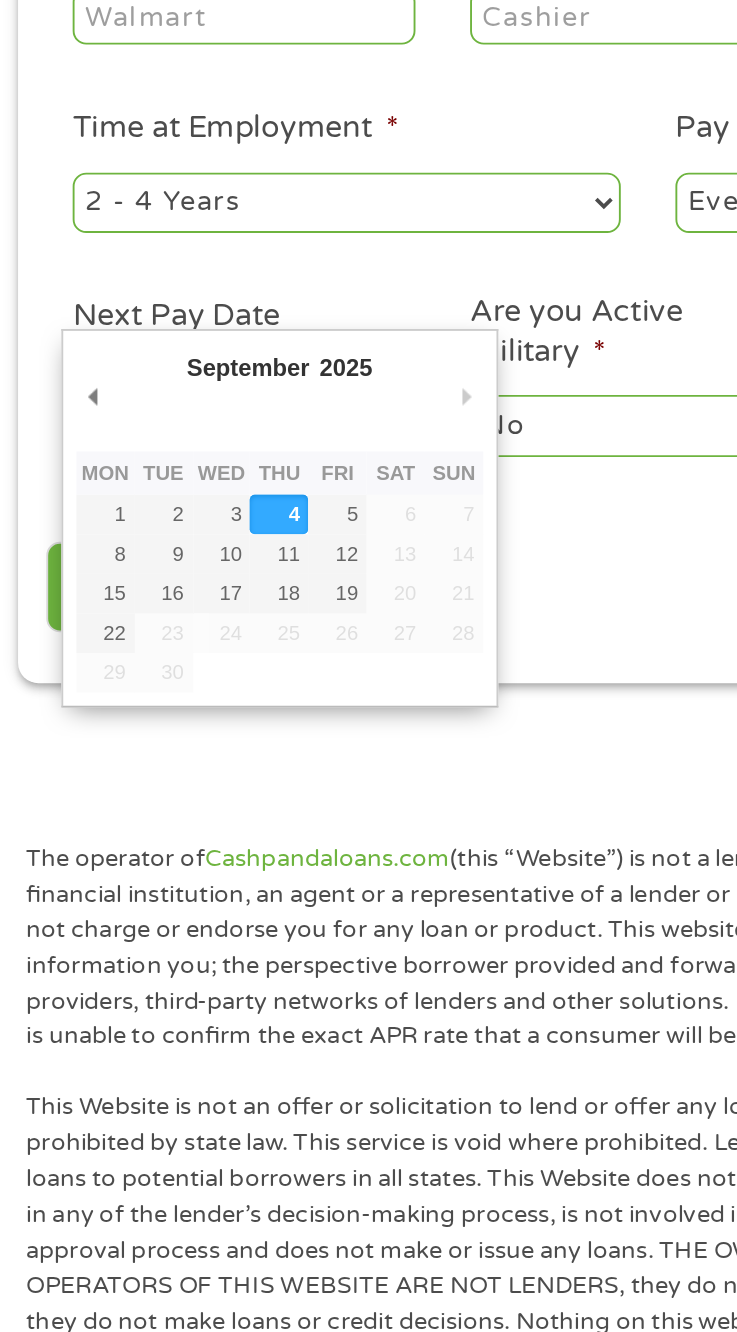type on "03/09/2025" 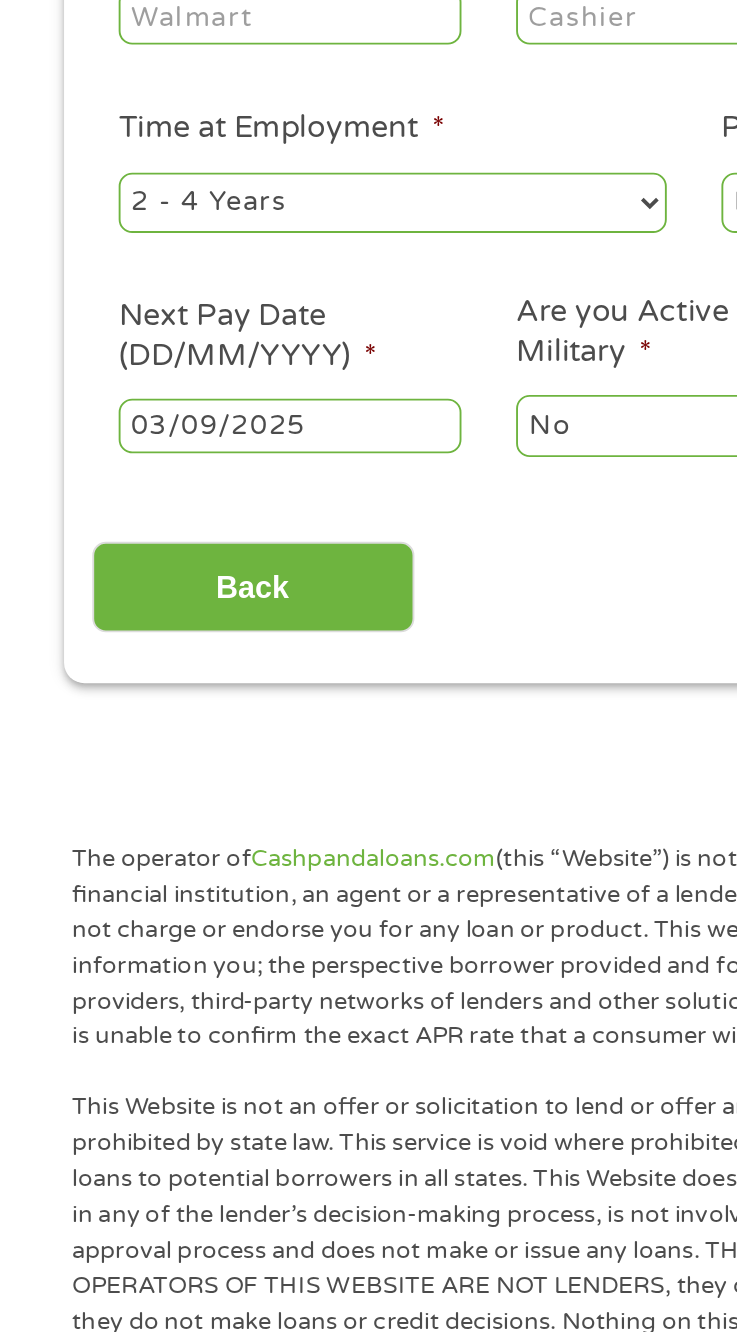 click on "Home   Get Loan Offer   How it works   FAQs   Blog   Cash Loans   Quick Loans   Online Loans   Payday Loans   Cash Advances   Préstamos   Paycheck Loans Near Me   Artificial Intelligence Loans   Contact Us                     1         Start   2         Your Home   3         About You   4         Employment   5         Banking   6
This field is hidden when viewing the form gclid EAIaIQobChMIko3__s78jgMVOCfUAR1eEBHXEAAYAiAAEgKSAvD_BwE This field is hidden when viewing the form Referrer https://www.cashpandaloans.com/?medium=adwords&source=adwords&campaign=22747246762&adgroup=181722780453&creative=761512430325&position&keyword=i%20need%20money%20today&utm_term=%7Bsearchterm%7D&matchtype=%7Bterm%7D&device=c&network=s&gad_source=5&gad_campaignid=22747246762&gclid=EAIaIQobChMIko3__s78jgMVOCfUAR1eEBHXEAAYAiAAEgKSAvD_BwE This field is hidden when viewing the form Source adwords This field is hidden when viewing the form Campaign 22747246762 Medium" at bounding box center (368, 1462) 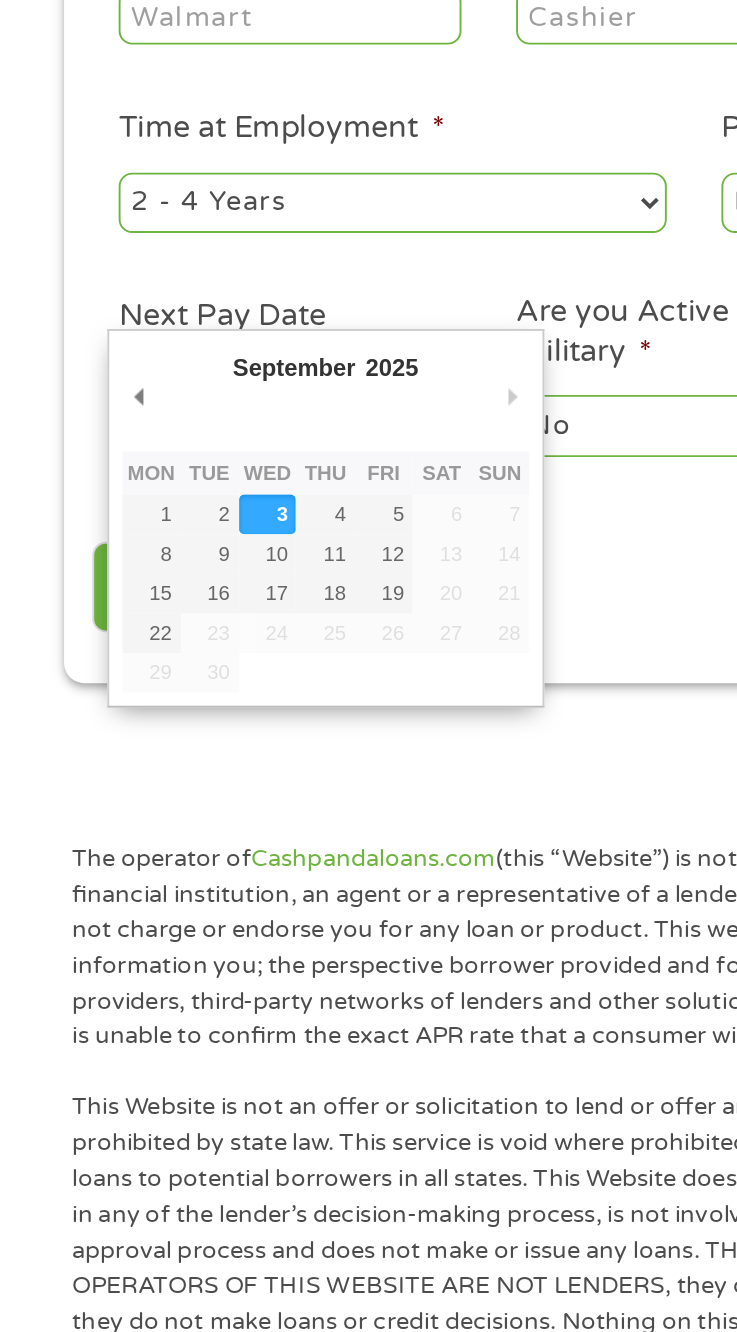 click on "No Yes" at bounding box center [365, 663] 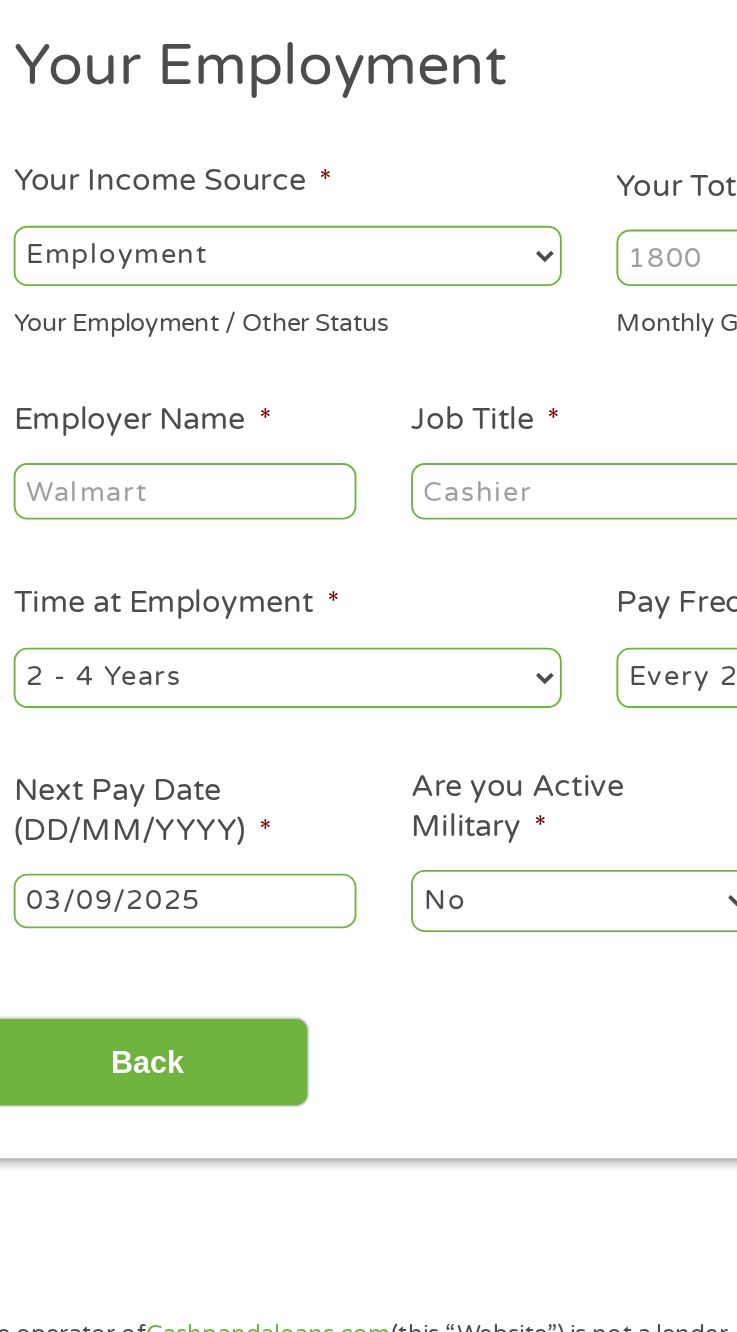 scroll, scrollTop: 15, scrollLeft: 0, axis: vertical 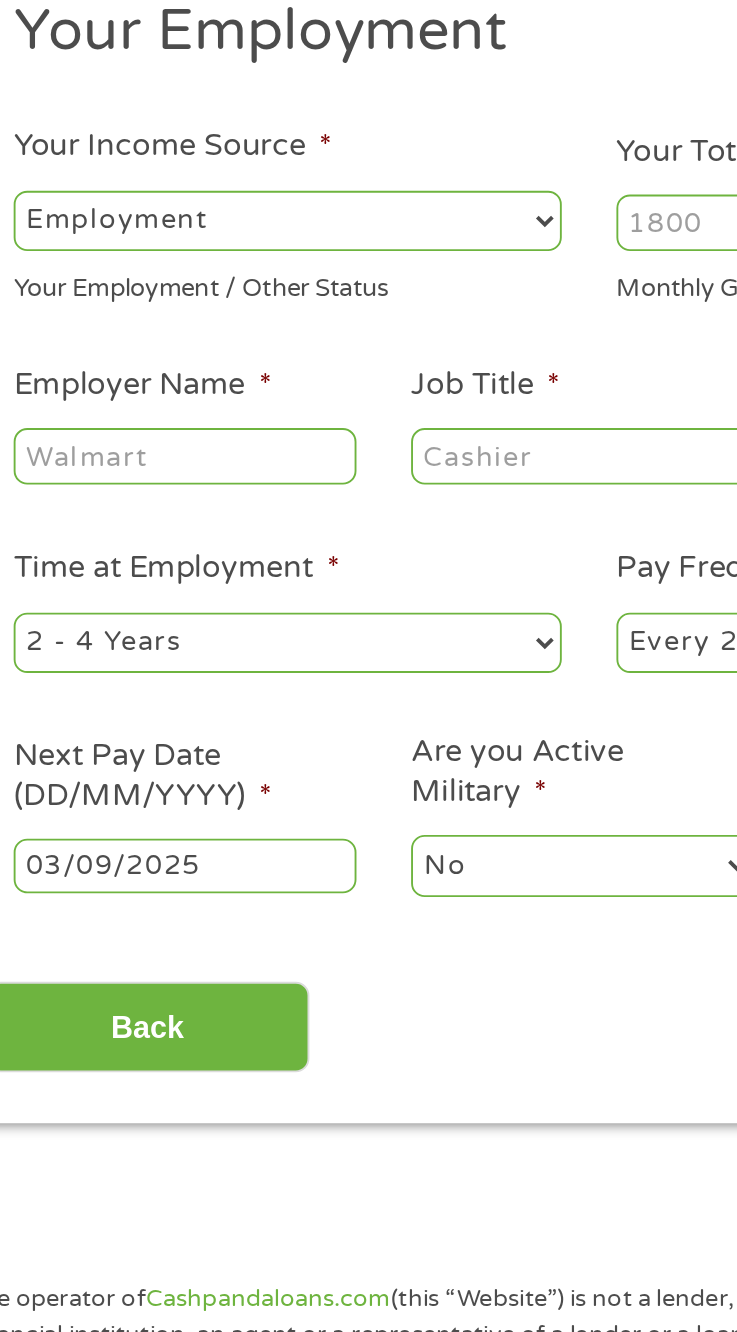 click on "--- Choose one --- Employment Self Employed Benefits" at bounding box center [208, 321] 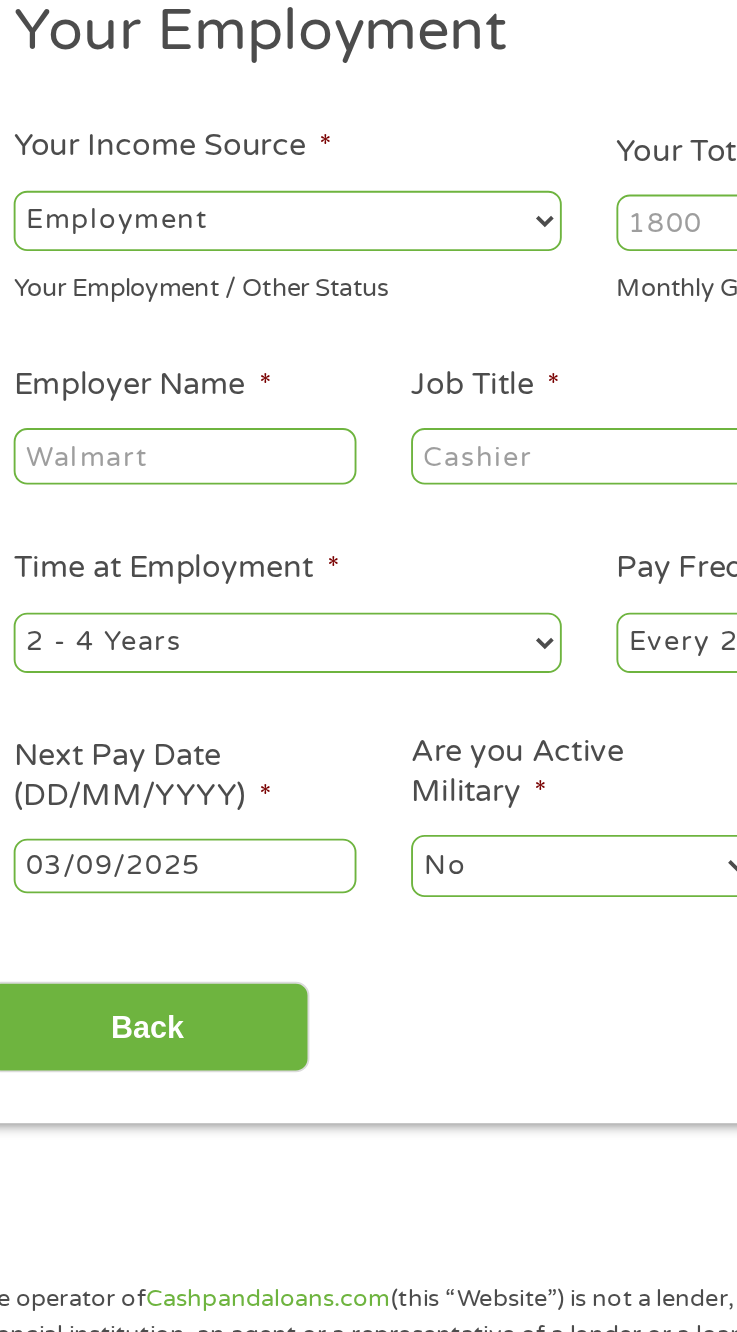 select on "benefits" 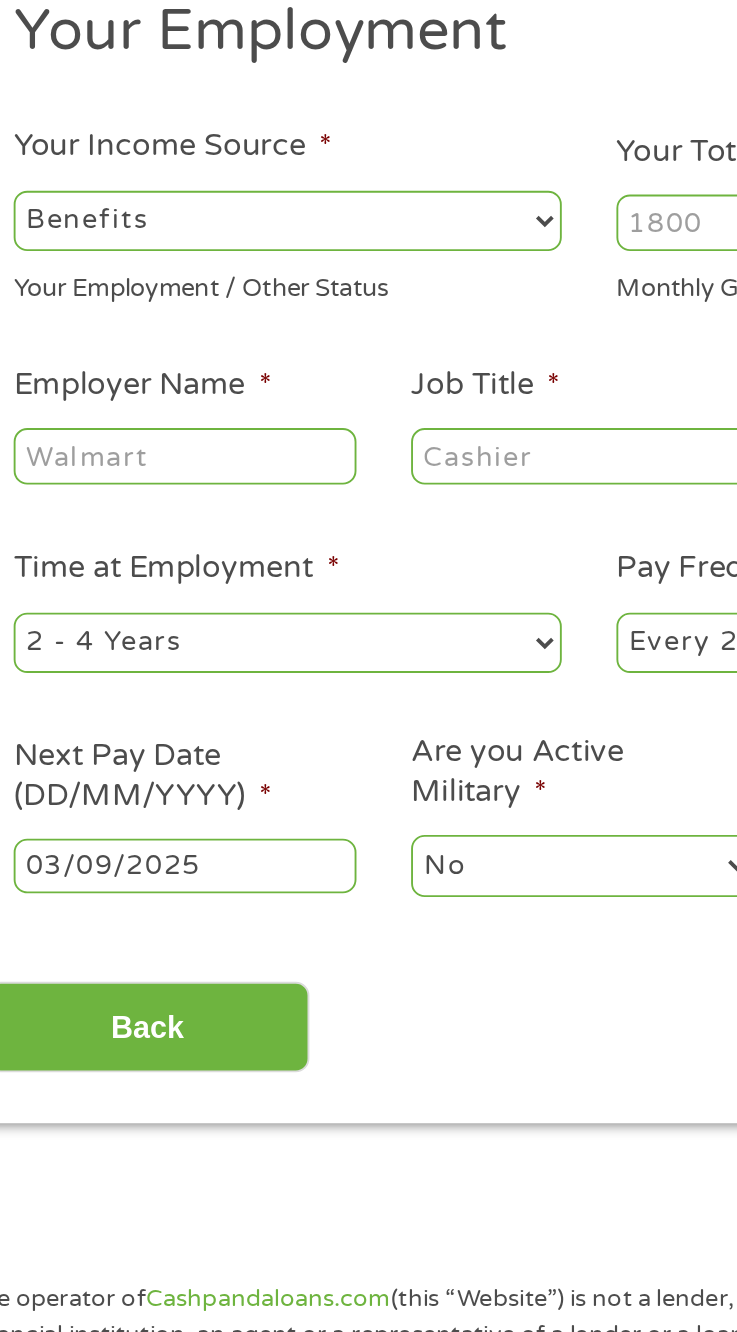 type on "Other" 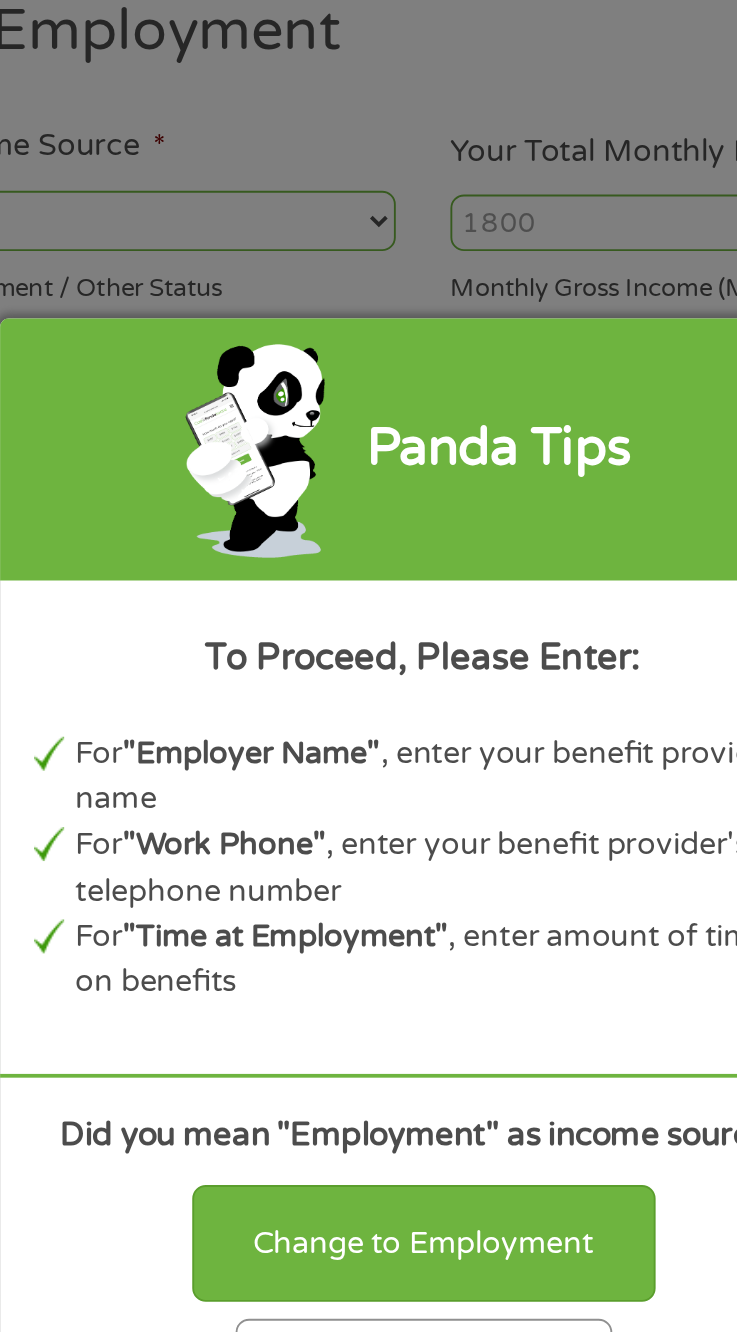 scroll, scrollTop: 15, scrollLeft: 0, axis: vertical 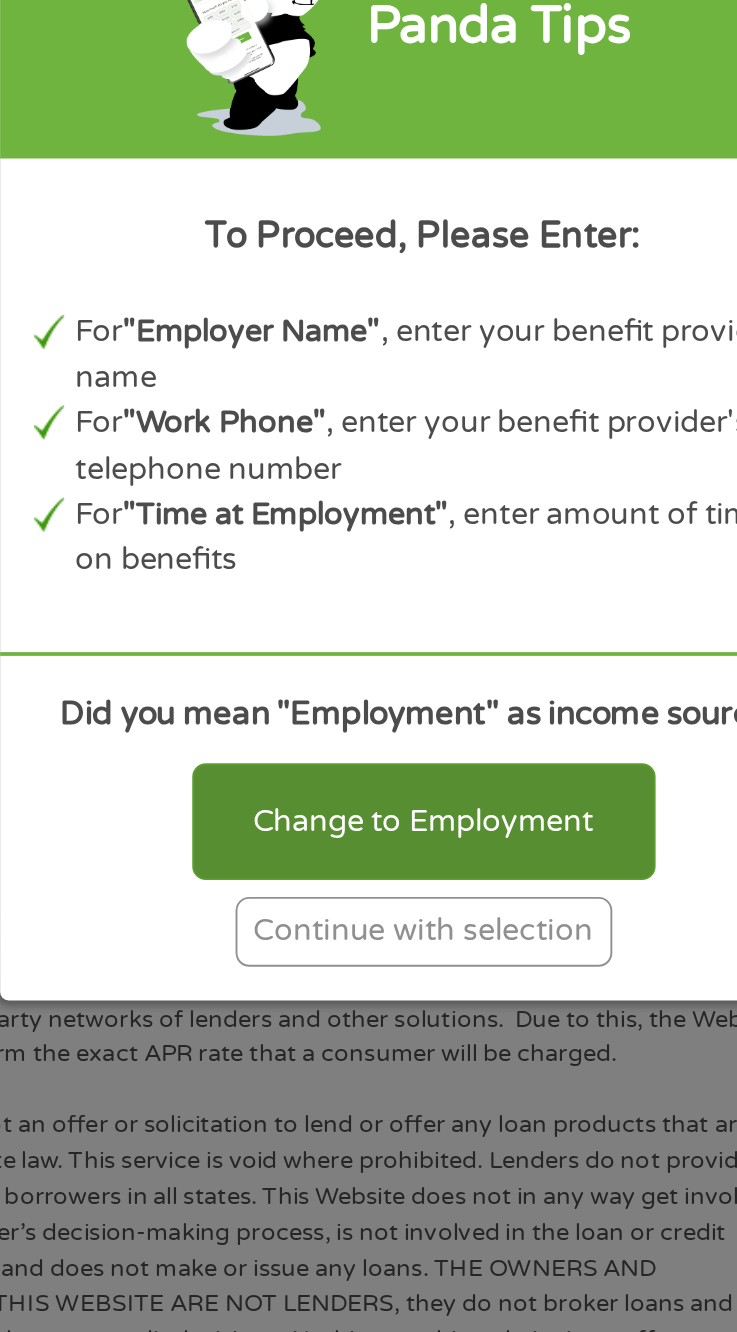 click on "Change to Employment" at bounding box center [369, 864] 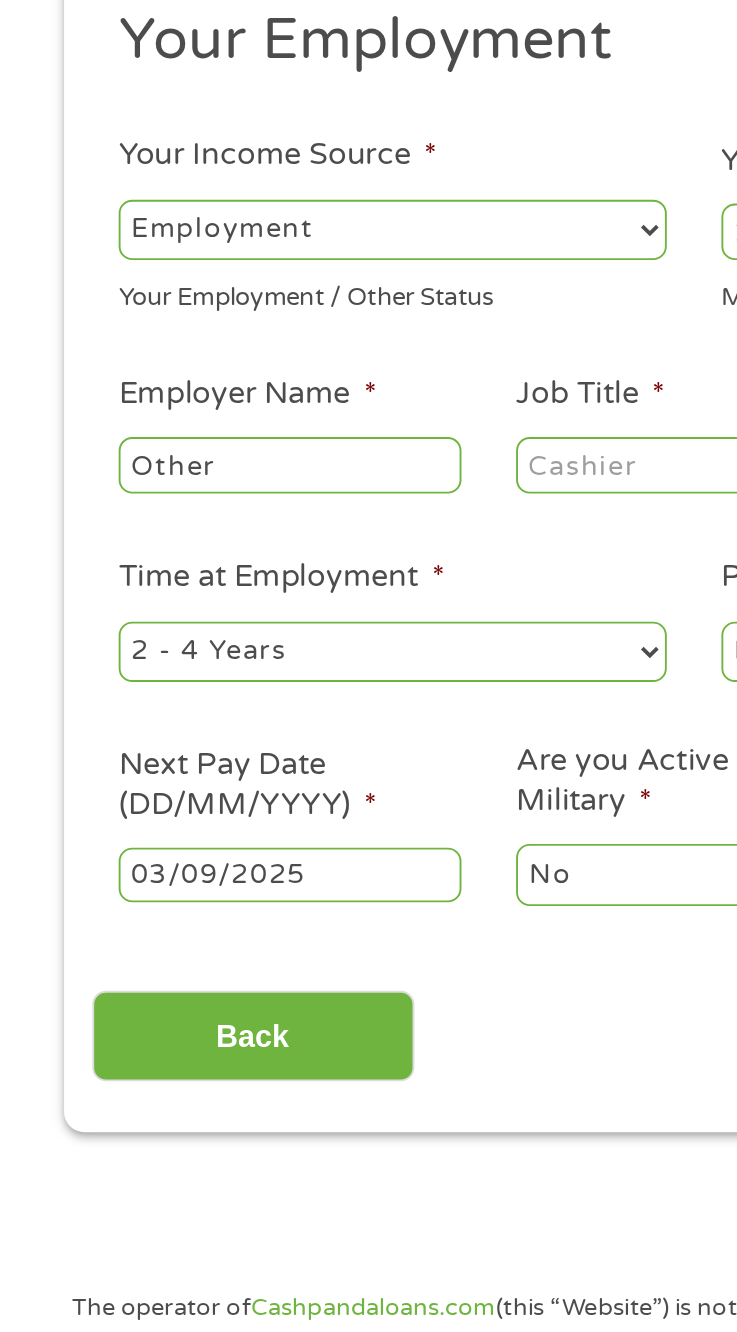 scroll, scrollTop: 8, scrollLeft: 0, axis: vertical 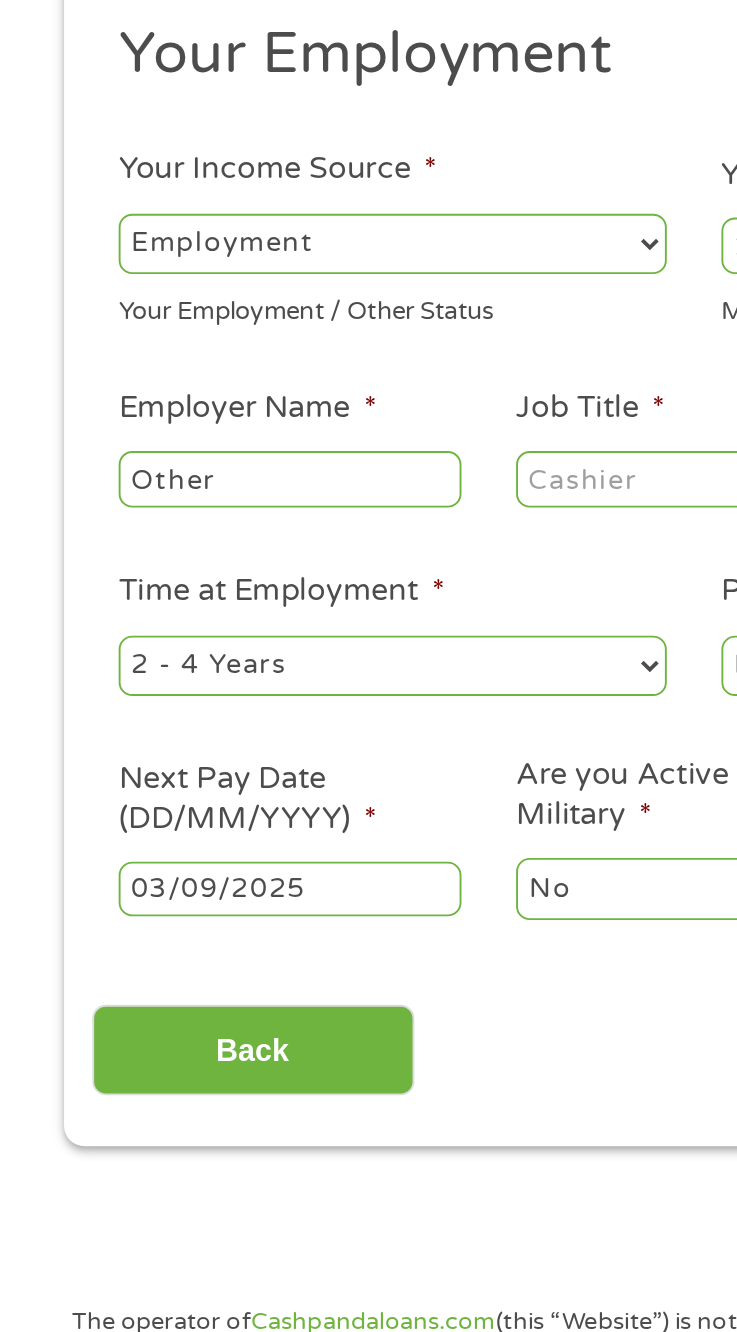 click on "--- Choose one --- Employment Self Employed Benefits" at bounding box center (208, 328) 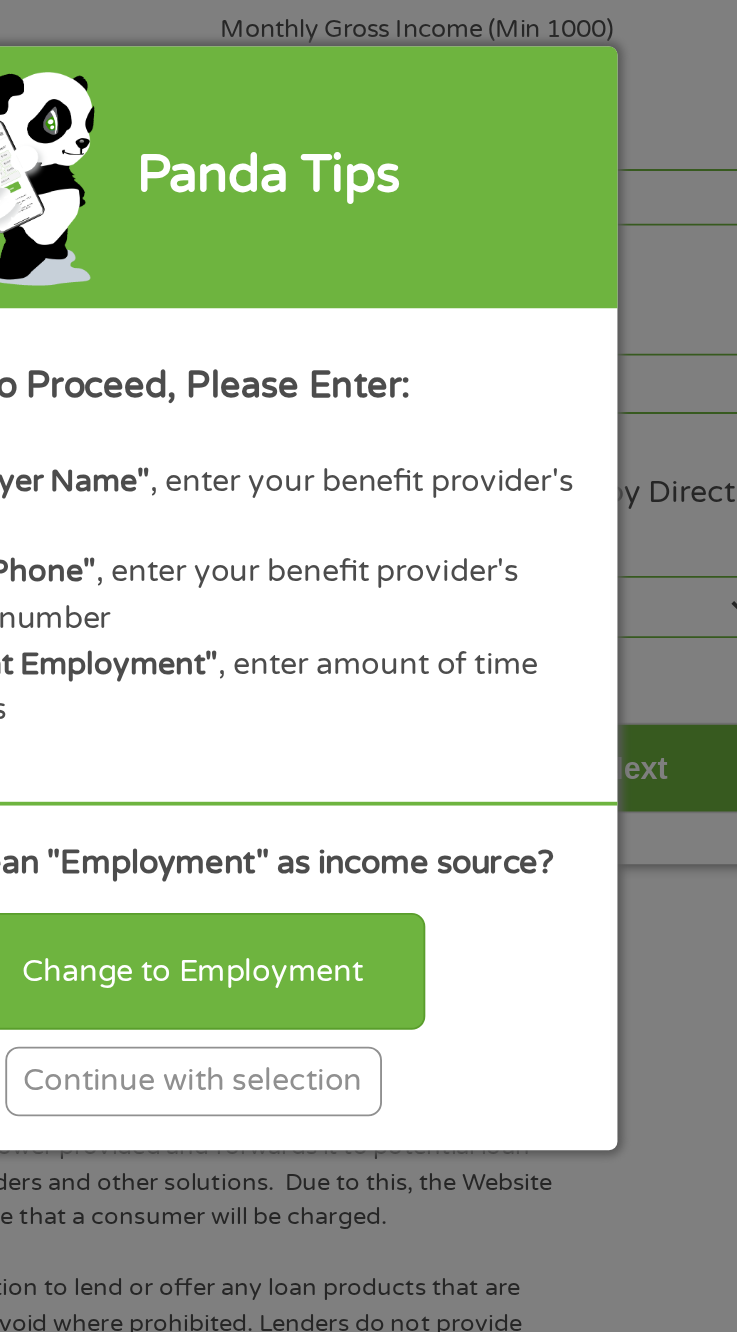 scroll, scrollTop: 8, scrollLeft: 0, axis: vertical 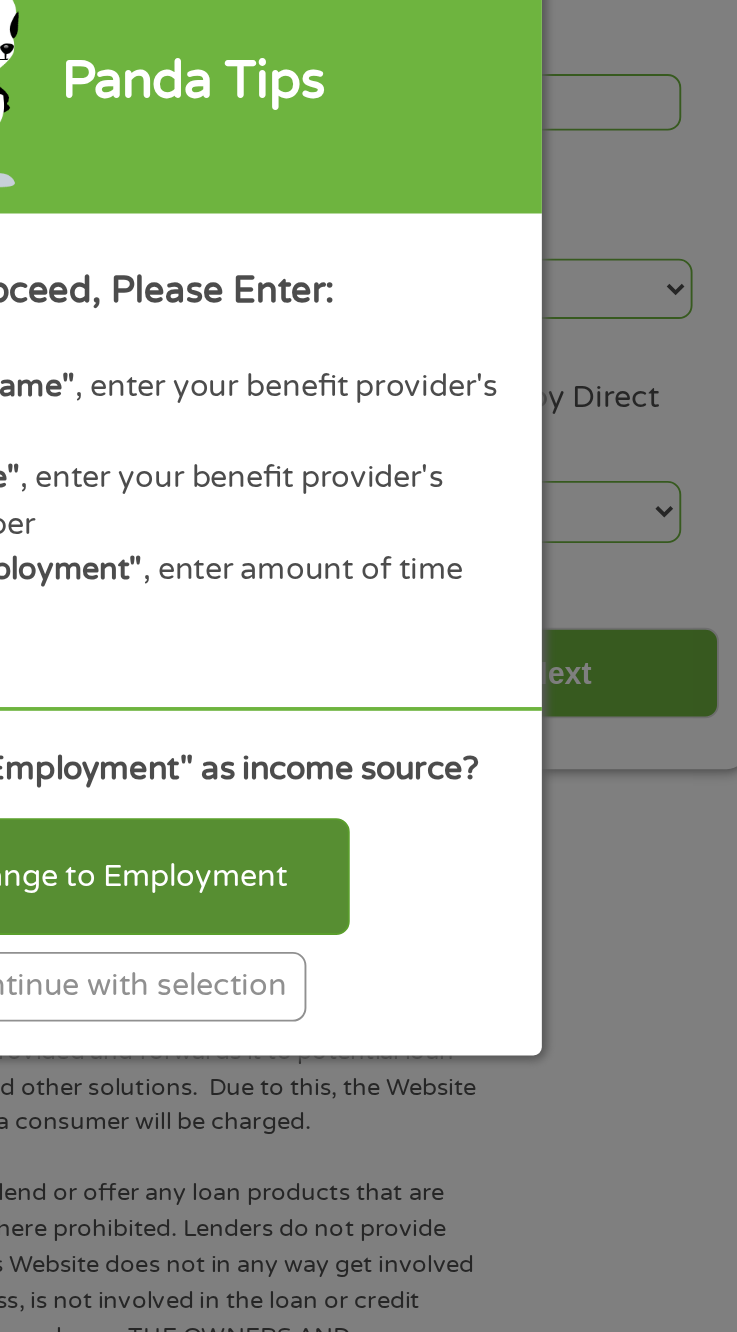 click on "Change to Employment" at bounding box center (369, 864) 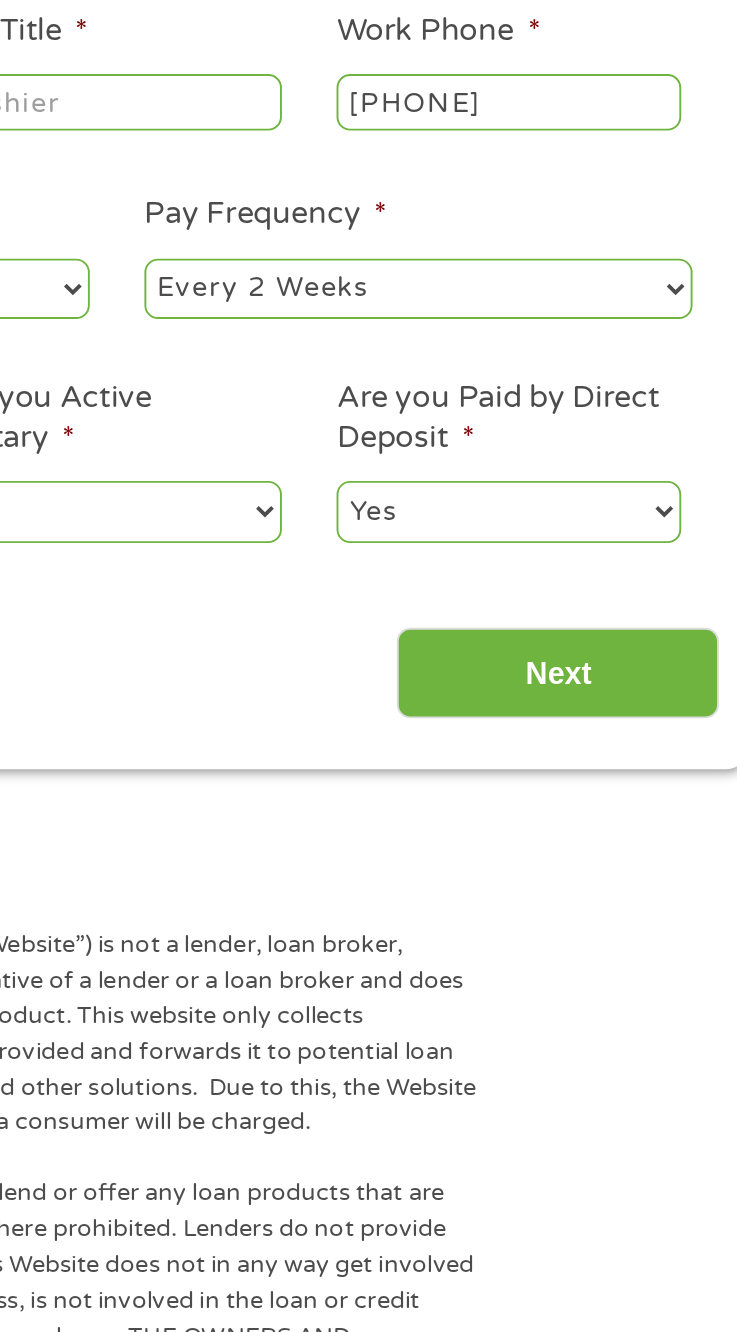 click on "The operator of  Cashpandaloans.com  (this “Website”) is not a lender, loan broker, financial institution, an agent or a representative of a lender or a loan broker and does not charge or endorse you for any loan or product. This website only collects information you; the perspective borrower provided and forwards it to potential loan providers, third-party networks of lenders and other solutions.  Due to this, the Website is unable to confirm the exact APR rate that a consumer will be charged." at bounding box center (298, 947) 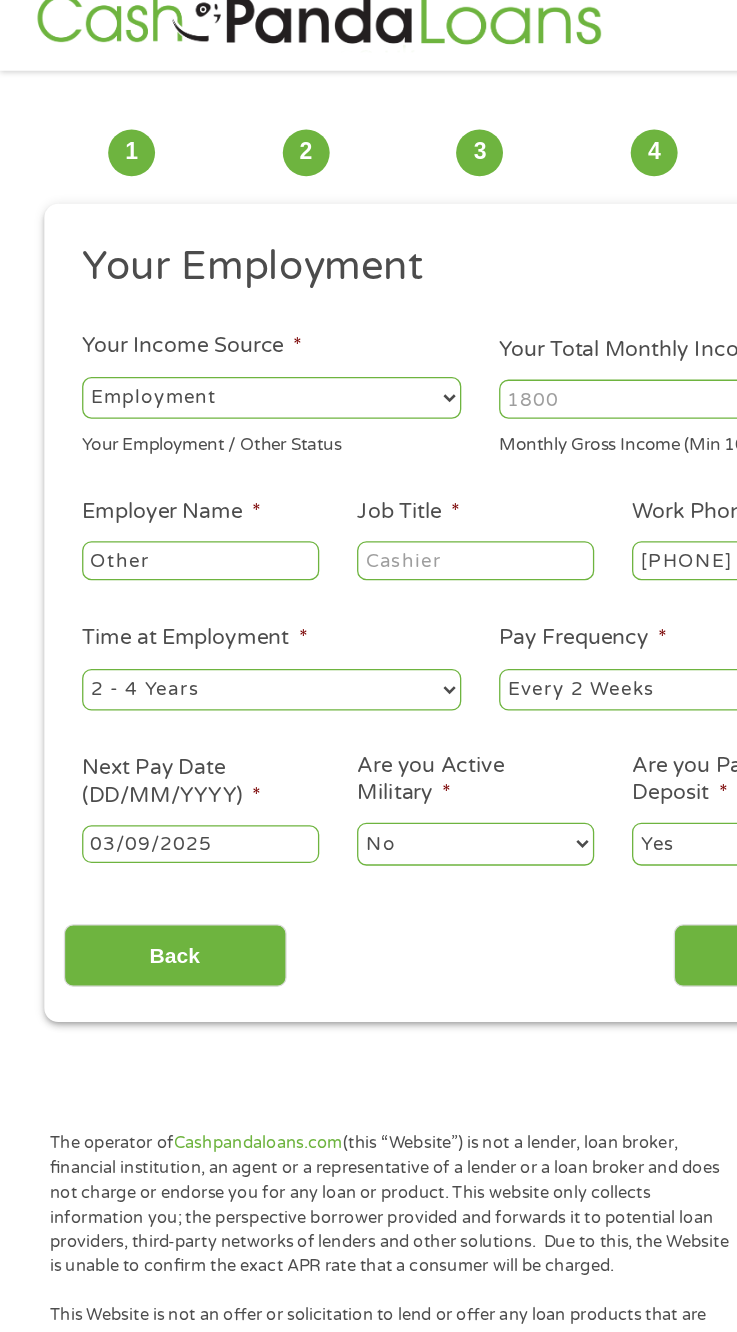 scroll, scrollTop: 8, scrollLeft: 0, axis: vertical 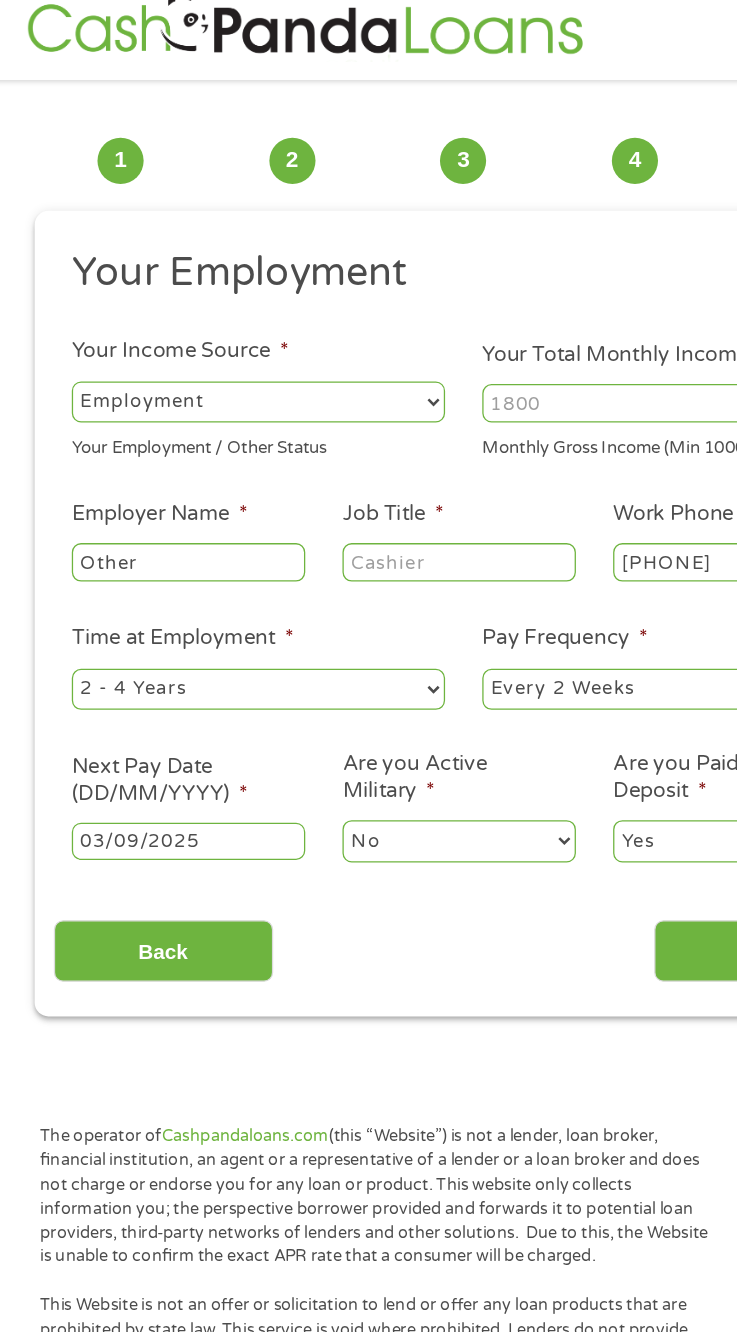 click on "--- Choose one --- Employment Self Employed Benefits" at bounding box center (208, 328) 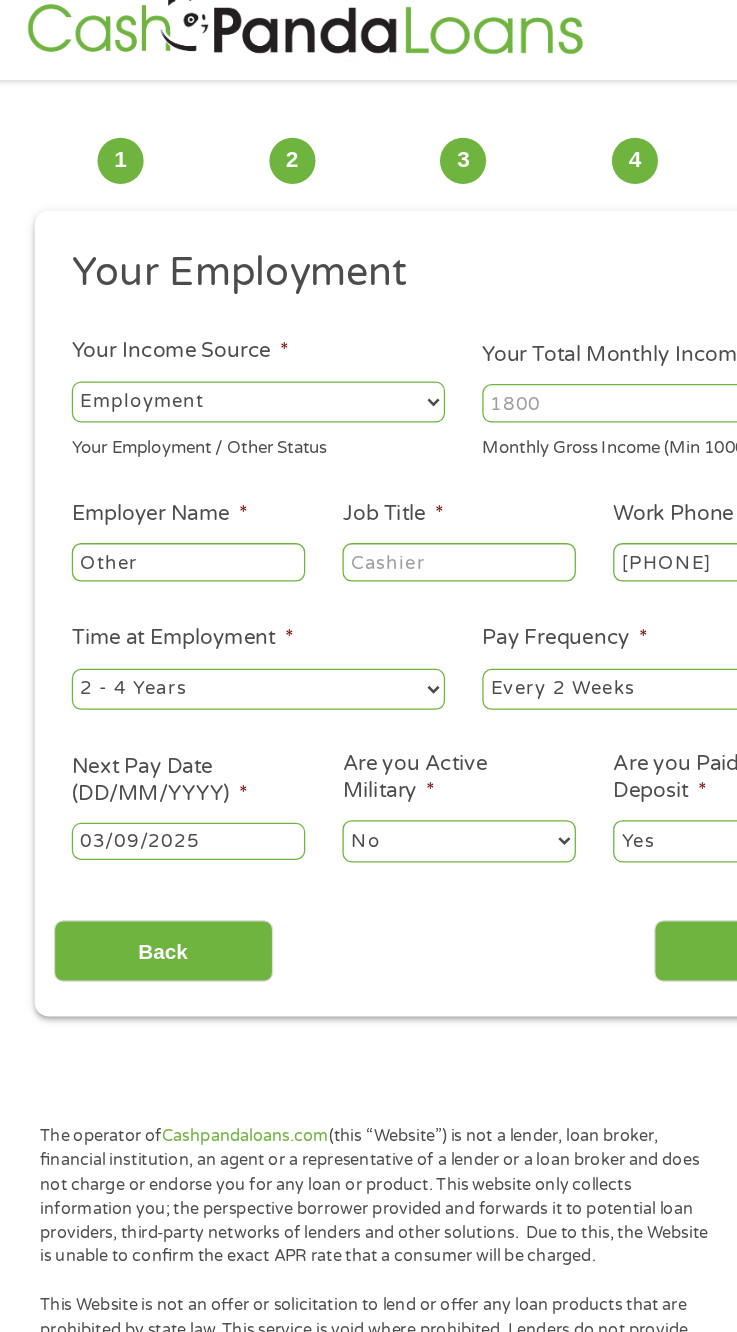 select on "benefits" 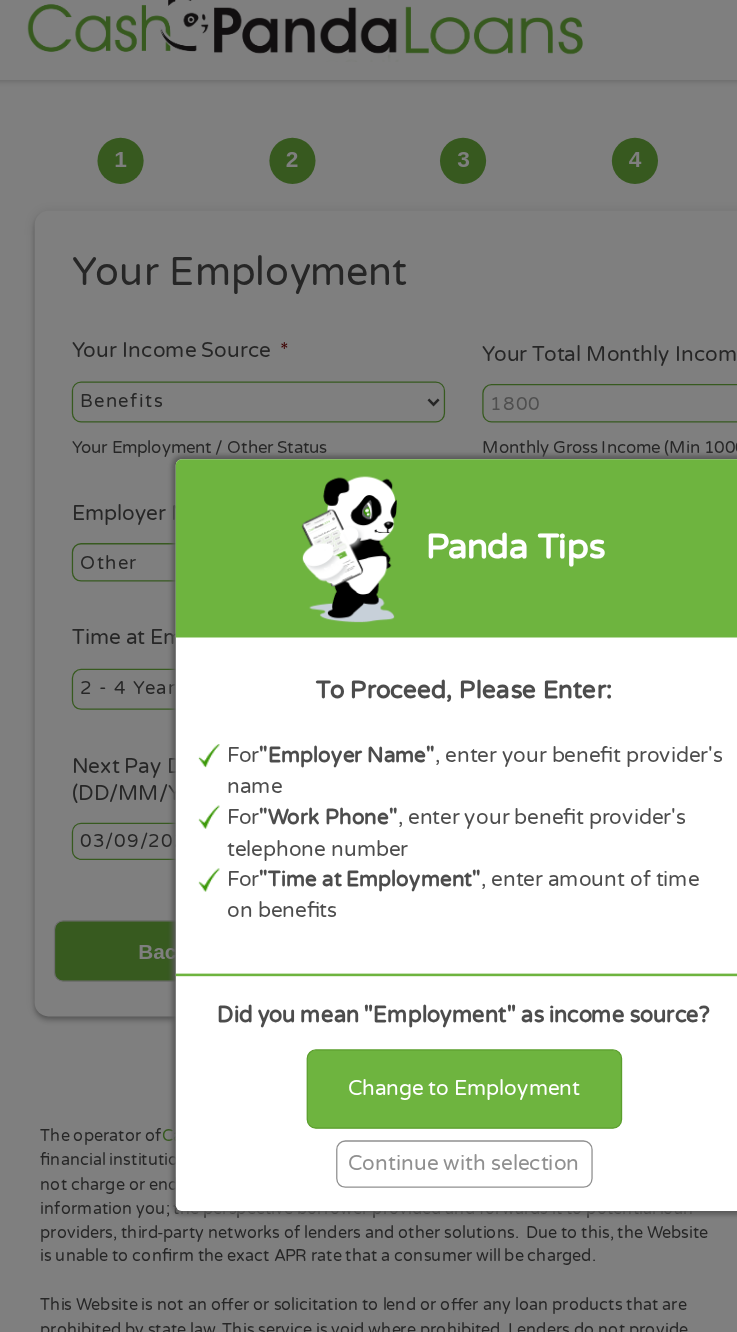 click on "Continue with selection" at bounding box center [369, 922] 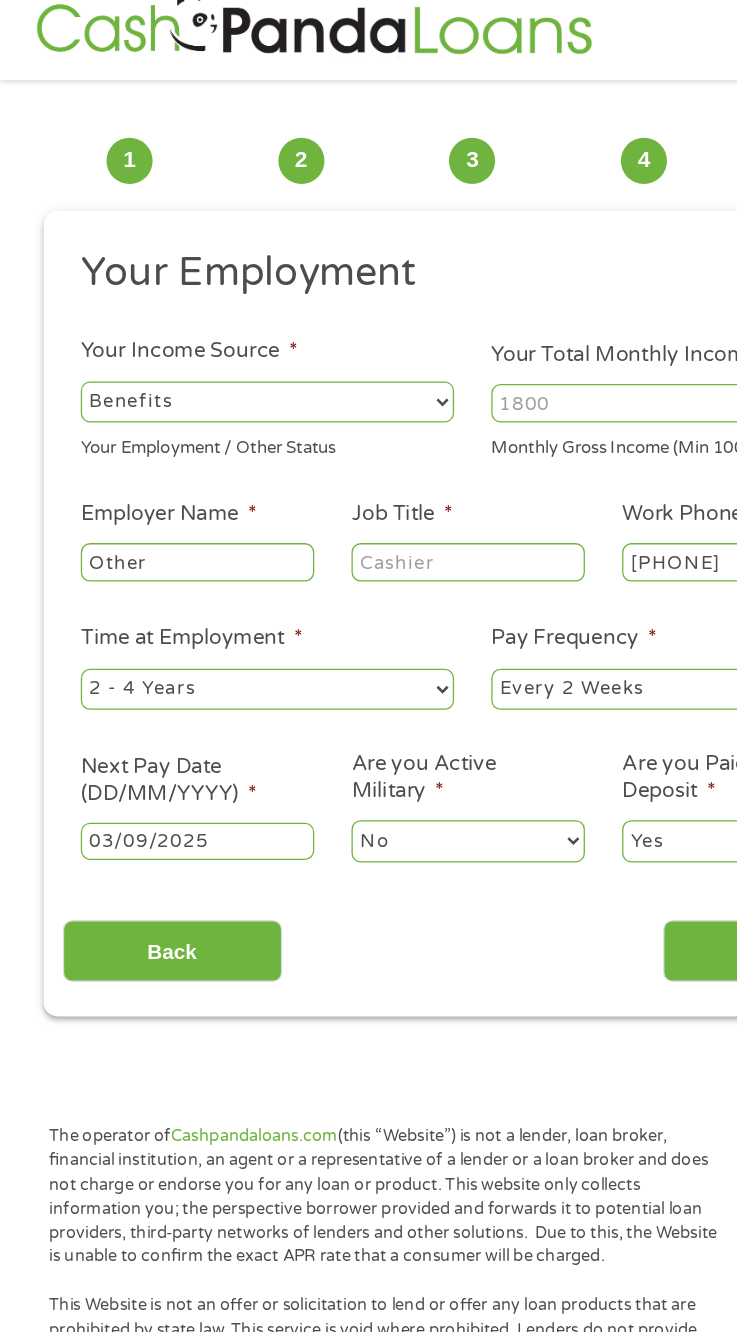 click on "Other" at bounding box center [154, 453] 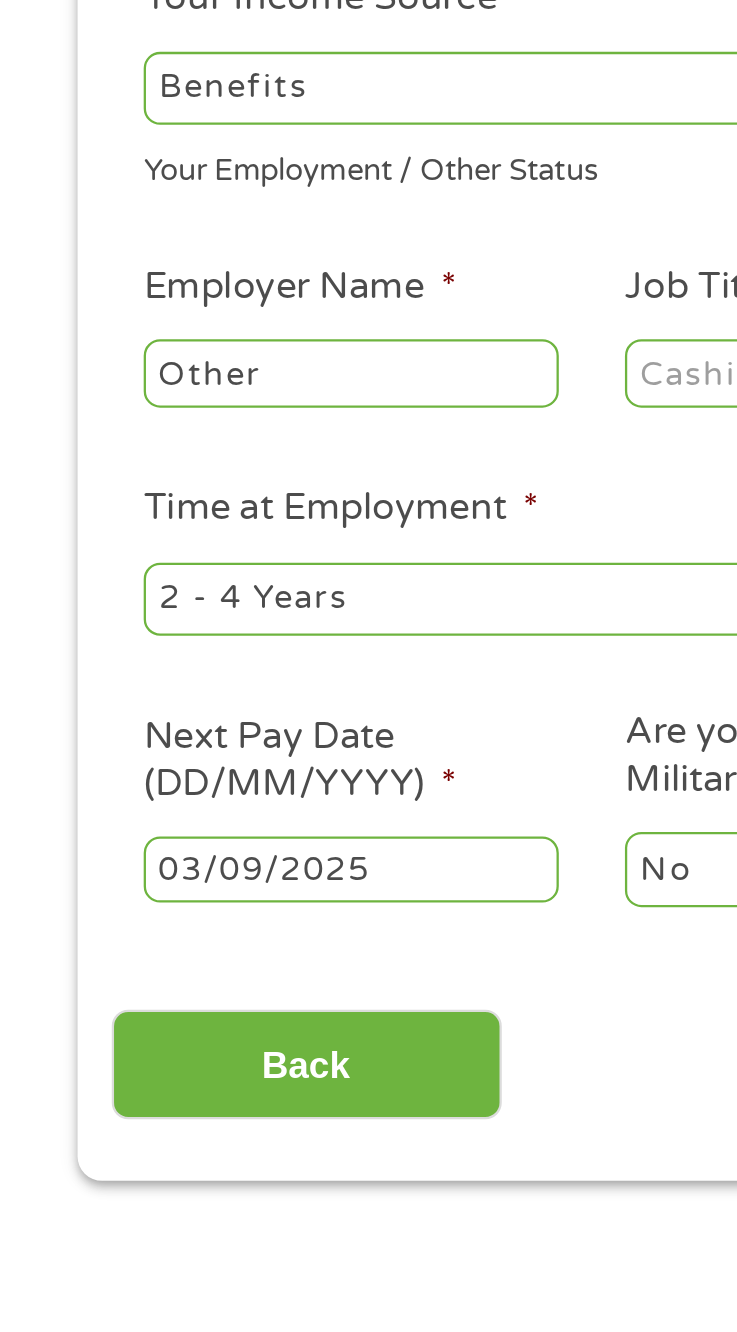 scroll, scrollTop: 8, scrollLeft: 0, axis: vertical 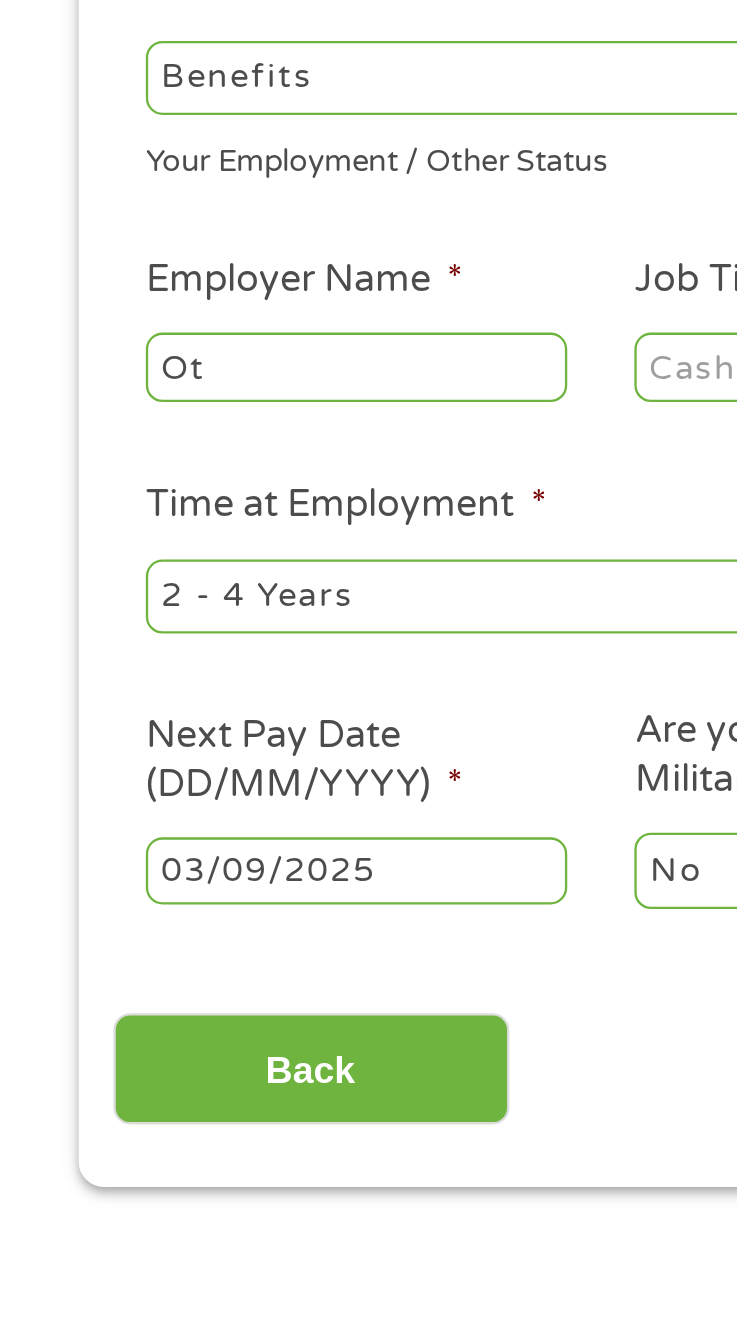type on "O" 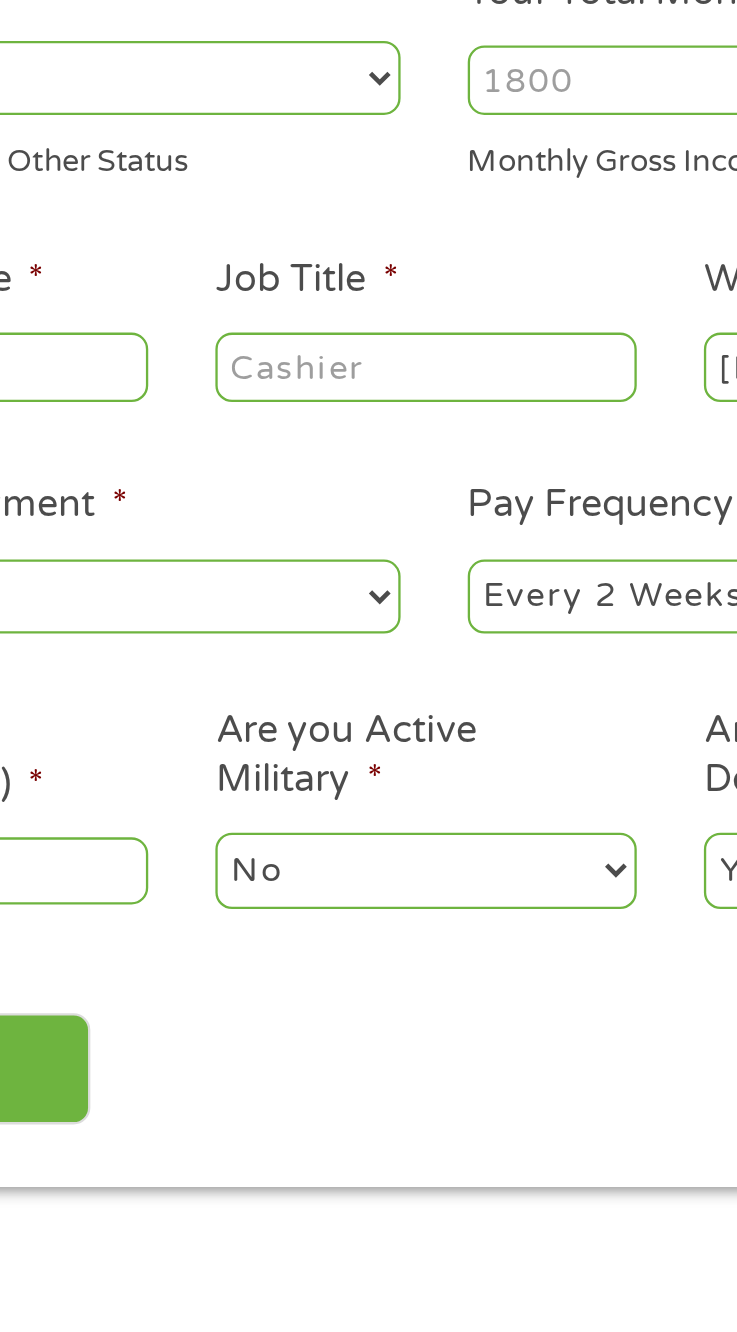 type on "Disability" 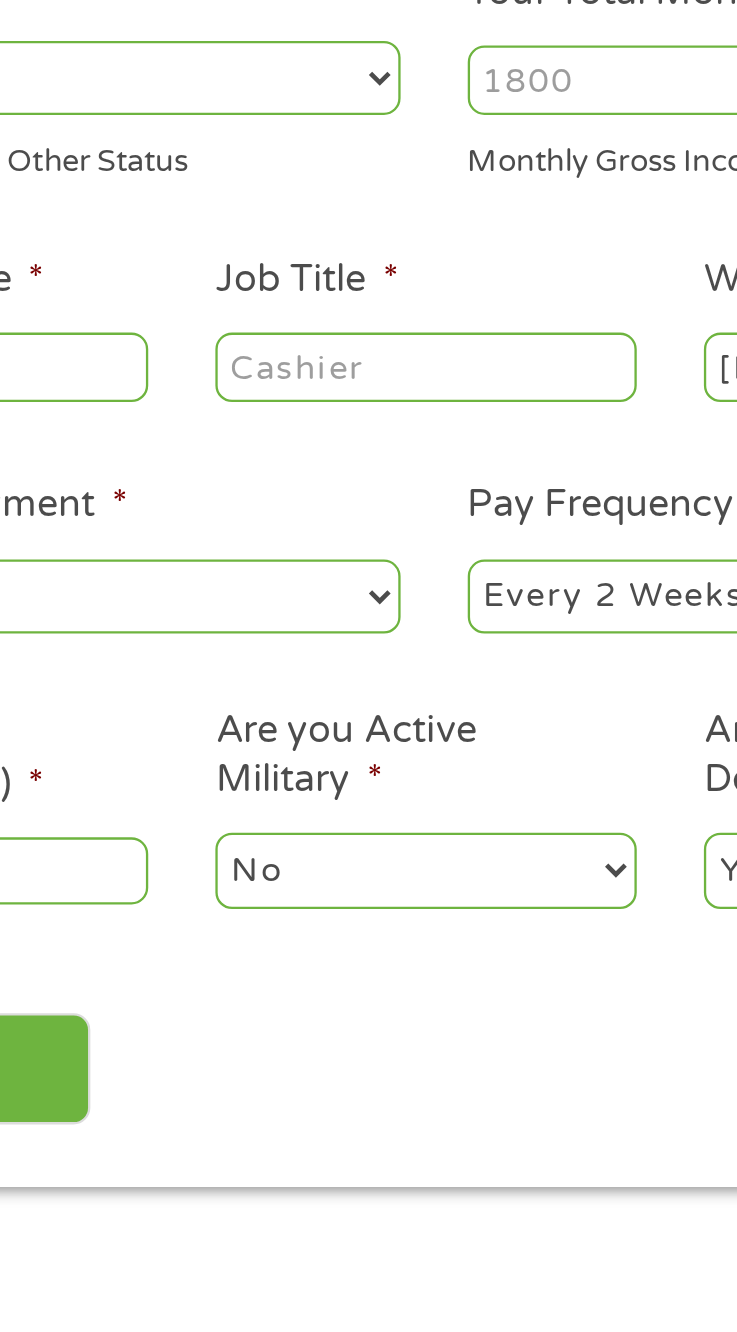 click on "Job Title *" at bounding box center (365, 453) 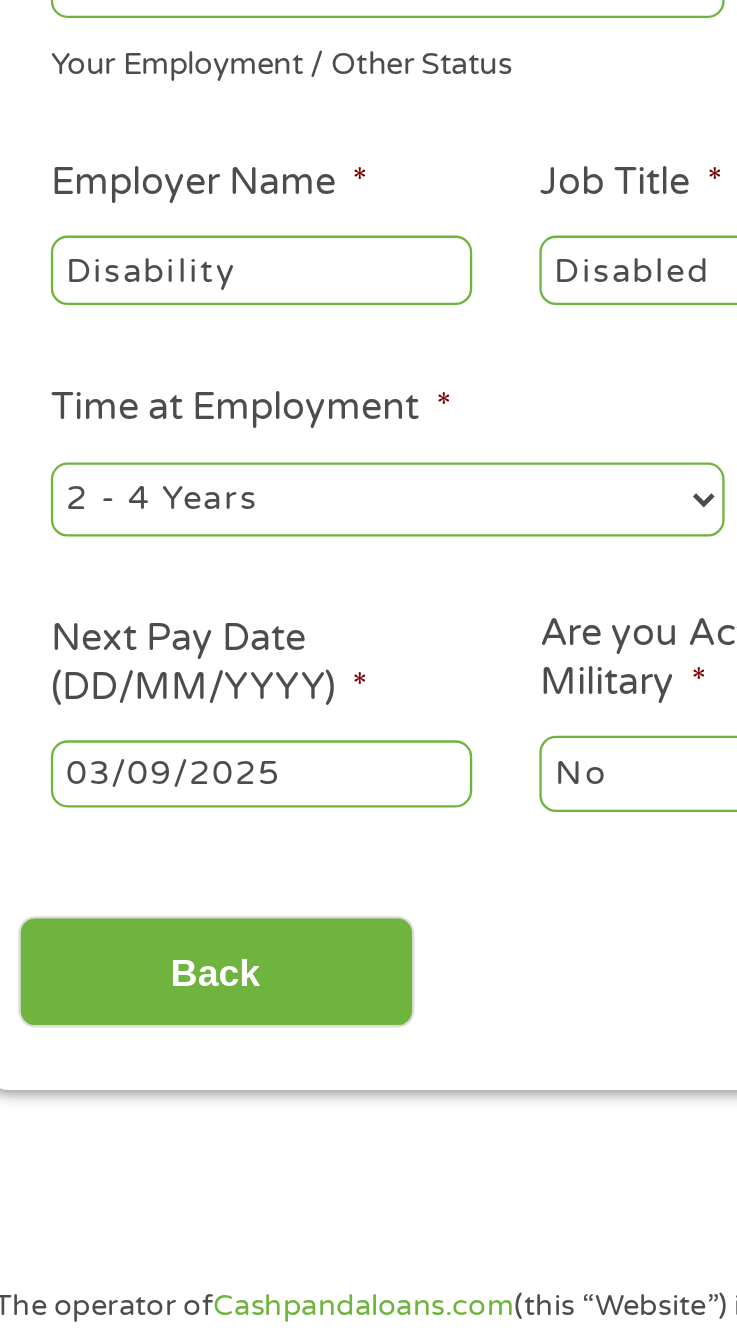 scroll, scrollTop: 8, scrollLeft: 0, axis: vertical 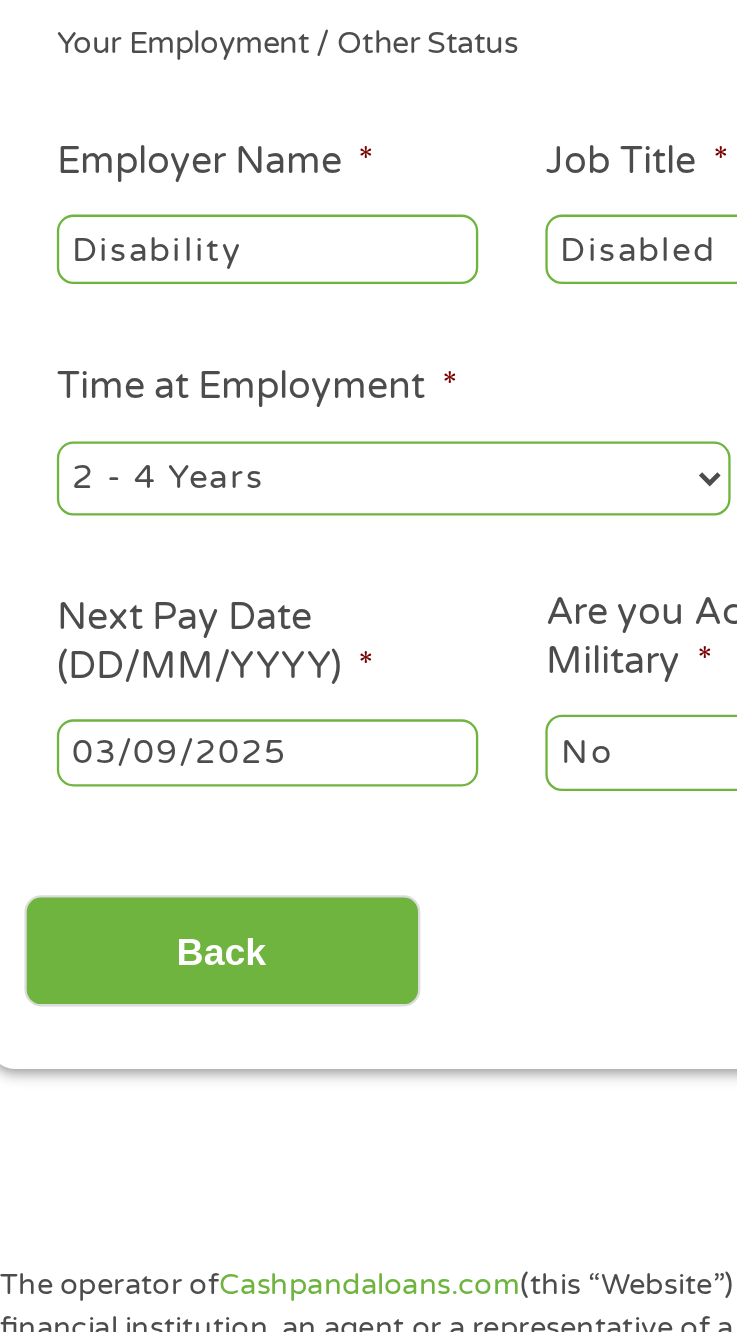 type on "Disabled" 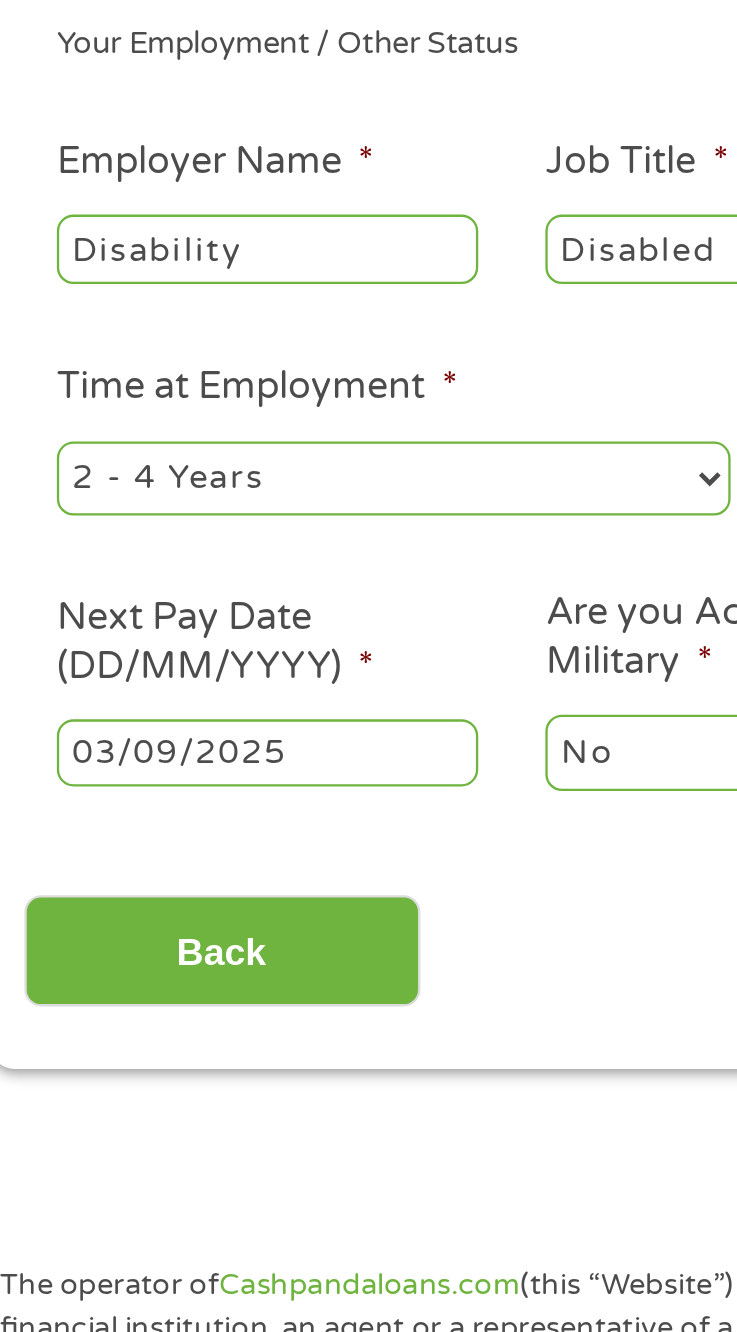 select on "60months" 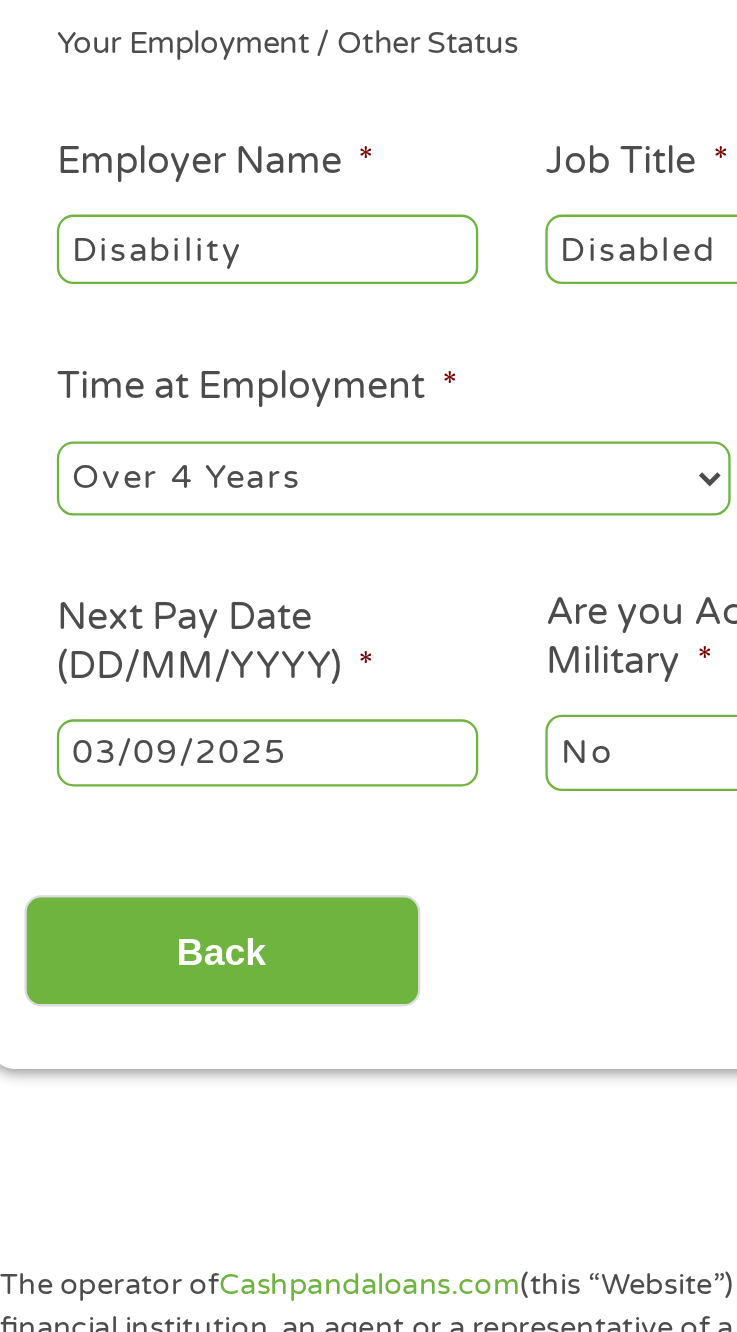 click on "Home   Get Loan Offer   How it works   FAQs   Blog   Cash Loans   Quick Loans   Online Loans   Payday Loans   Cash Advances   Préstamos   Paycheck Loans Near Me   Artificial Intelligence Loans   Contact Us                     1         Start   2         Your Home   3         About You   4         Employment   5         Banking   6
This field is hidden when viewing the form gclid EAIaIQobChMIko3__s78jgMVOCfUAR1eEBHXEAAYAiAAEgKSAvD_BwE This field is hidden when viewing the form Referrer https://www.cashpandaloans.com/?medium=adwords&source=adwords&campaign=22747246762&adgroup=181722780453&creative=761512430325&position&keyword=i%20need%20money%20today&utm_term=%7Bsearchterm%7D&matchtype=%7Bterm%7D&device=c&network=s&gad_source=5&gad_campaignid=22747246762&gclid=EAIaIQobChMIko3__s78jgMVOCfUAR1eEBHXEAAYAiAAEgKSAvD_BwE This field is hidden when viewing the form Source adwords This field is hidden when viewing the form Campaign 22747246762 Medium" at bounding box center [368, 1469] 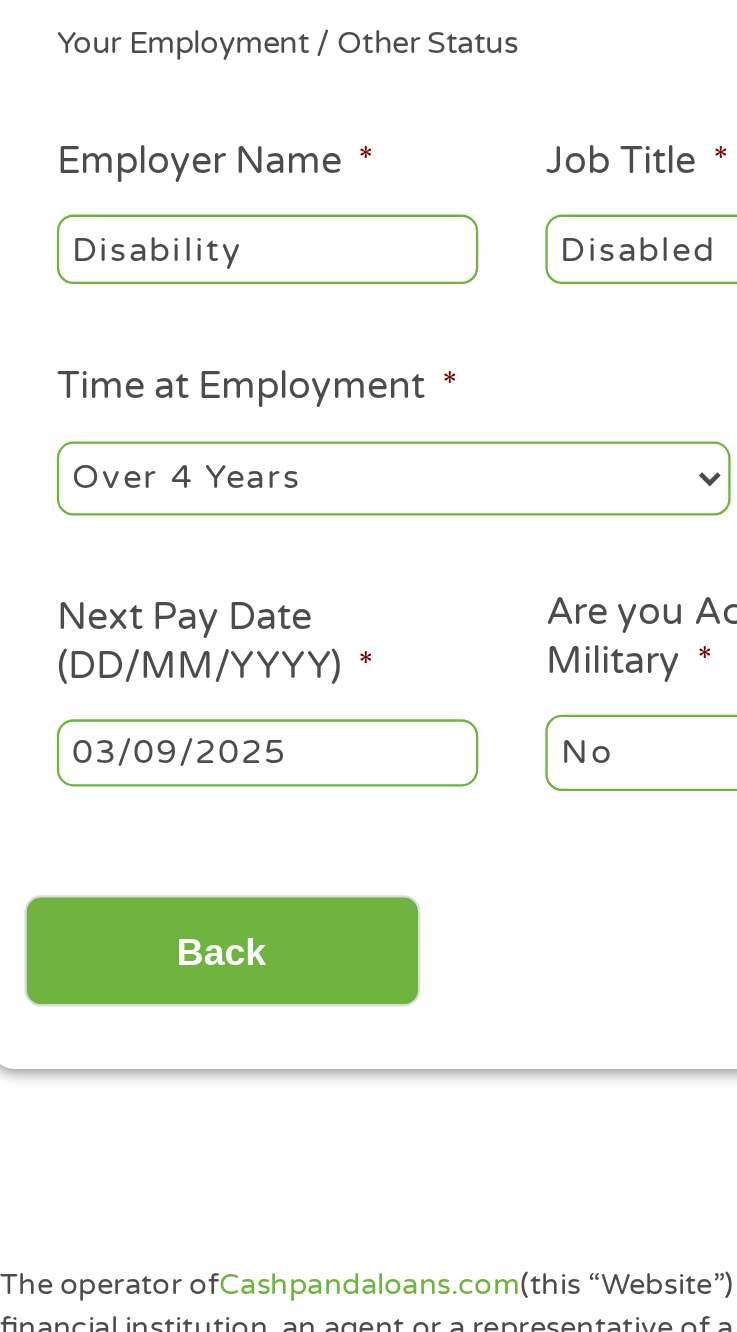 click on "03/09/2025" at bounding box center [154, 671] 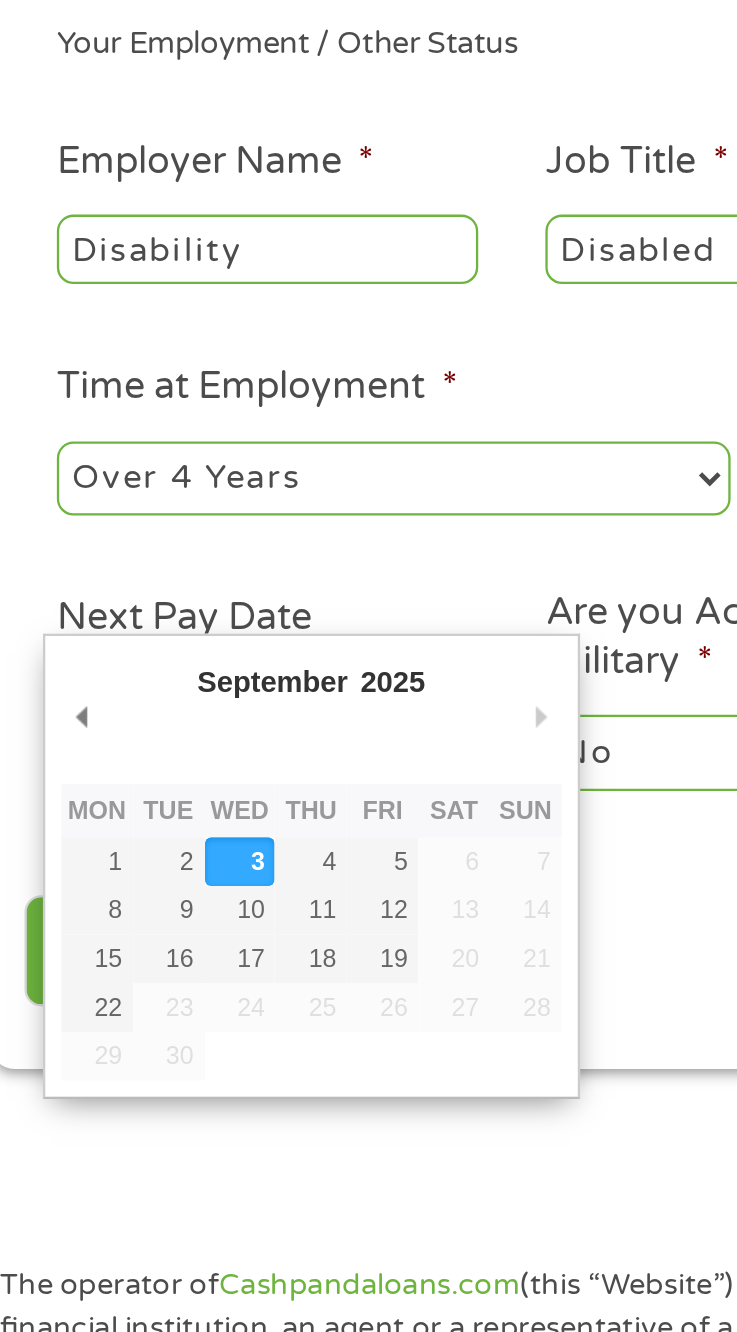 type on "01/09/2025" 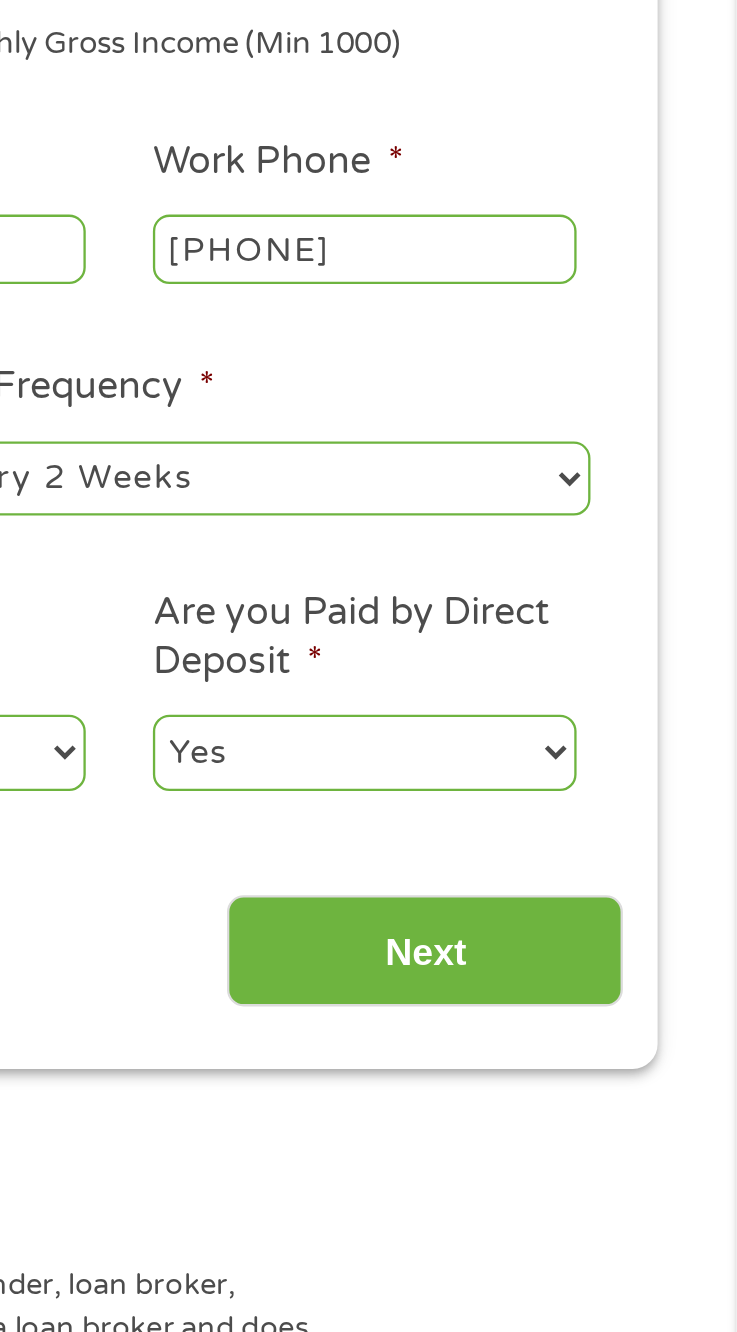 scroll, scrollTop: 8, scrollLeft: 0, axis: vertical 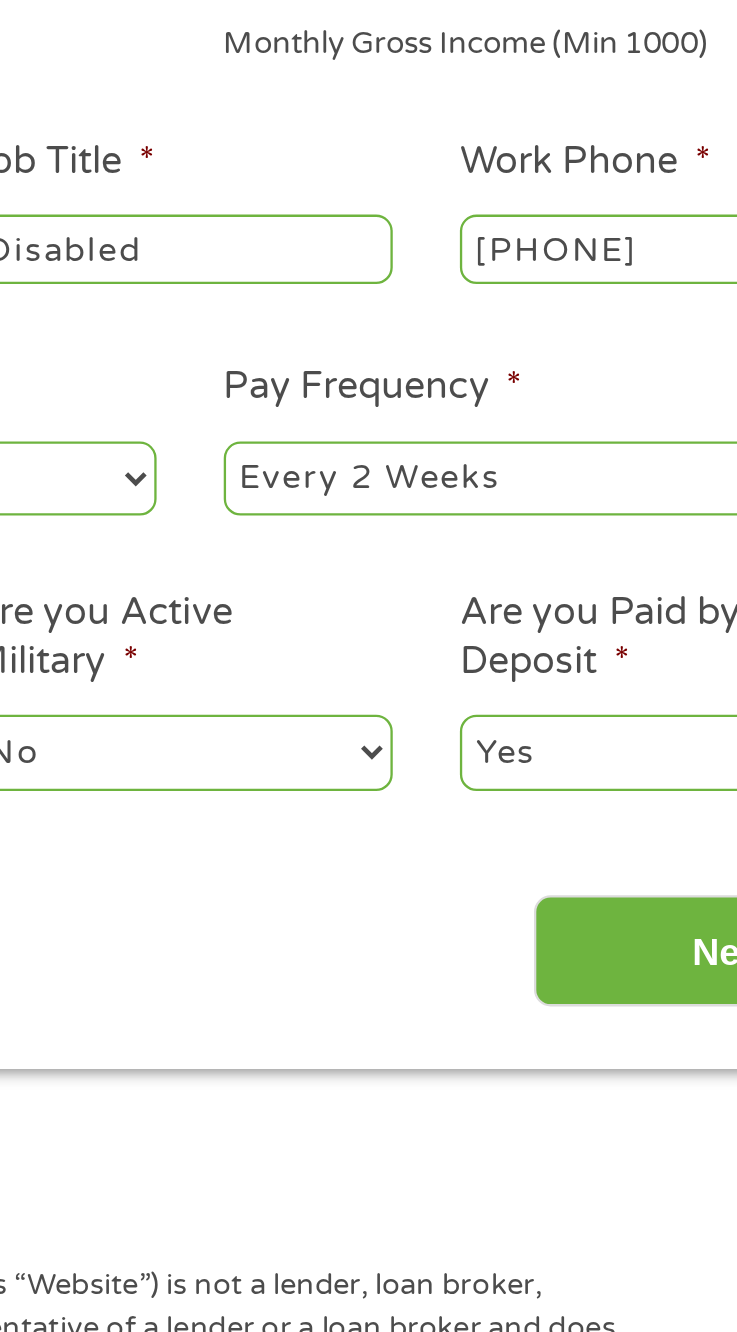 click on "--- Choose one --- Every 2 Weeks Every Week Monthly Semi-Monthly" at bounding box center [528, 552] 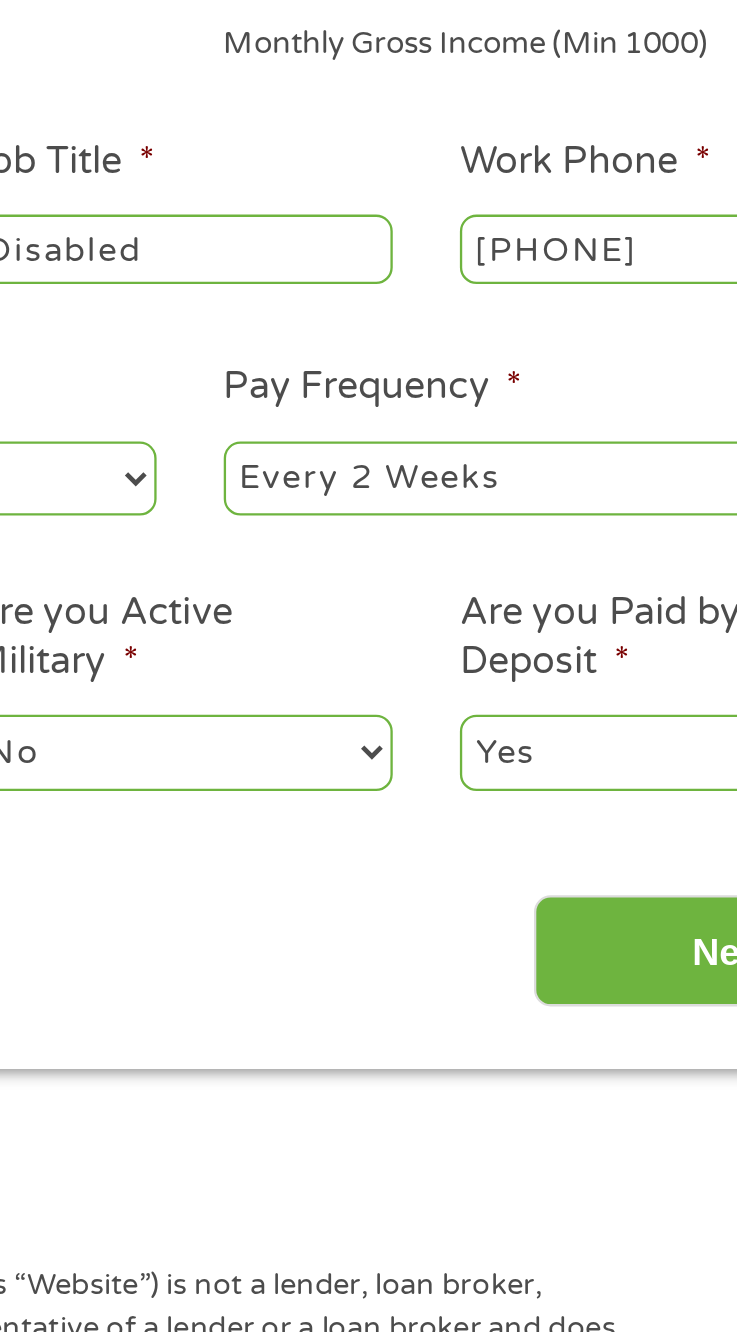 select on "monthly" 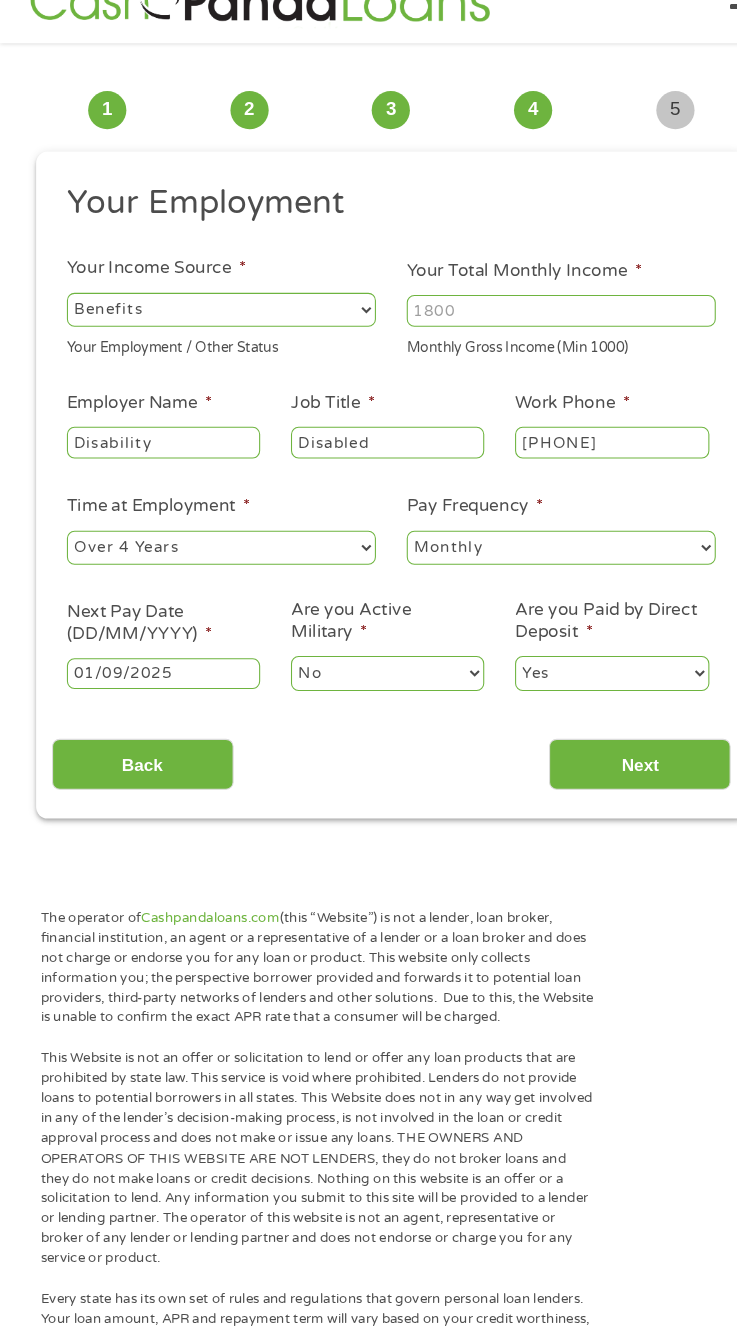 scroll, scrollTop: 8, scrollLeft: 0, axis: vertical 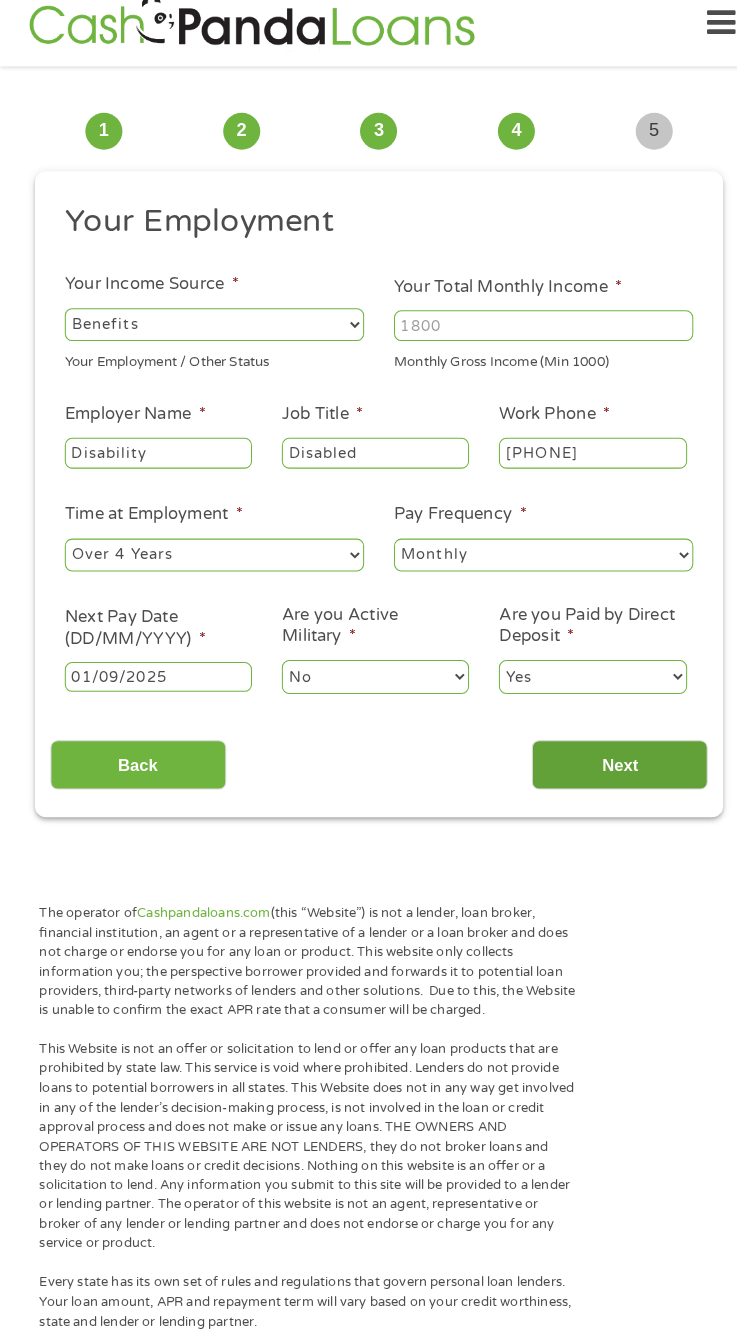 click on "Next" at bounding box center [602, 756] 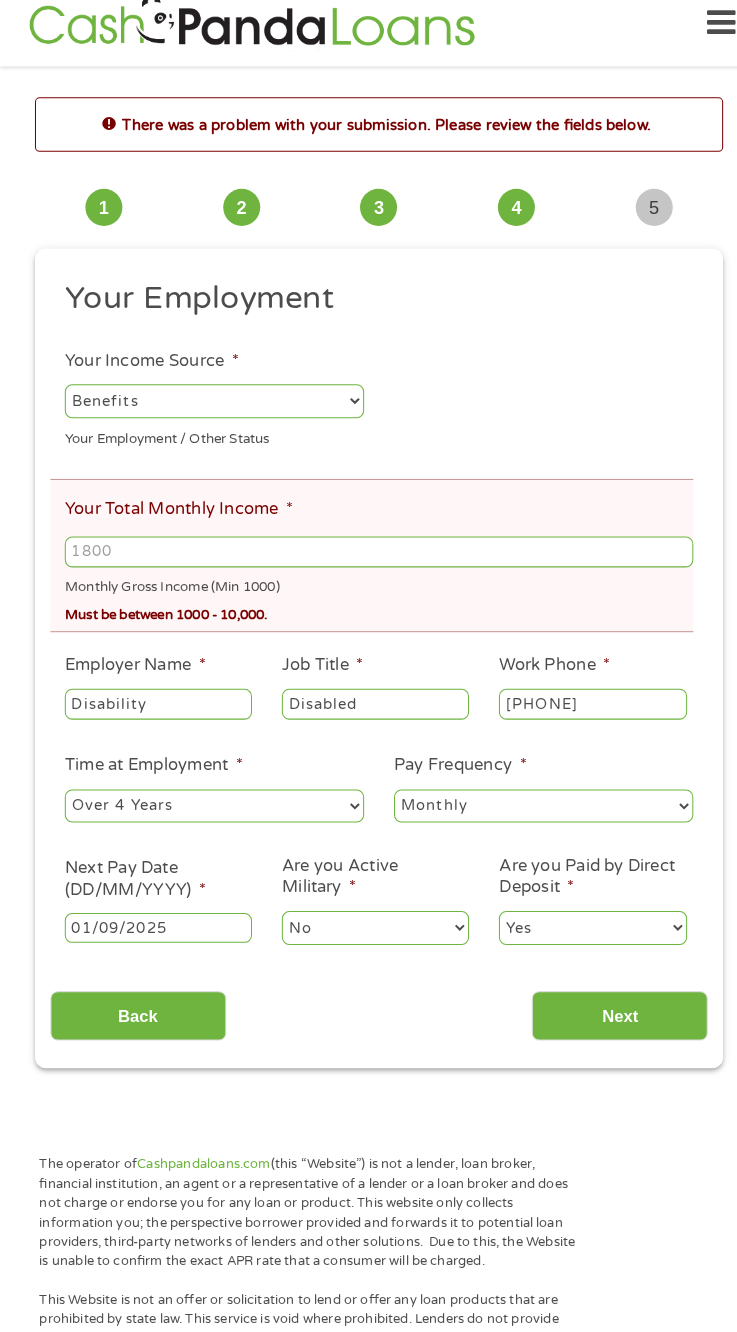scroll, scrollTop: 15, scrollLeft: 0, axis: vertical 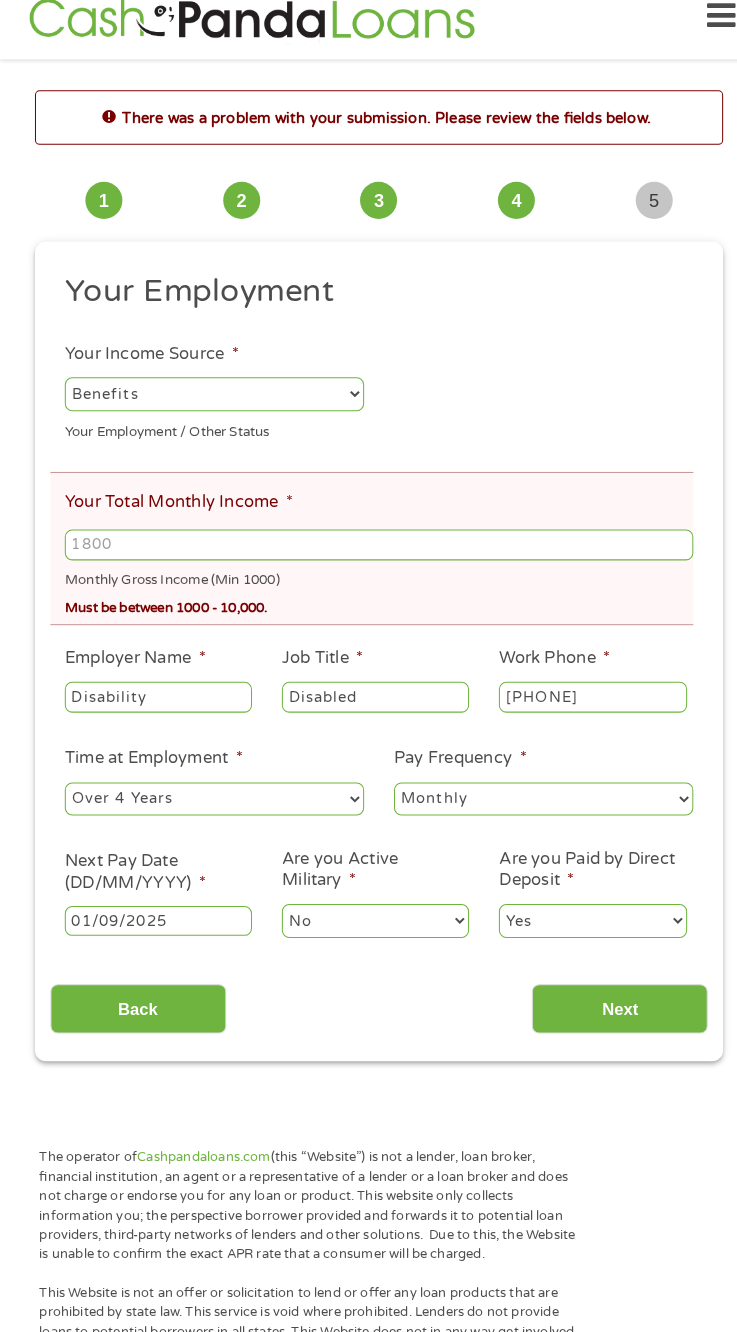 click on "Your Total Monthly Income *" at bounding box center [368, 542] 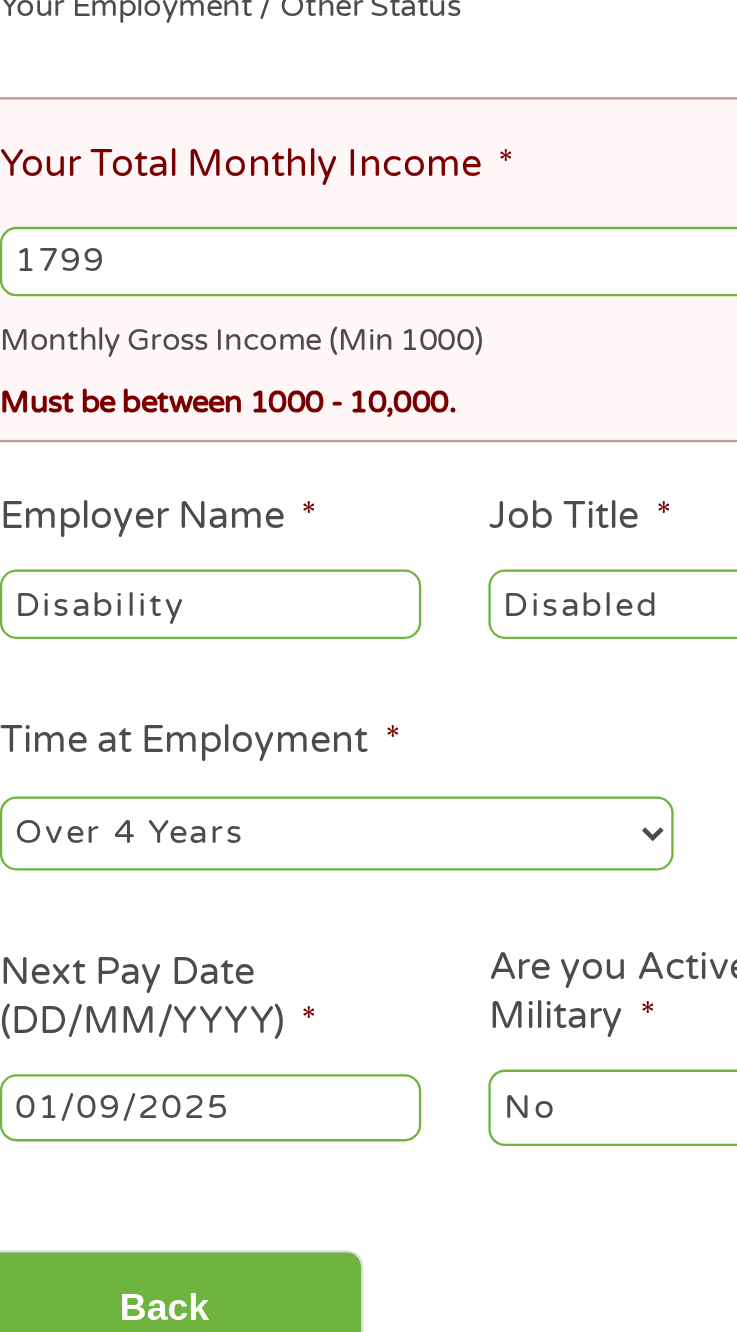 scroll, scrollTop: 15, scrollLeft: 0, axis: vertical 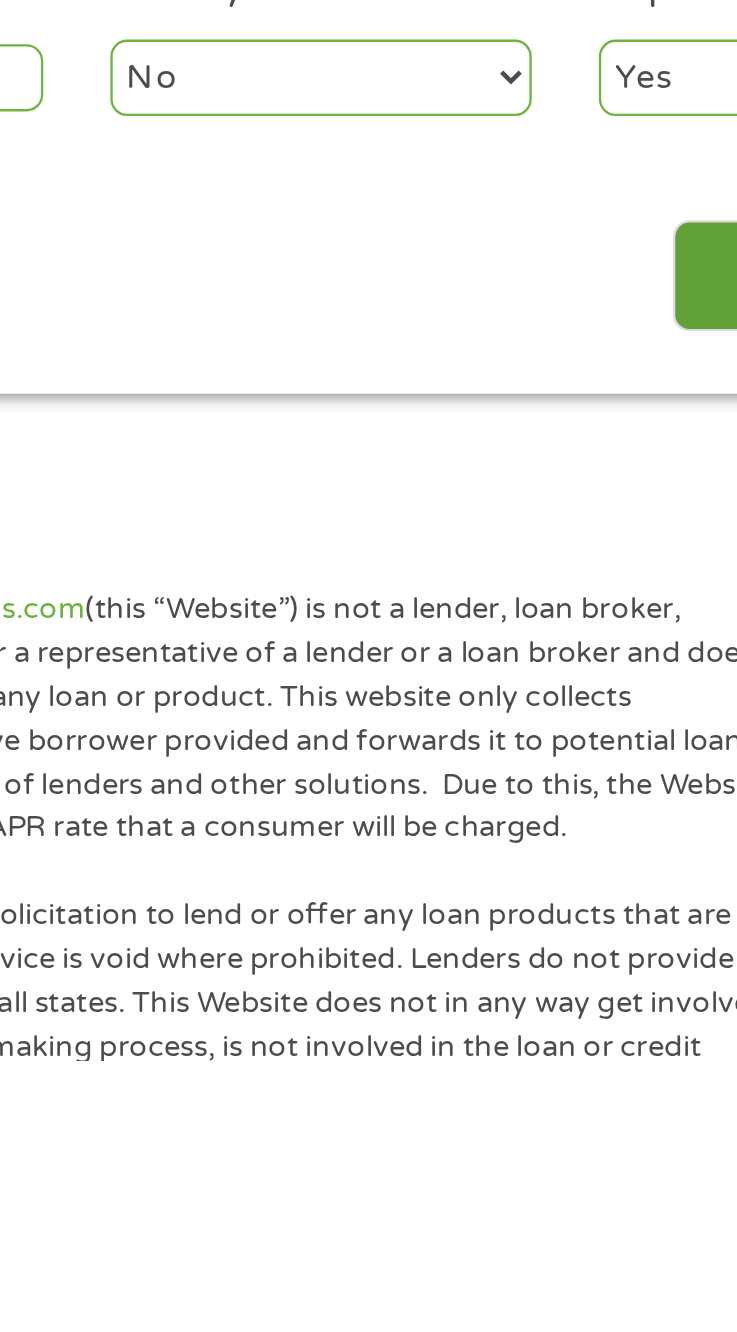 type on "1799" 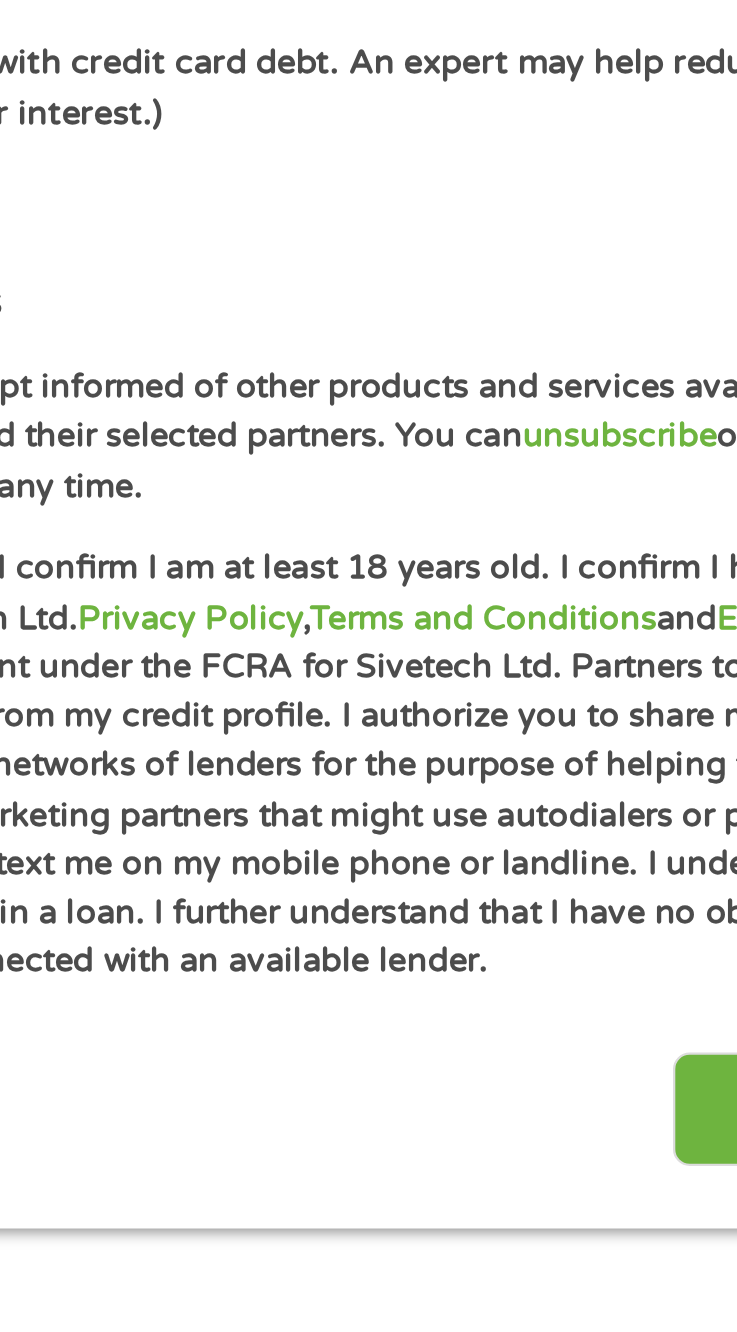 scroll, scrollTop: 14, scrollLeft: 0, axis: vertical 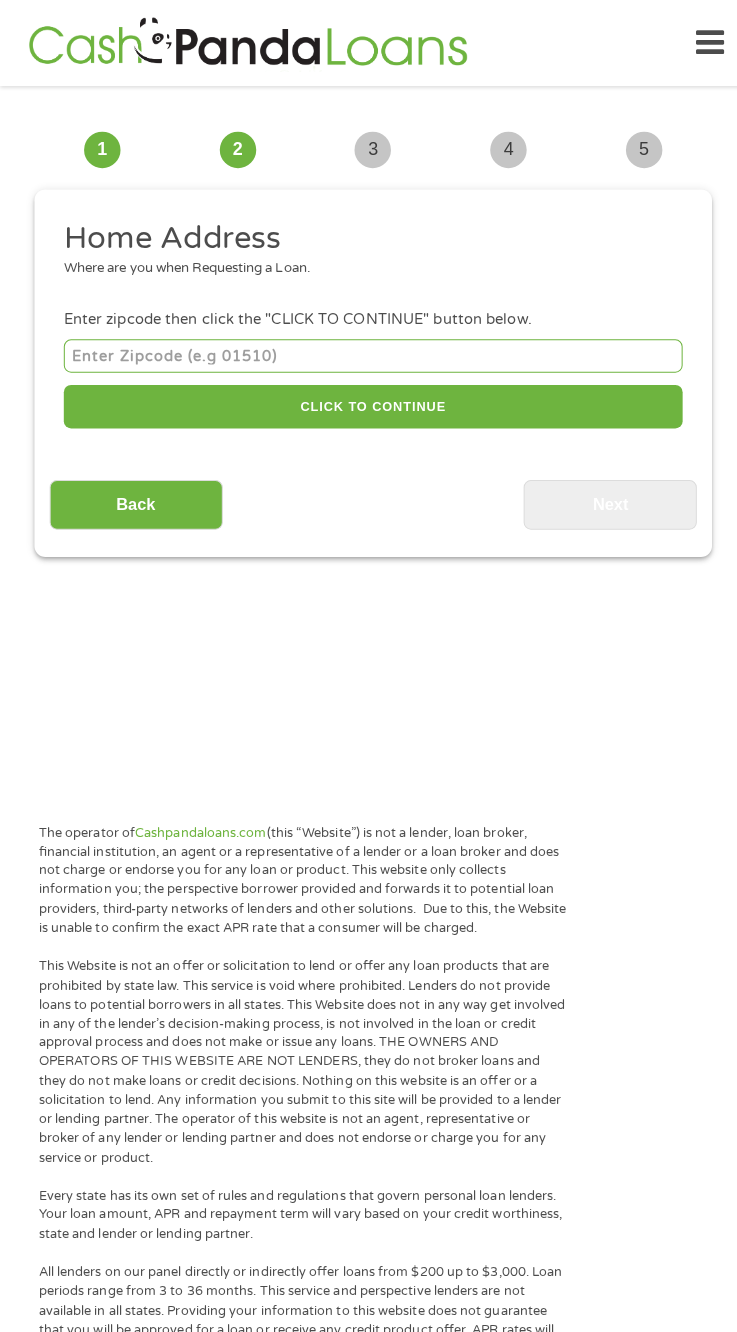click at bounding box center [368, 351] 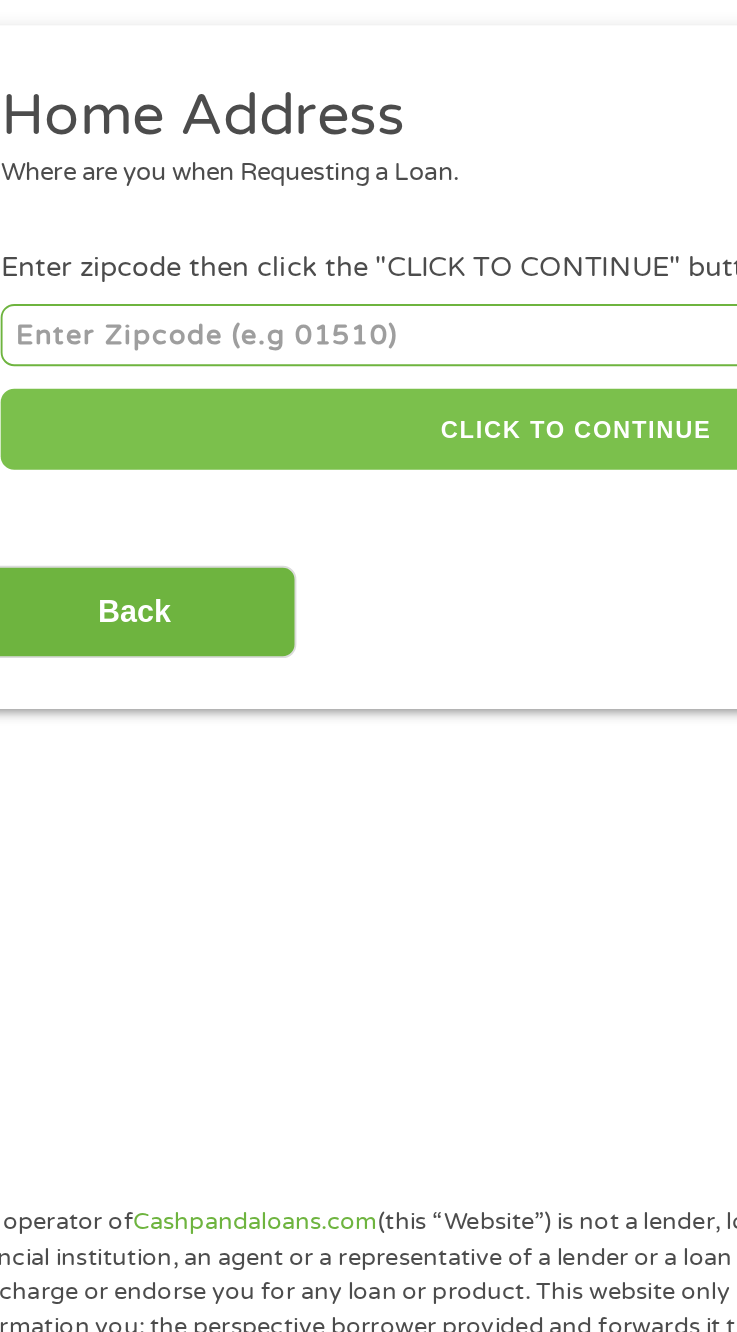 type on "[NUMBER]" 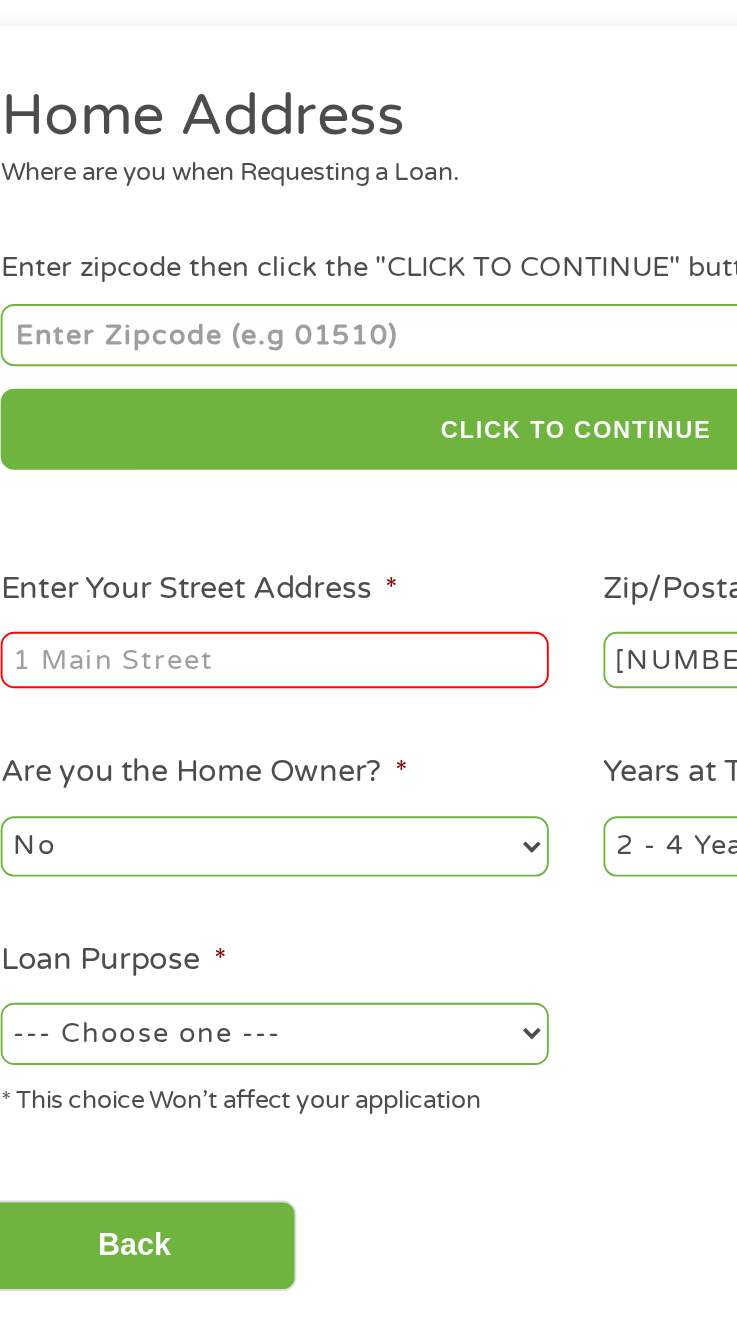 click on "Enter Your Street Address *" at bounding box center (208, 524) 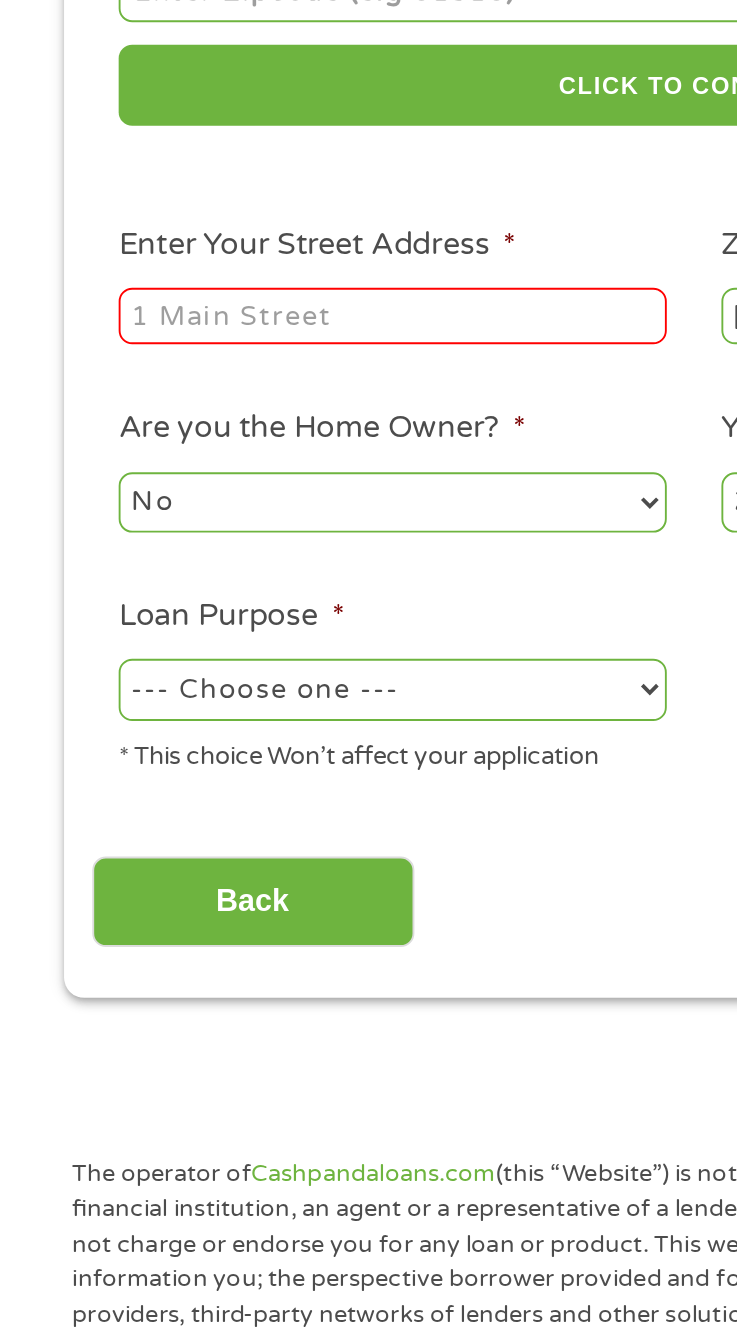 type on "[LAST_FOUR_DIGITS] [LAST_FOUR_DIGITS] [LAST_FOUR_DIGITS]" 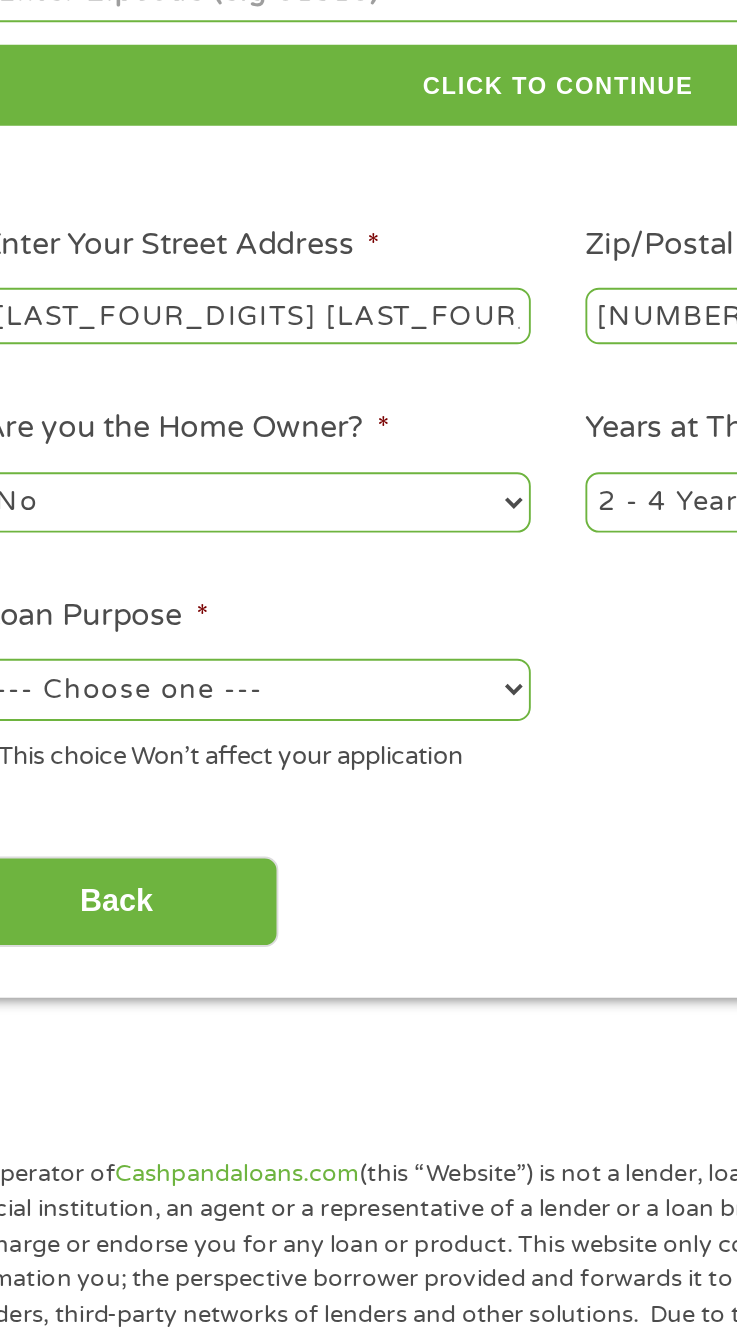 click on "No Yes" at bounding box center [208, 623] 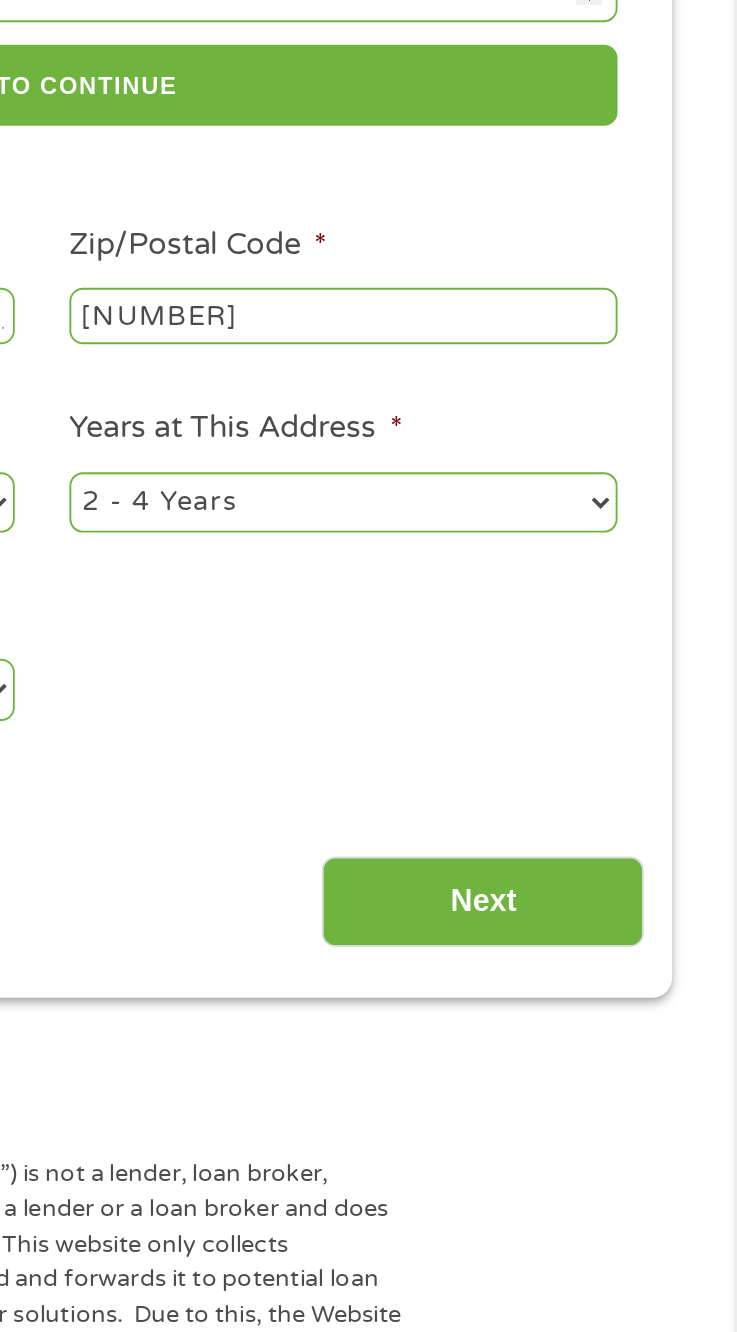 click on "1 Year or less 1 - 2 Years 2 - 4 Years Over 4 Years" at bounding box center (528, 623) 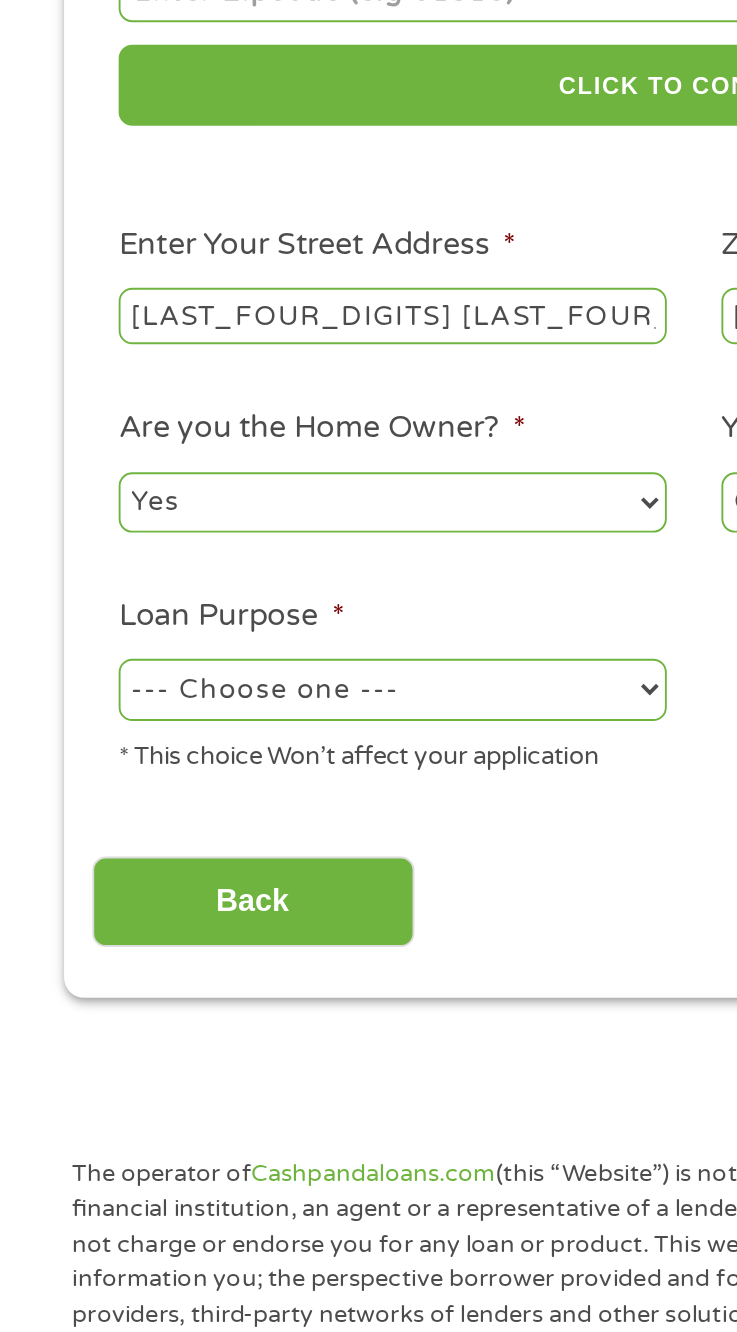 click on "--- Choose one --- Pay Bills Debt Consolidation Home Improvement Major Purchase Car Loan Short Term Cash Medical Expenses Other" at bounding box center [208, 722] 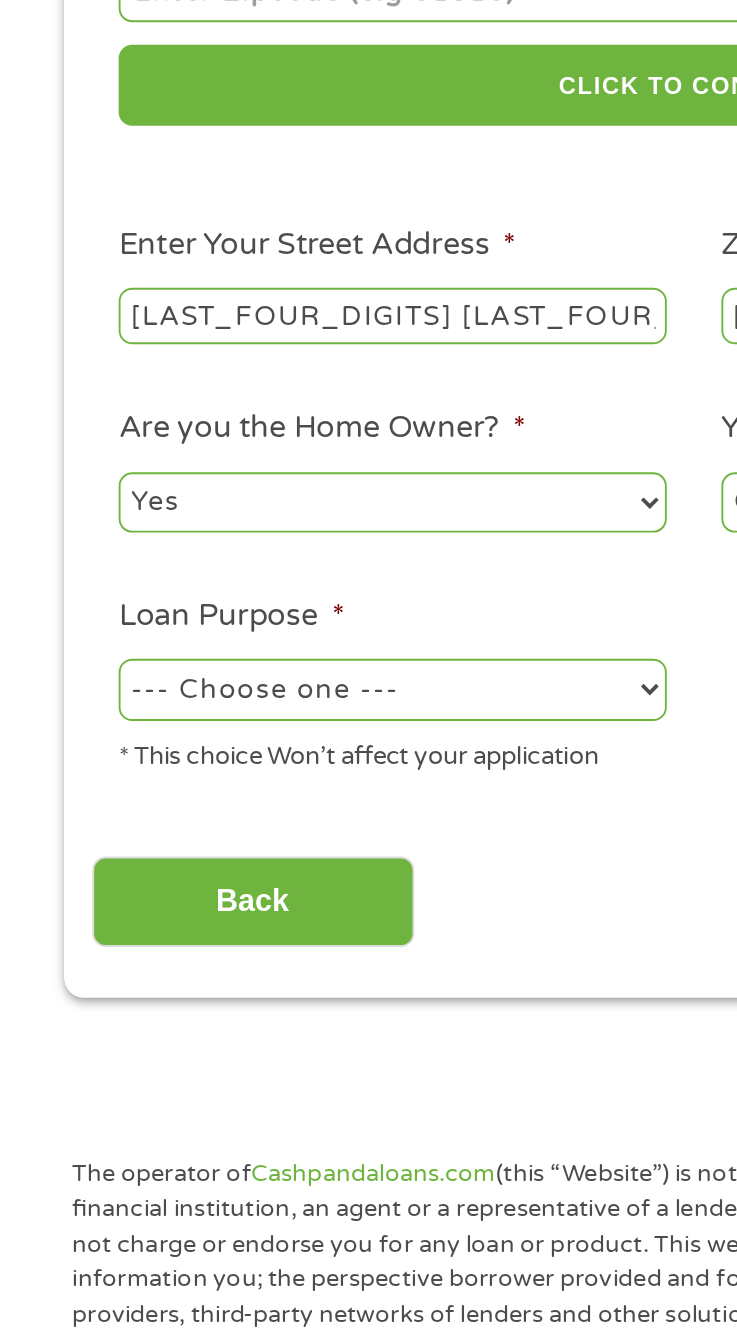 select on "other" 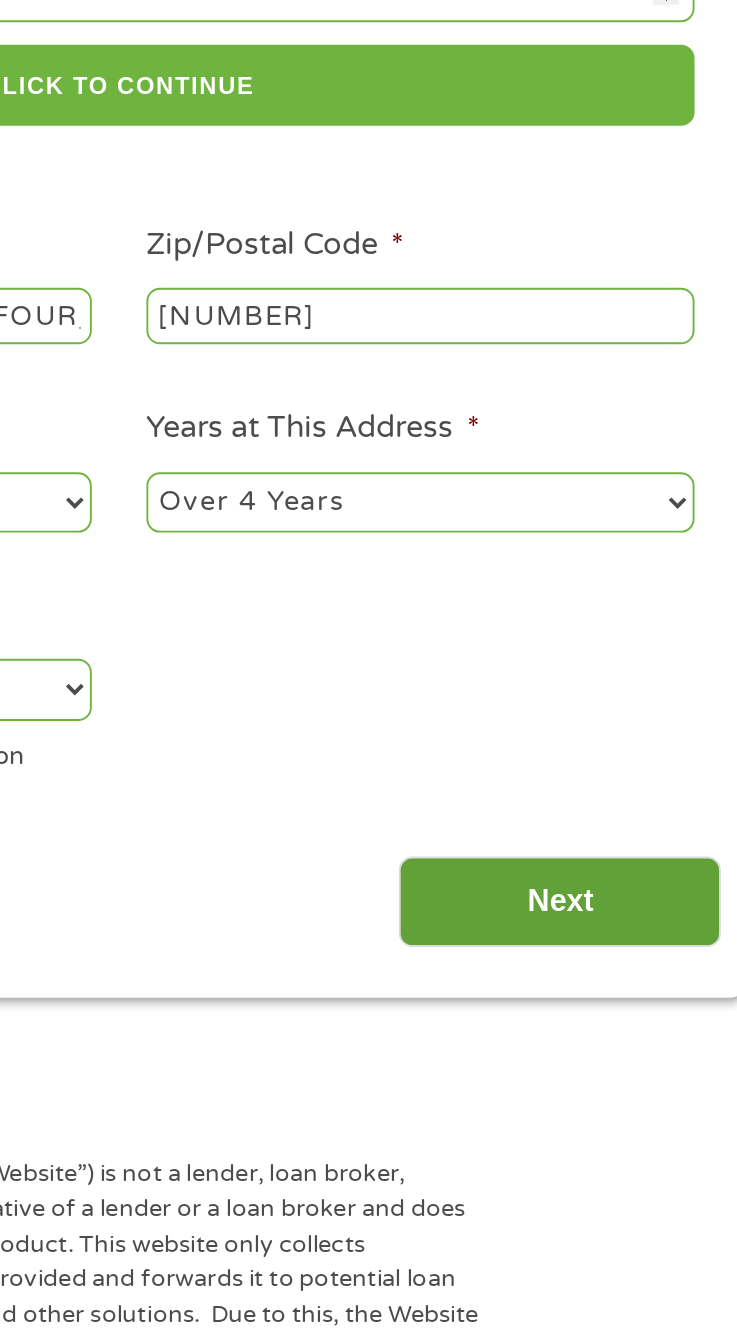 click on "Next" at bounding box center (602, 835) 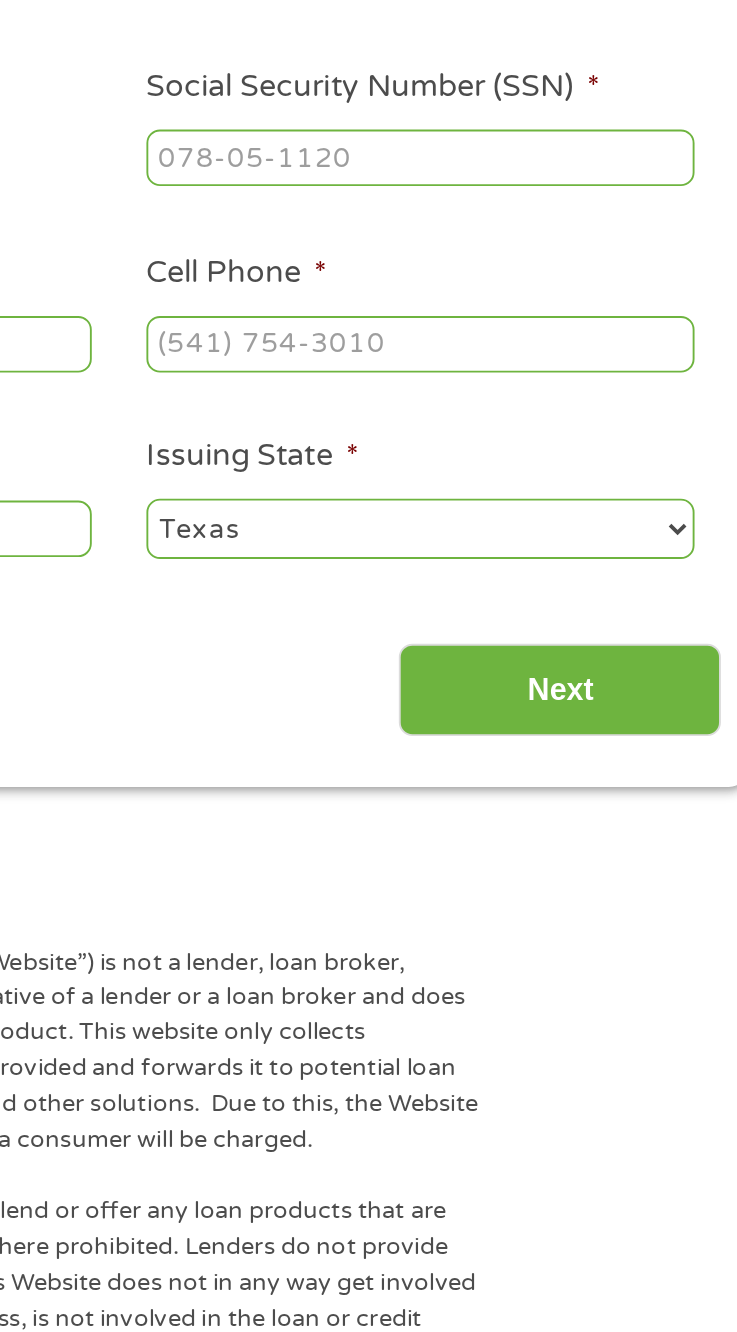 scroll, scrollTop: 15, scrollLeft: 0, axis: vertical 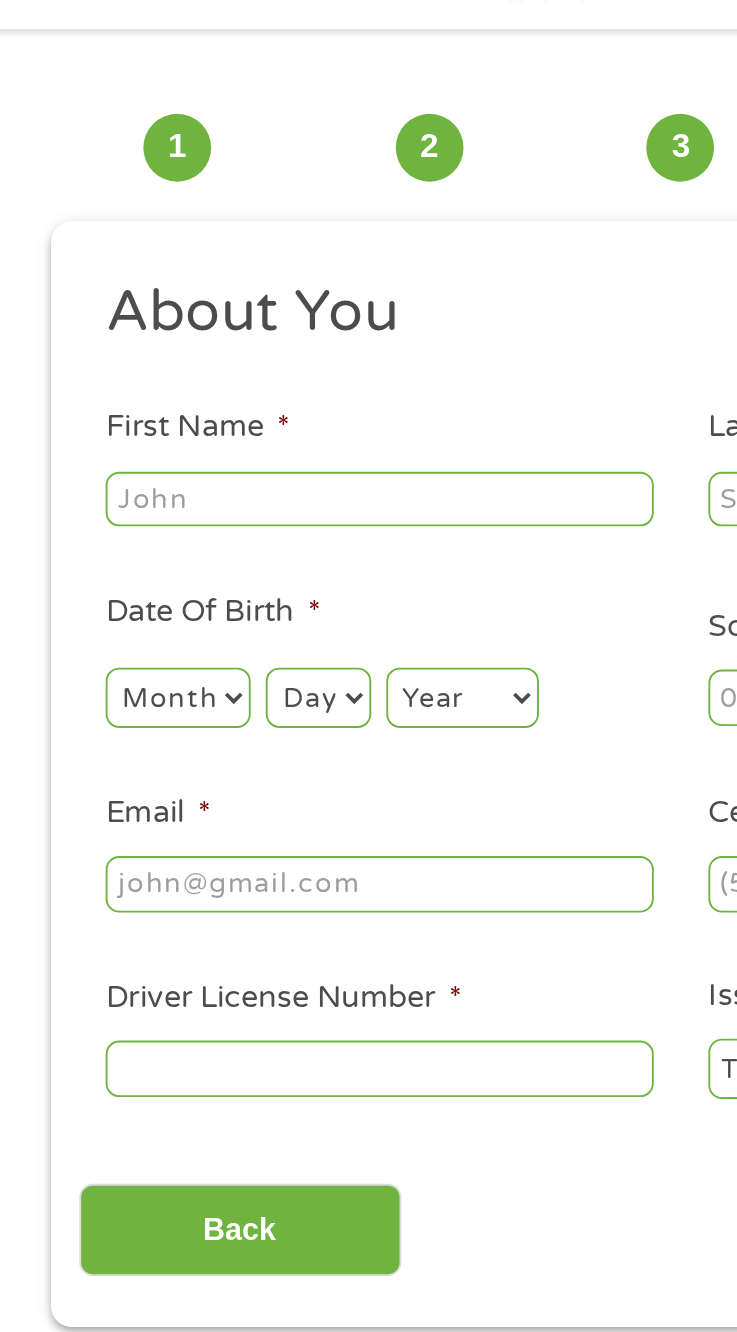 click on "First Name *" at bounding box center [208, 320] 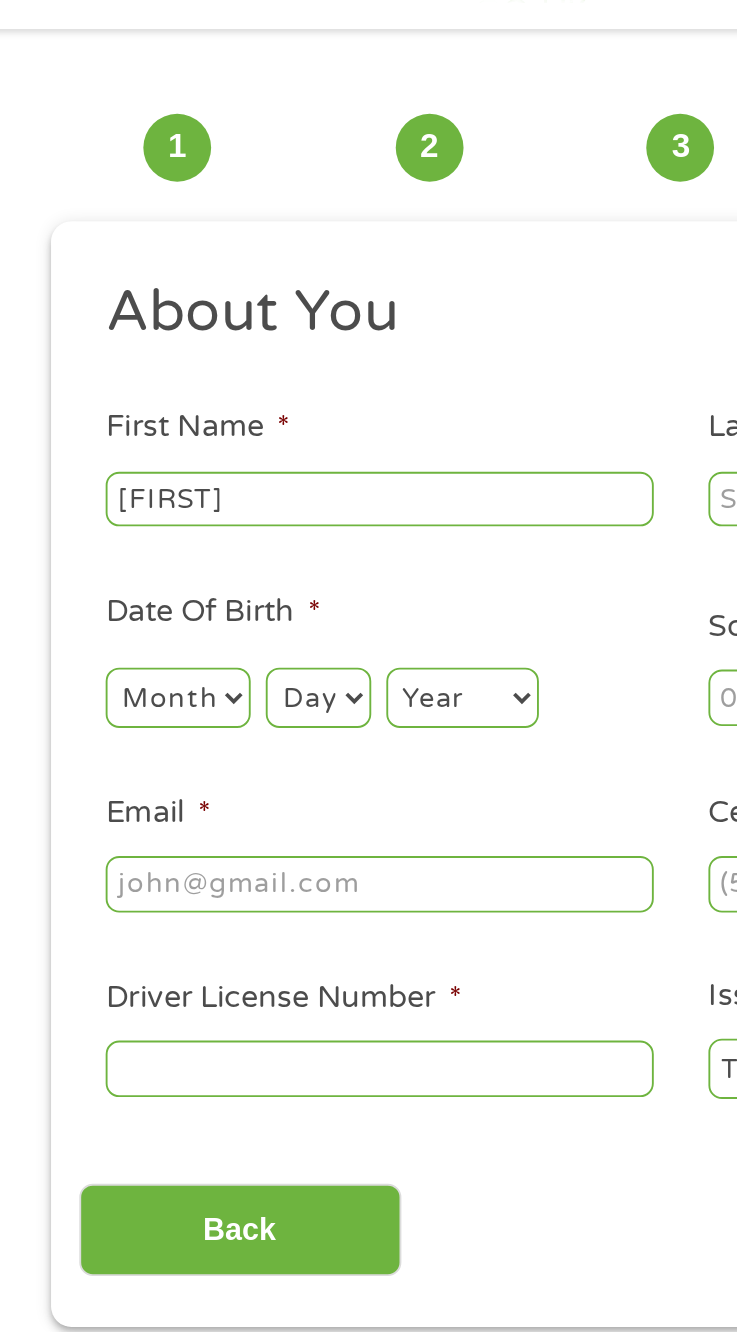 type on "[FIRST]" 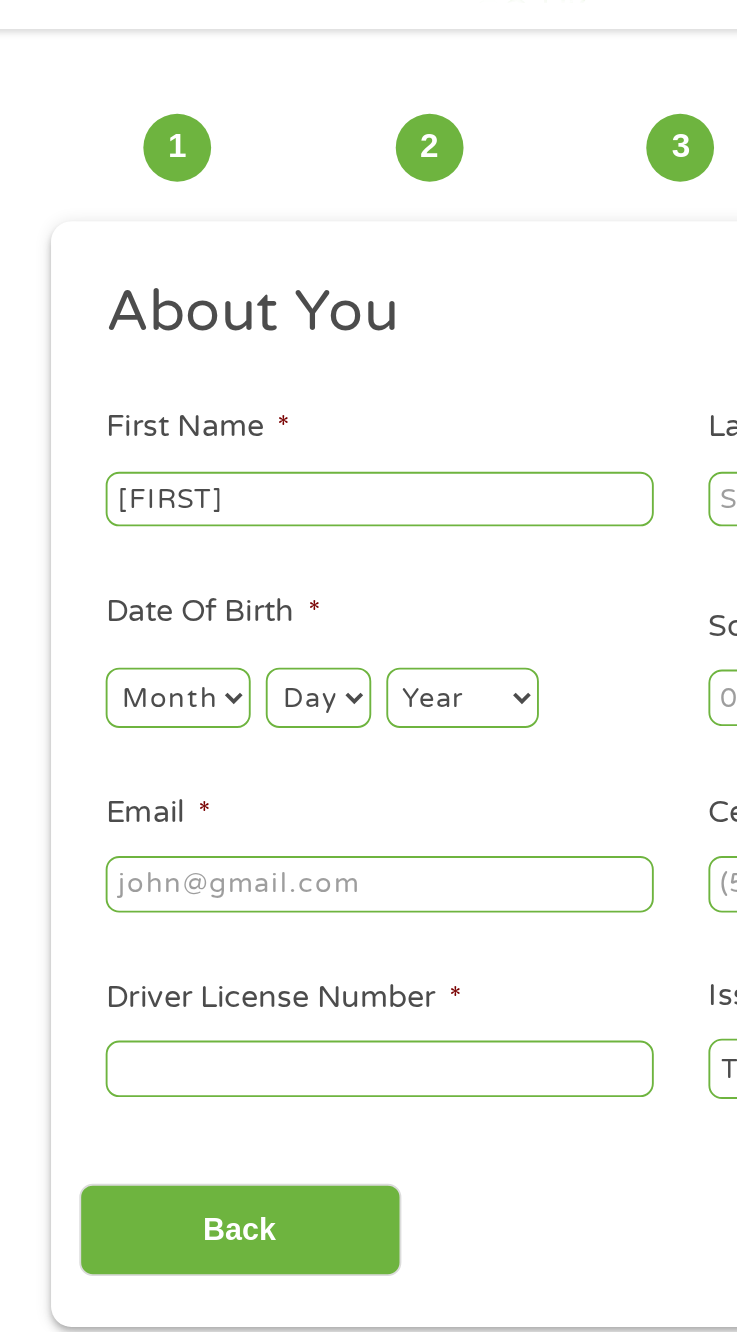 type on "[LAST]" 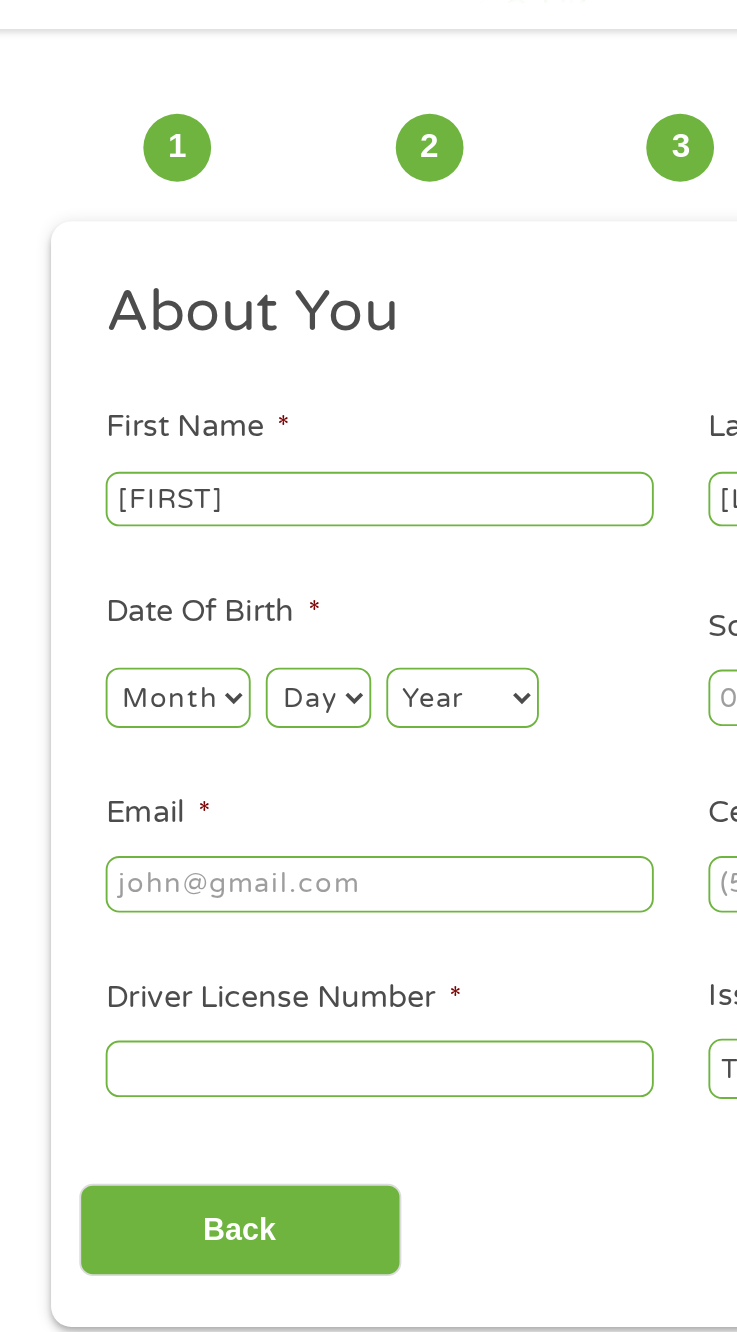 type on "[NAME]@example.com" 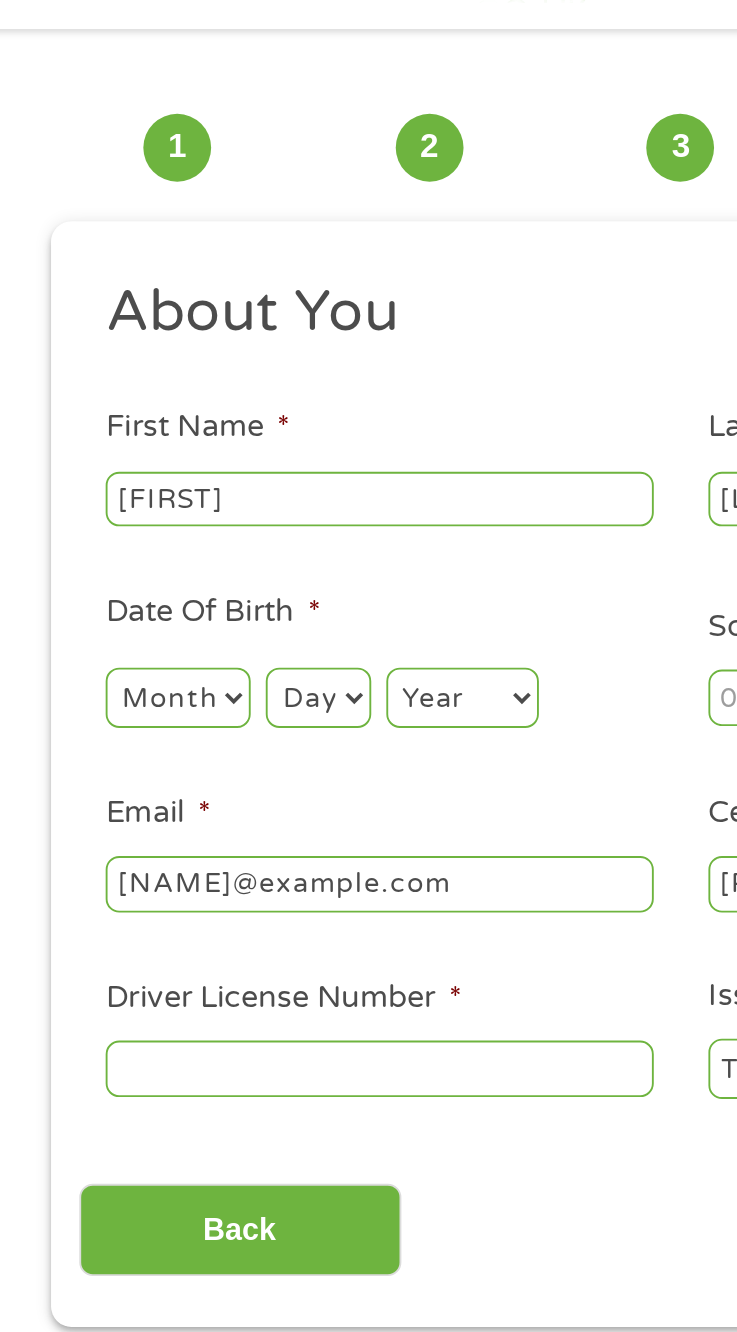 type on "[PHONE]" 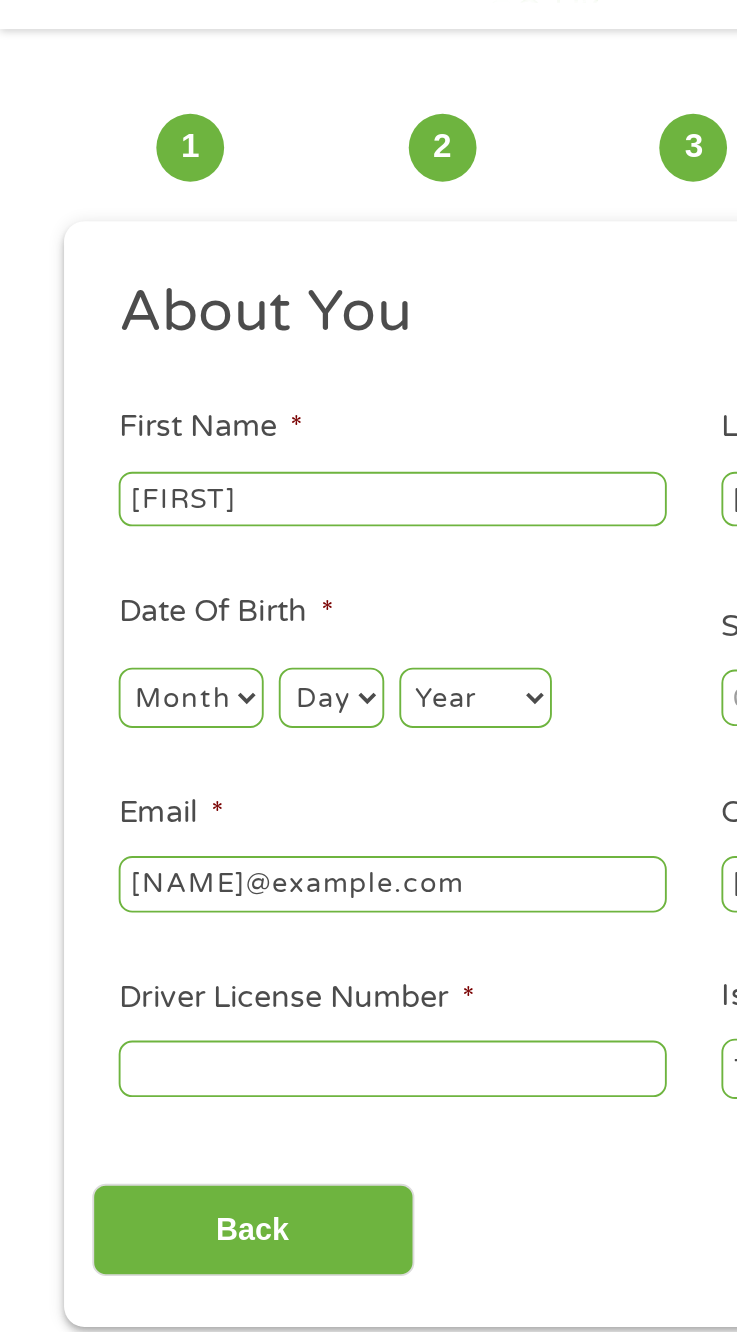 click on "Month 1 2 3 4 5 6 7 8 9 10 11 12" at bounding box center (101, 425) 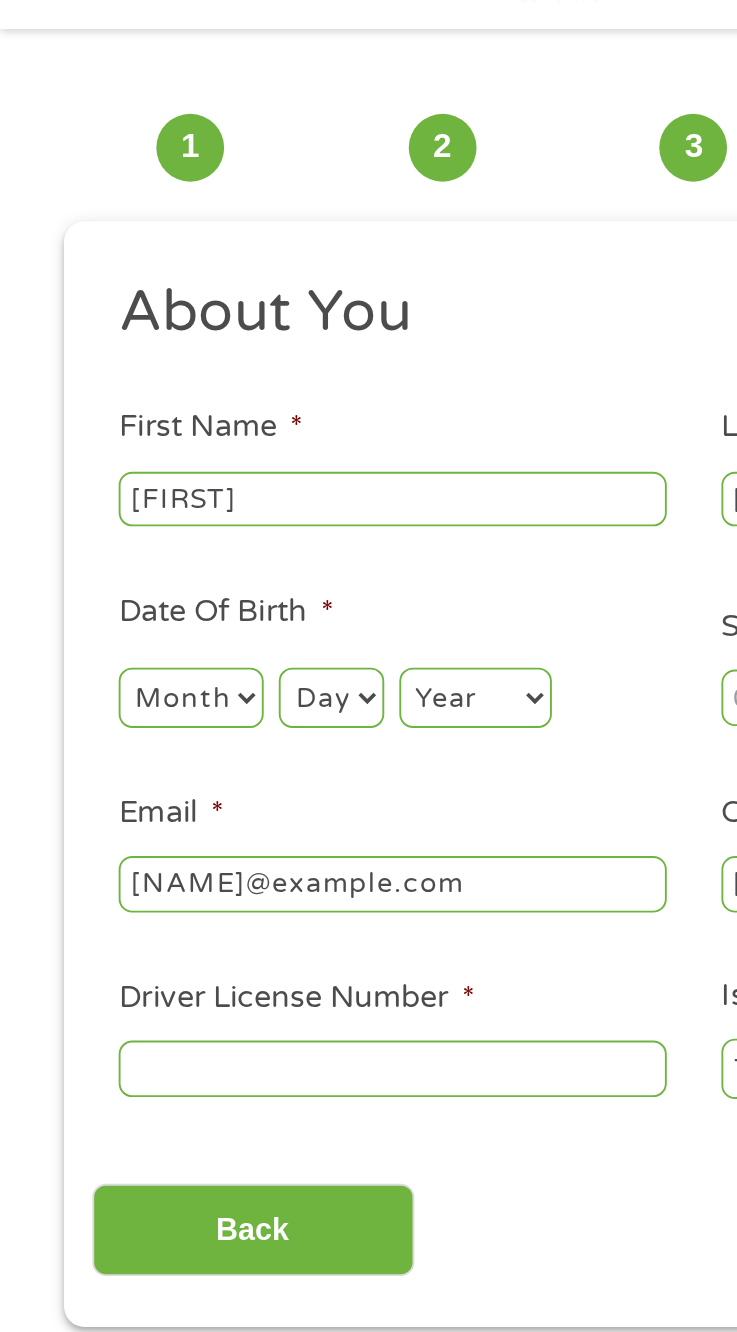 select on "9" 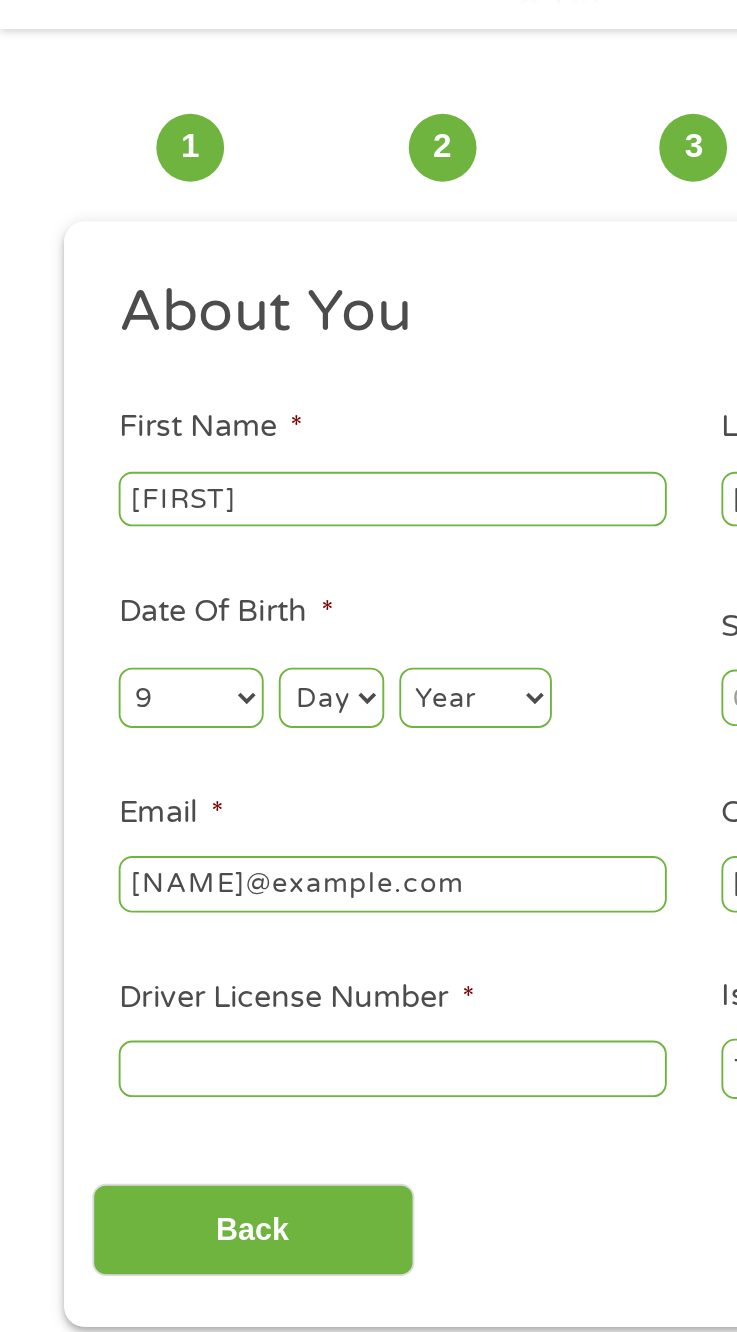 click on "Day 1 2 3 4 5 6 7 8 9 10 11 12 13 14 15 16 17 18 19 20 21 22 23 24 25 26 27 28 29 30 31" at bounding box center [175, 425] 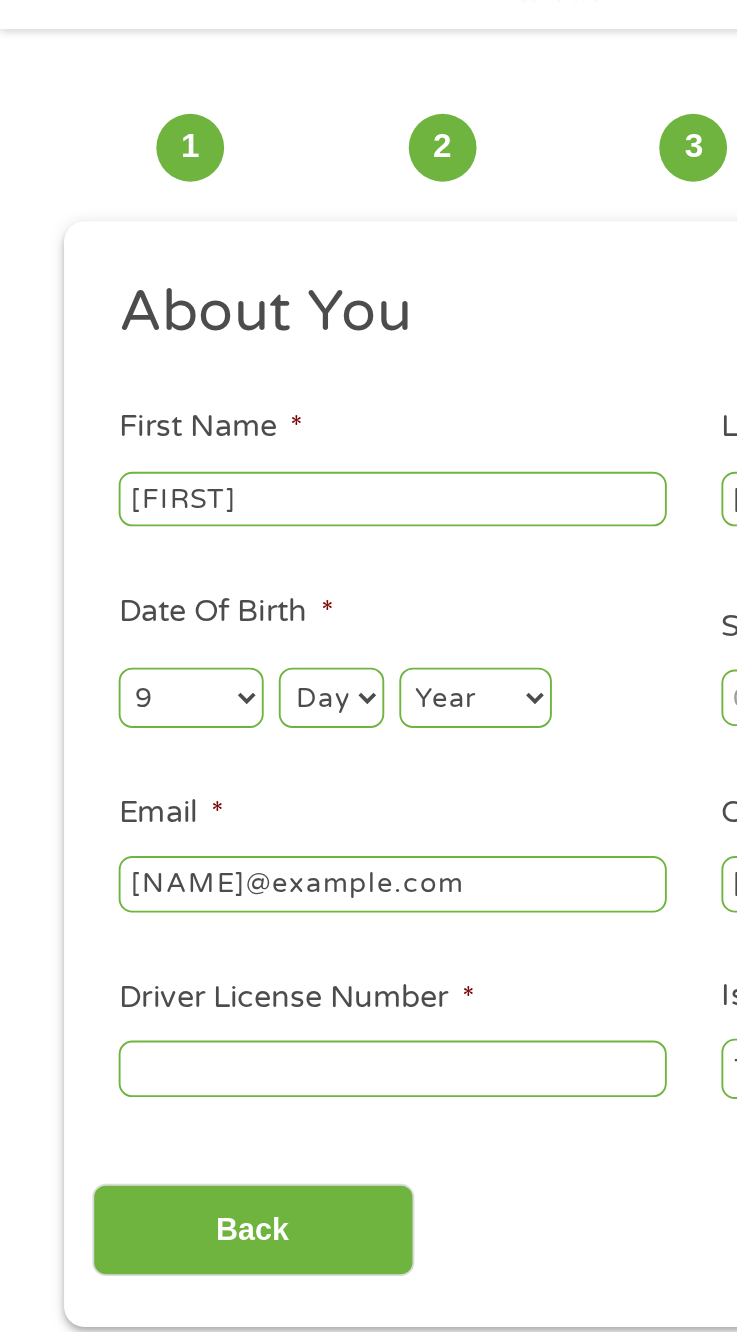 select on "12" 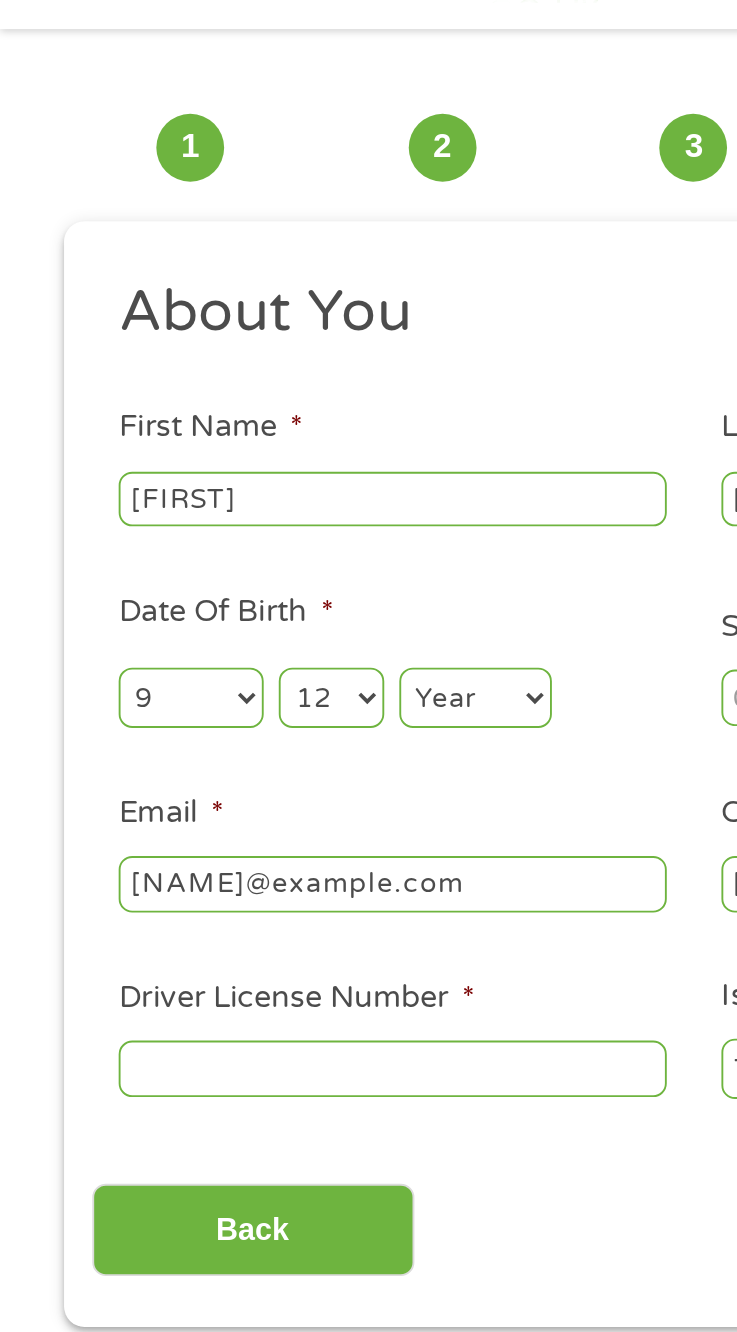 click on "Year 2007 2006 2005 2004 2003 2002 2001 2000 1999 1998 1997 1996 1995 1994 1993 1992 1991 1990 1989 1988 1987 1986 1985 1984 1983 1982 1981 1980 1979 1978 1977 1976 1975 1974 1973 1972 1971 1970 1969 1968 1967 1966 1965 1964 1963 1962 1961 1960 1959 1958 1957 1956 1955 1954 1953 1952 1951 1950 1949 1948 1947 1946 1945 1944 1943 1942 1941 1940 1939 1938 1937 1936 1935 1934 1933 1932 1931 1930 1929 1928 1927 1926 1925 1924 1923 1922 1921 1920" at bounding box center (252, 425) 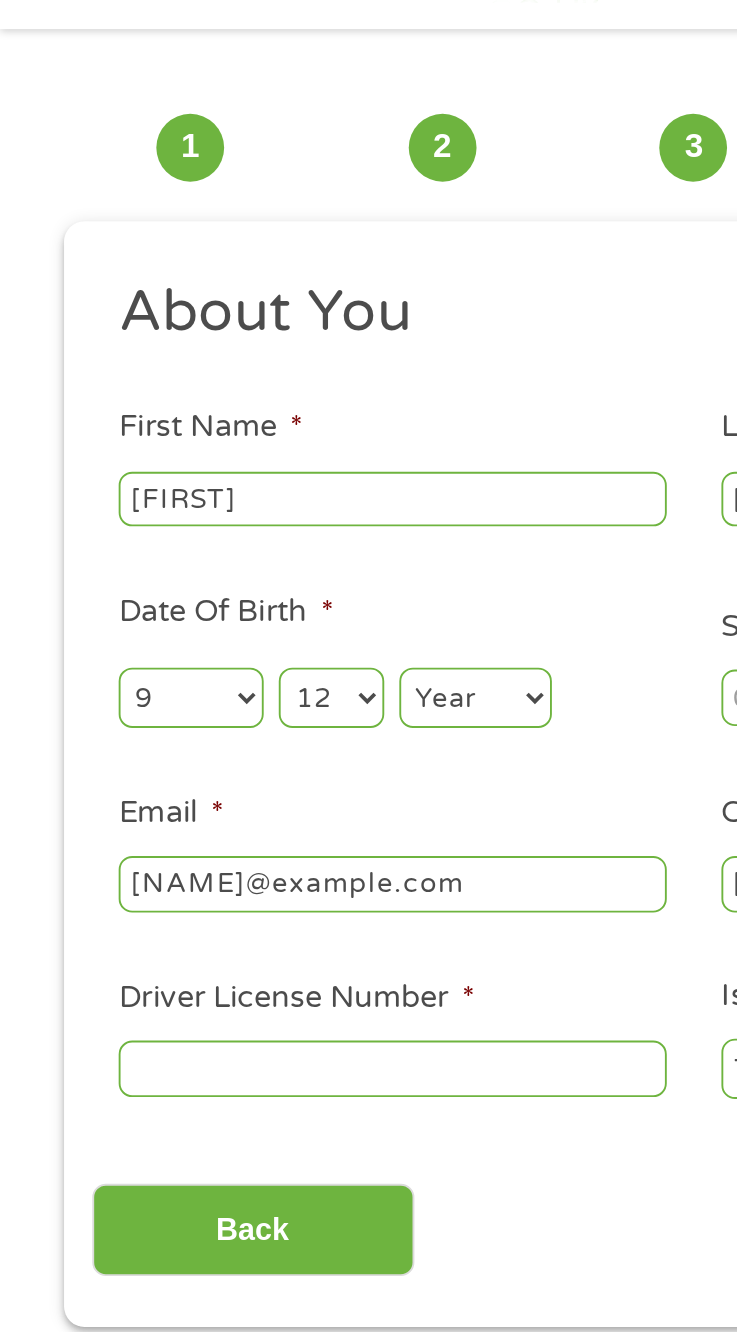 select on "1967" 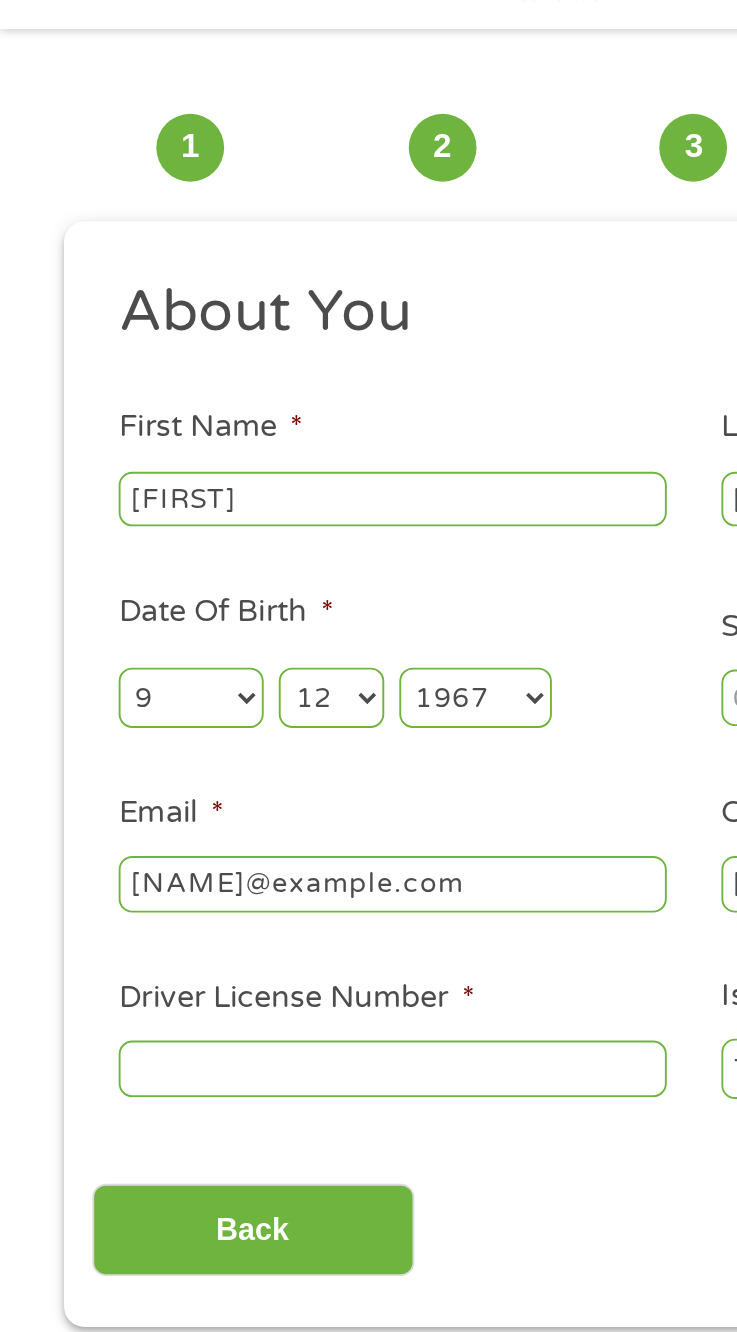 click on "Driver License Number *" at bounding box center [208, 622] 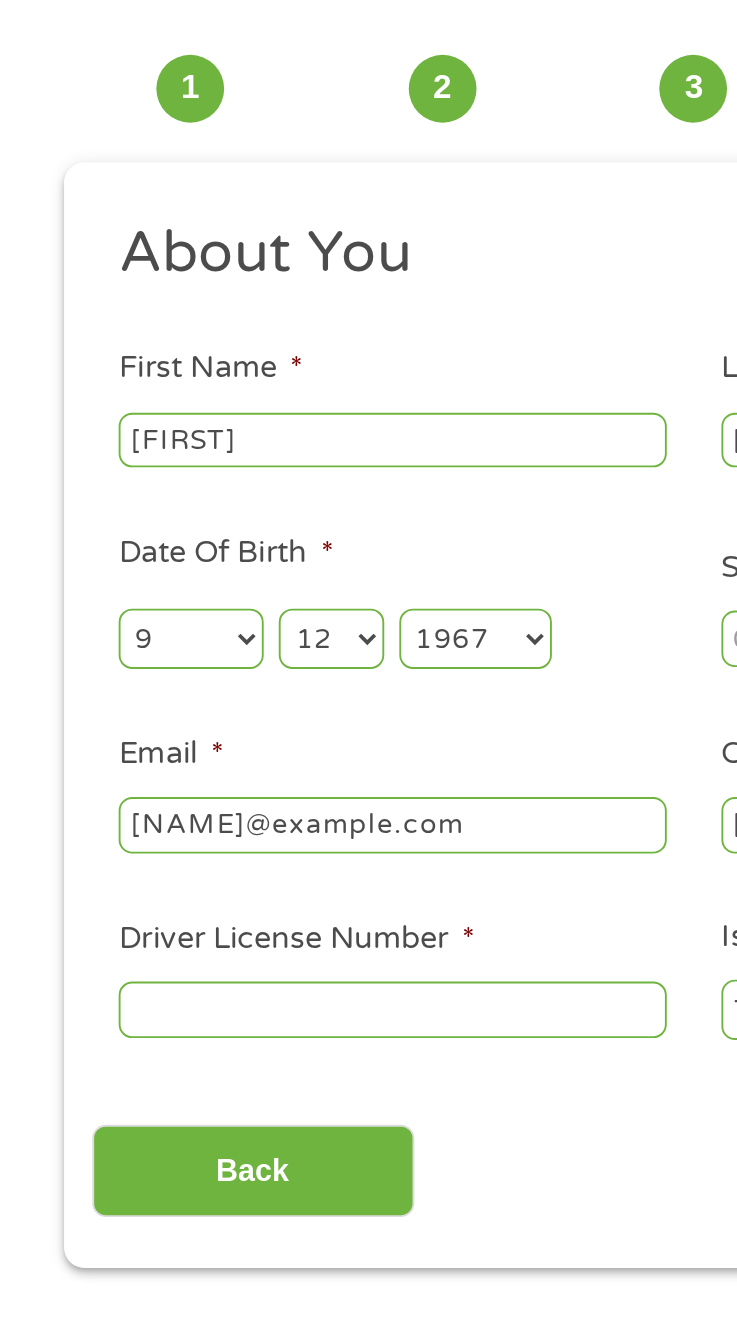 scroll, scrollTop: 15, scrollLeft: 0, axis: vertical 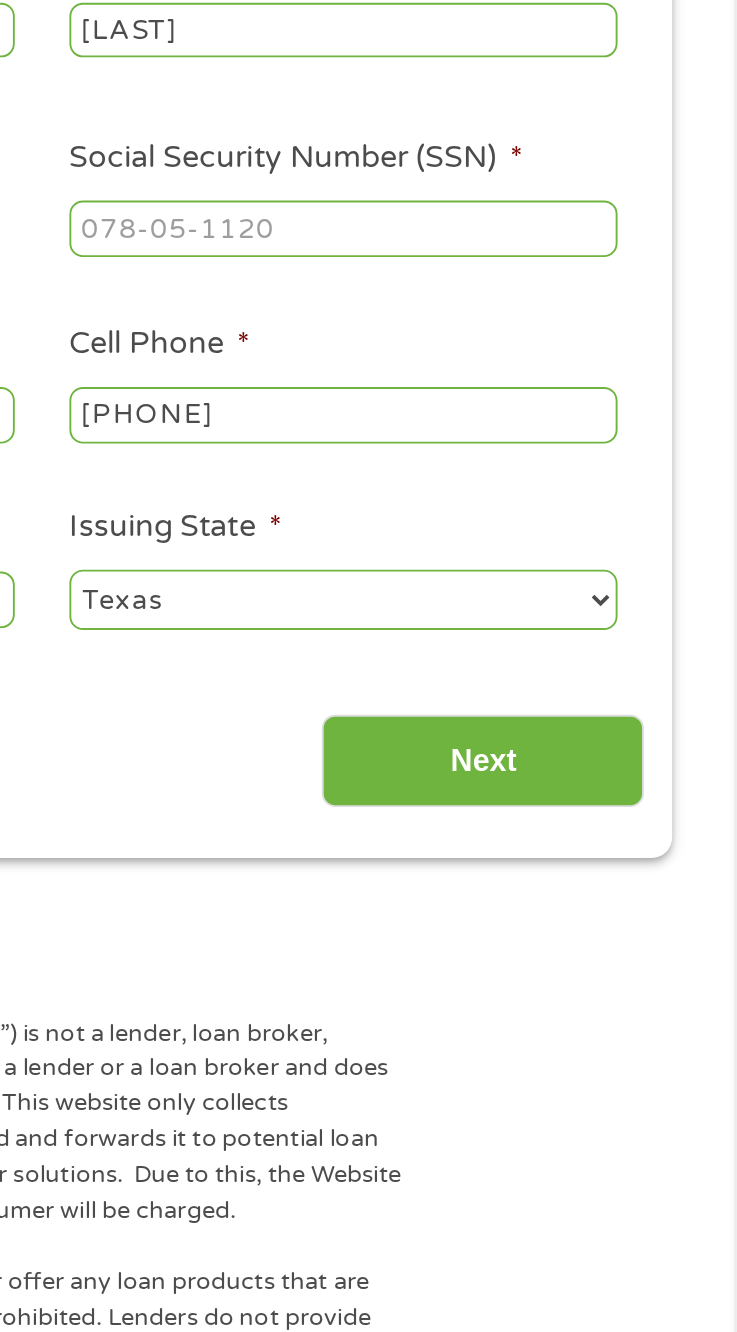 type on "[NUMBER]" 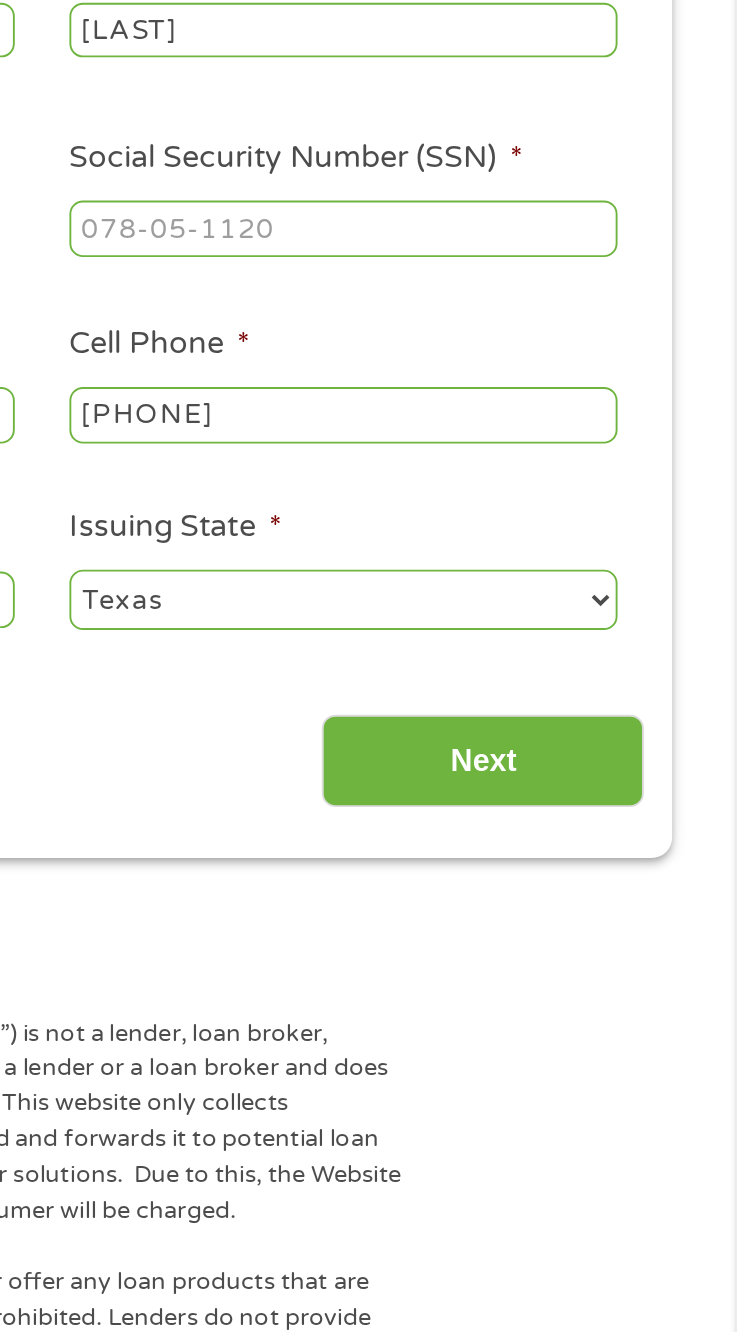 type on "[PHONE]" 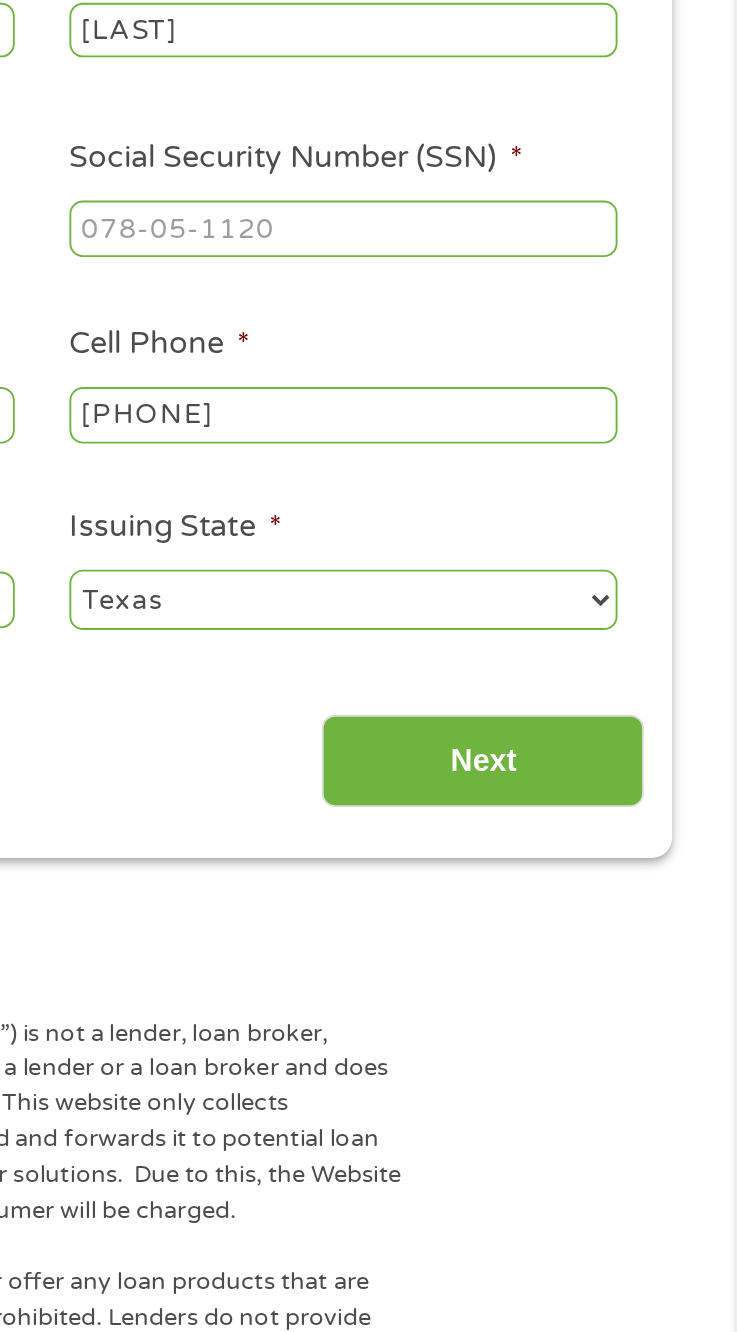 click on "Social Security Number (SSN) *" at bounding box center [528, 425] 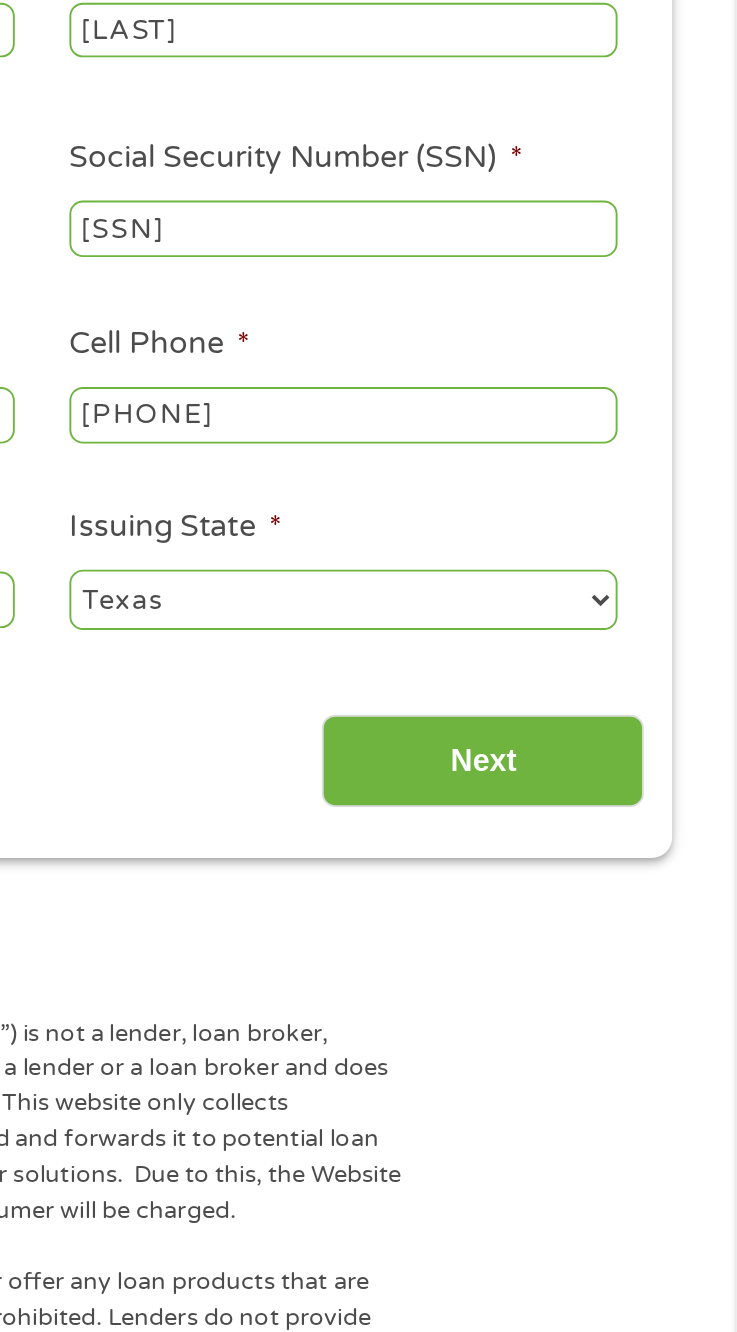 type on "[PHONE]" 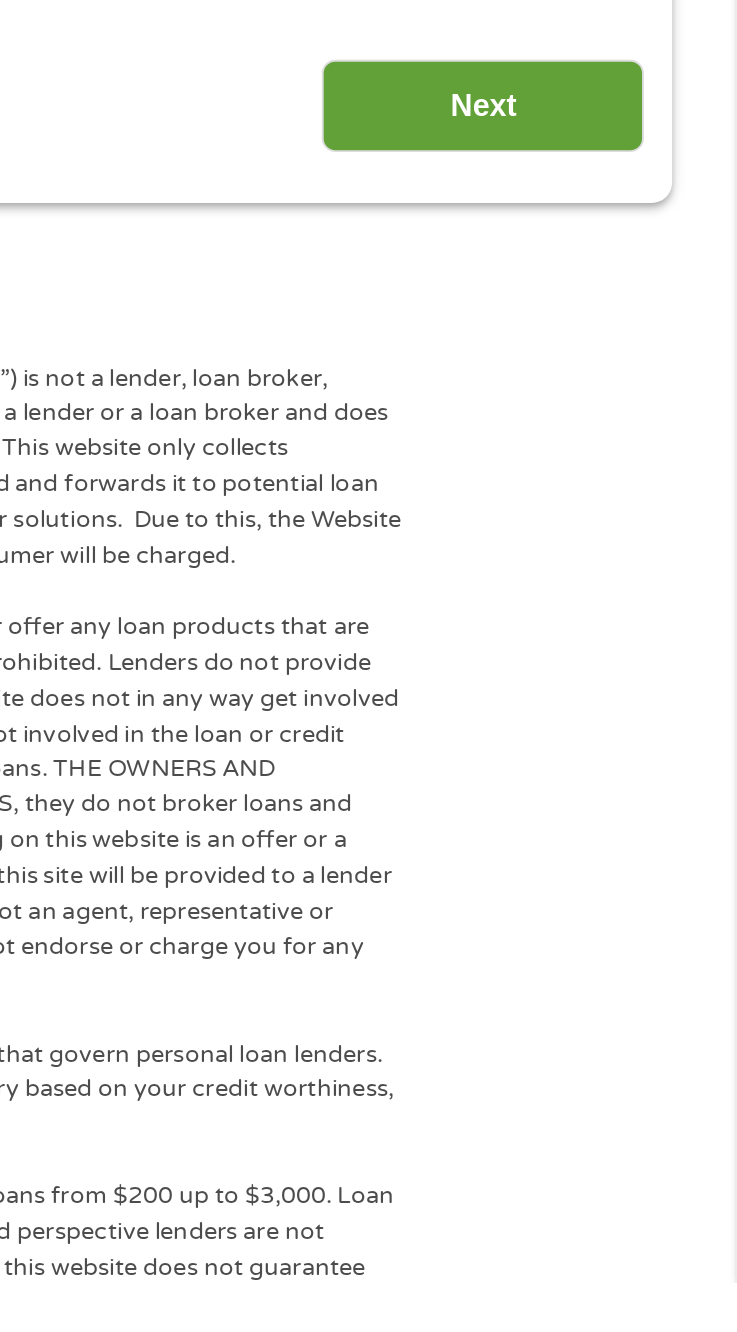 click on "Next" at bounding box center [602, 707] 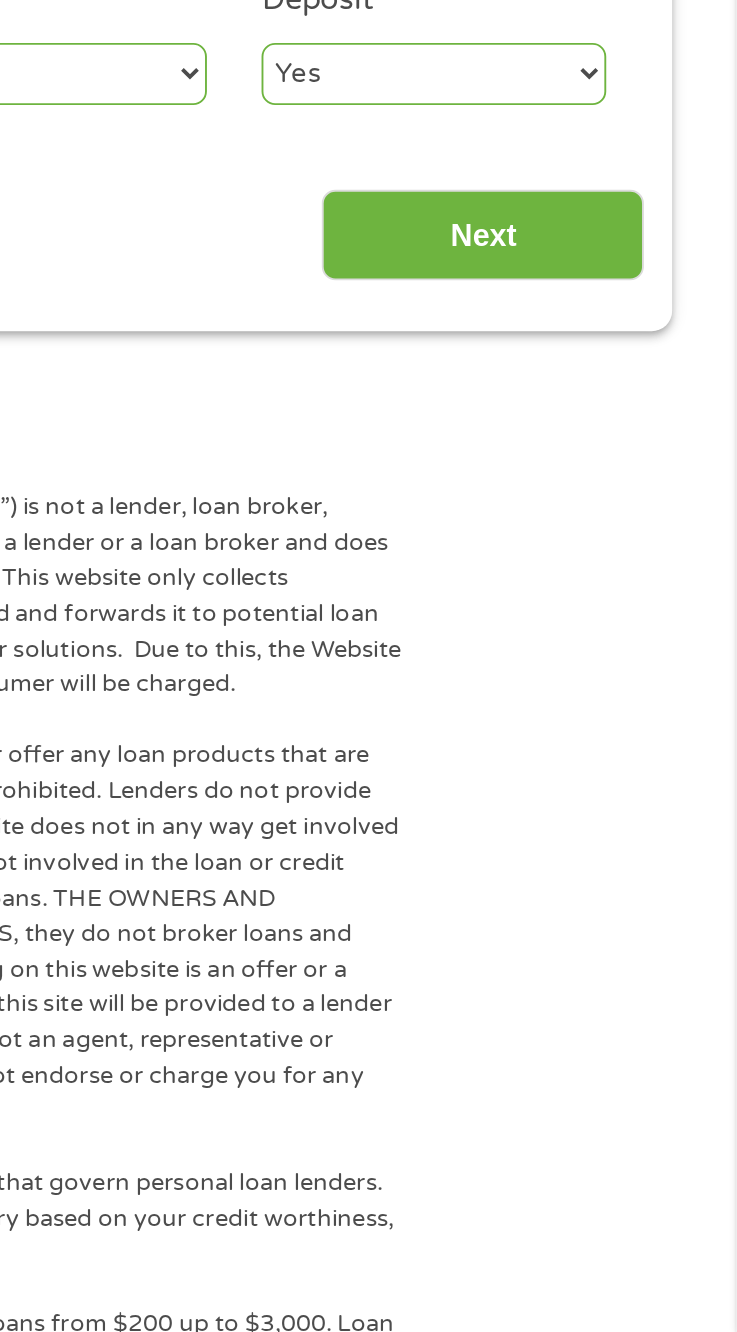 scroll, scrollTop: 15, scrollLeft: 0, axis: vertical 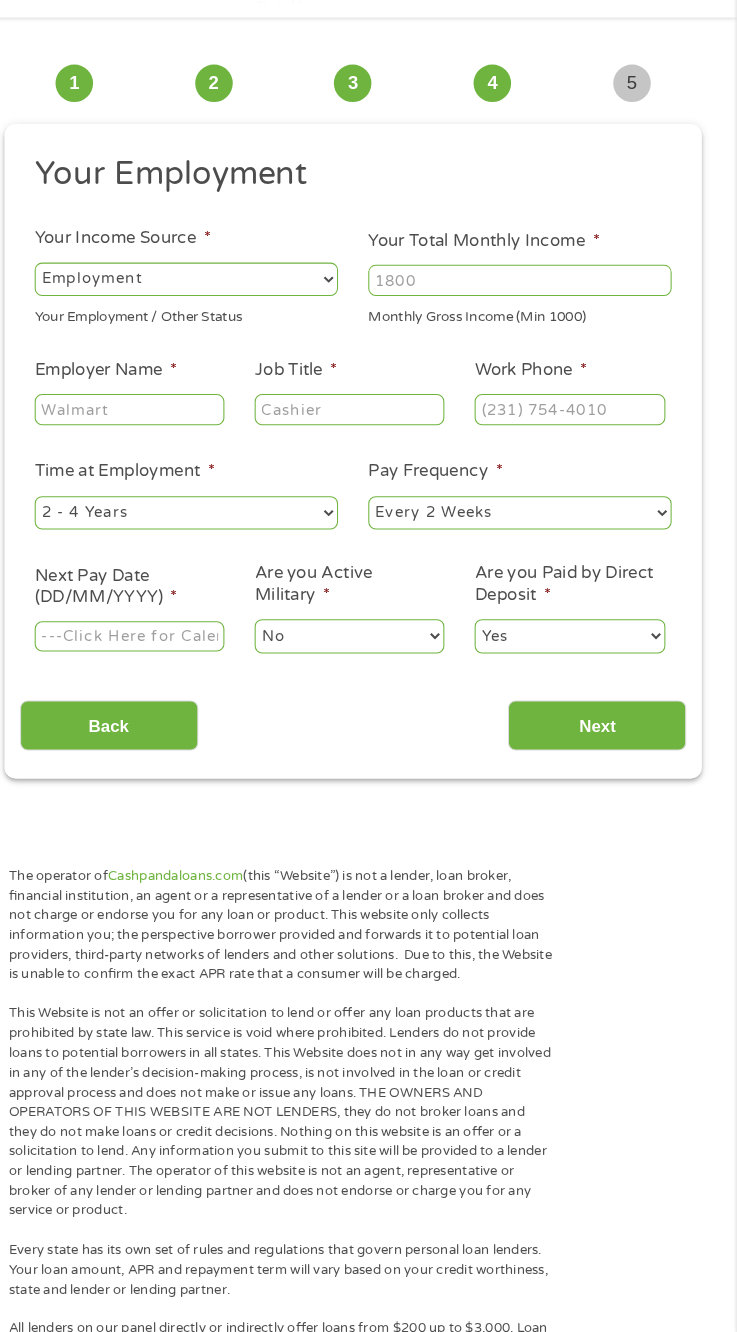 click on "--- Choose one --- Employment Self Employed Benefits" at bounding box center (208, 322) 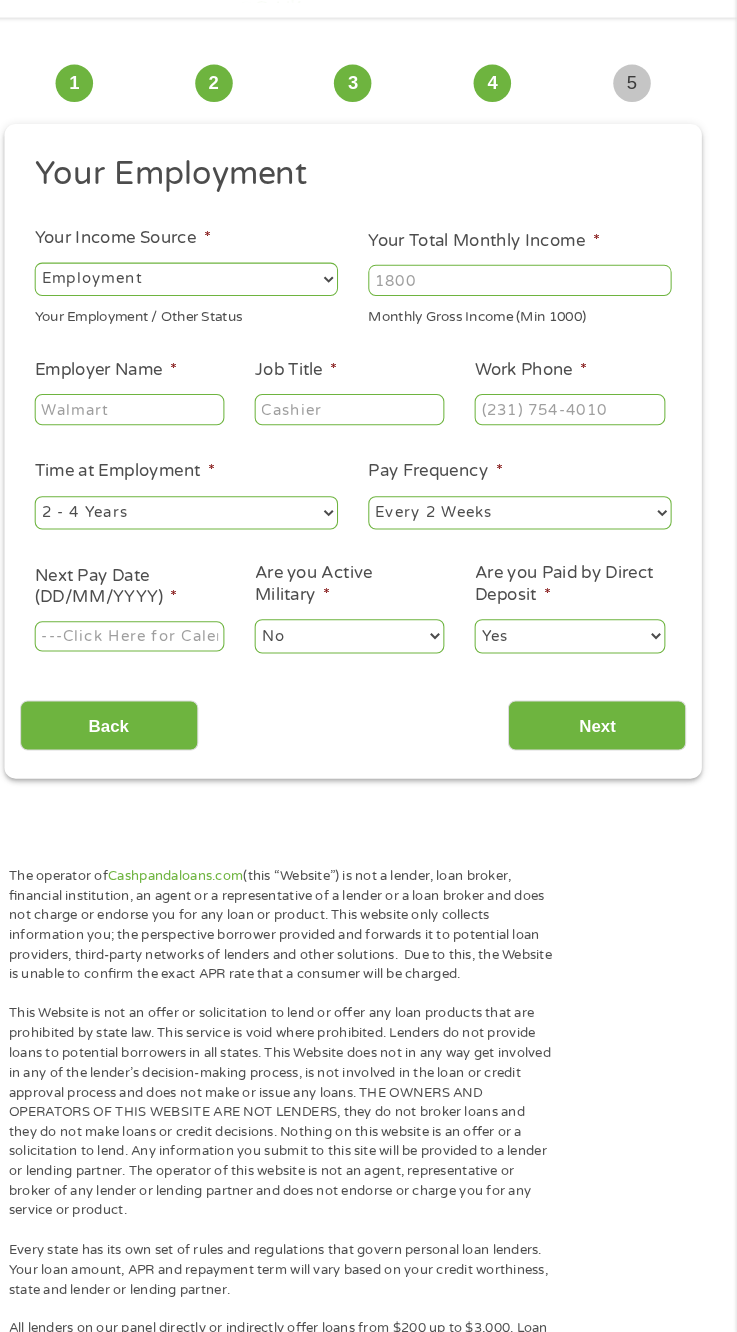 select on "benefits" 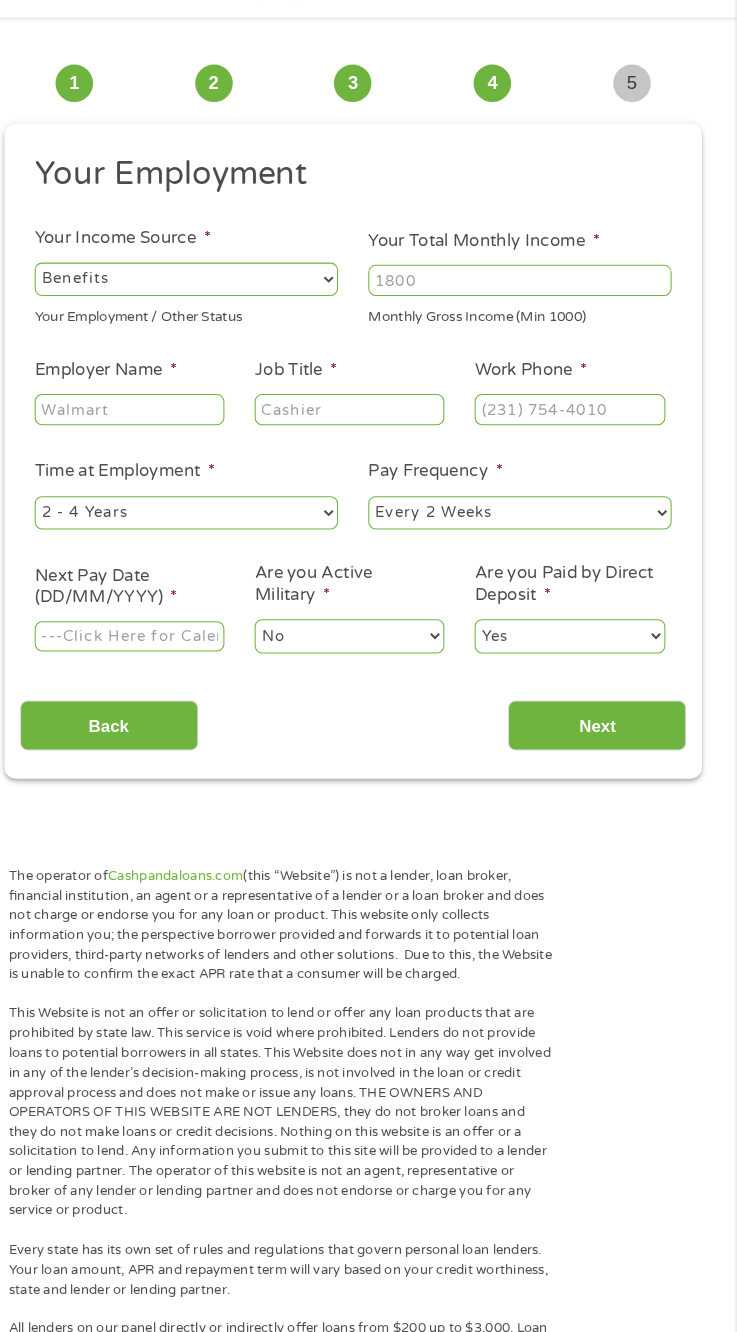 type on "Other" 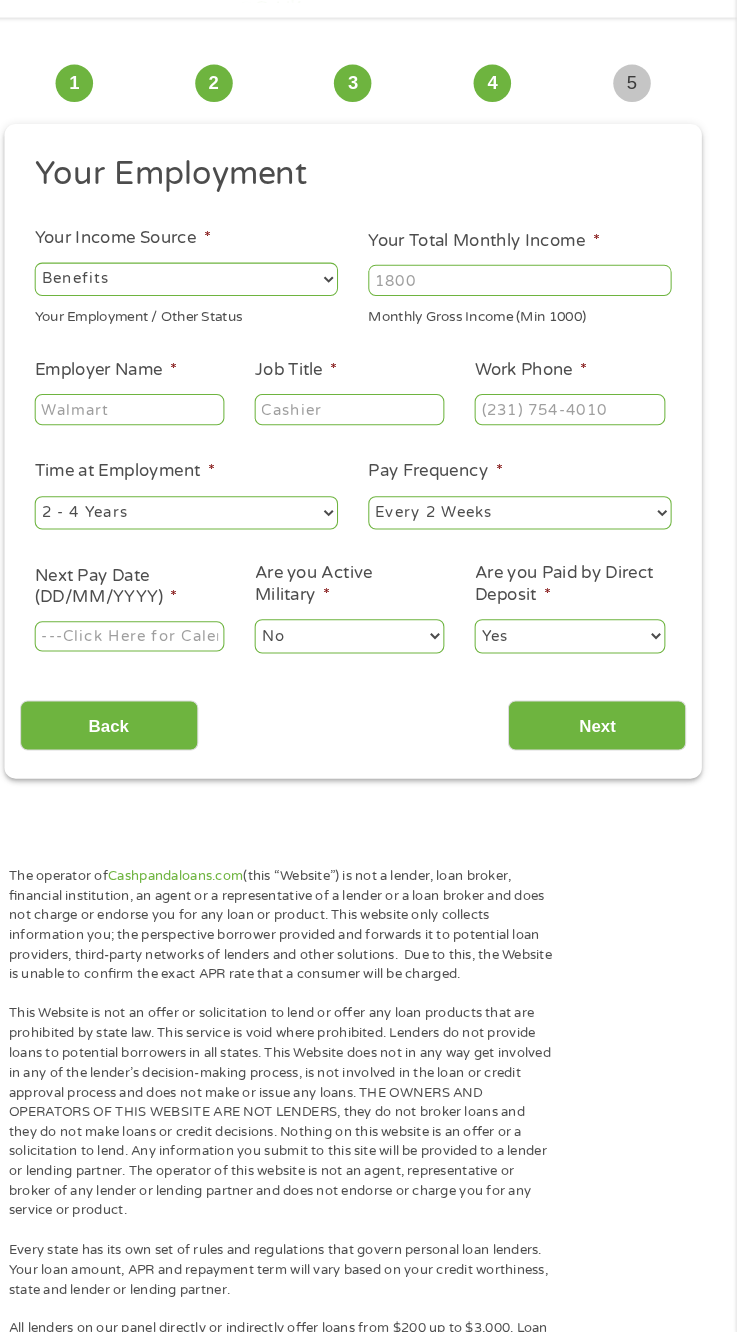 type on "[PHONE]" 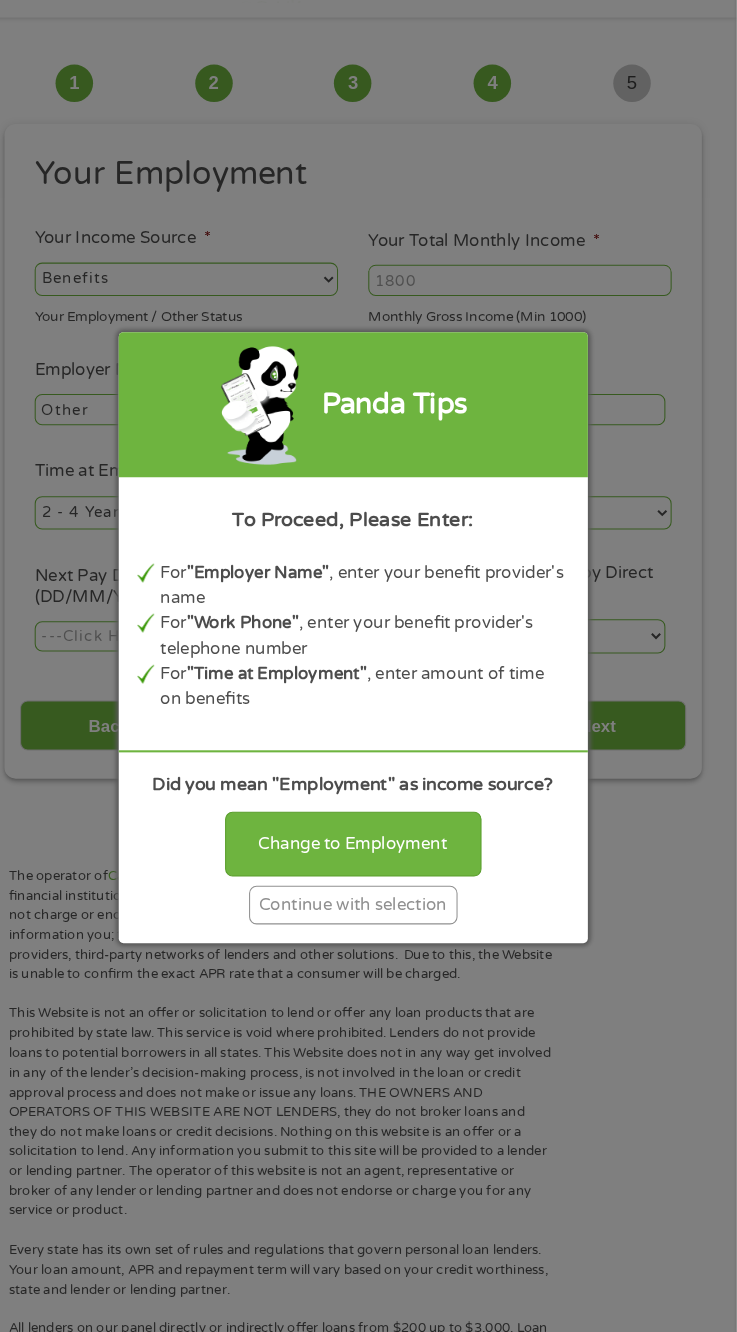 click on "Continue with selection" at bounding box center [369, 922] 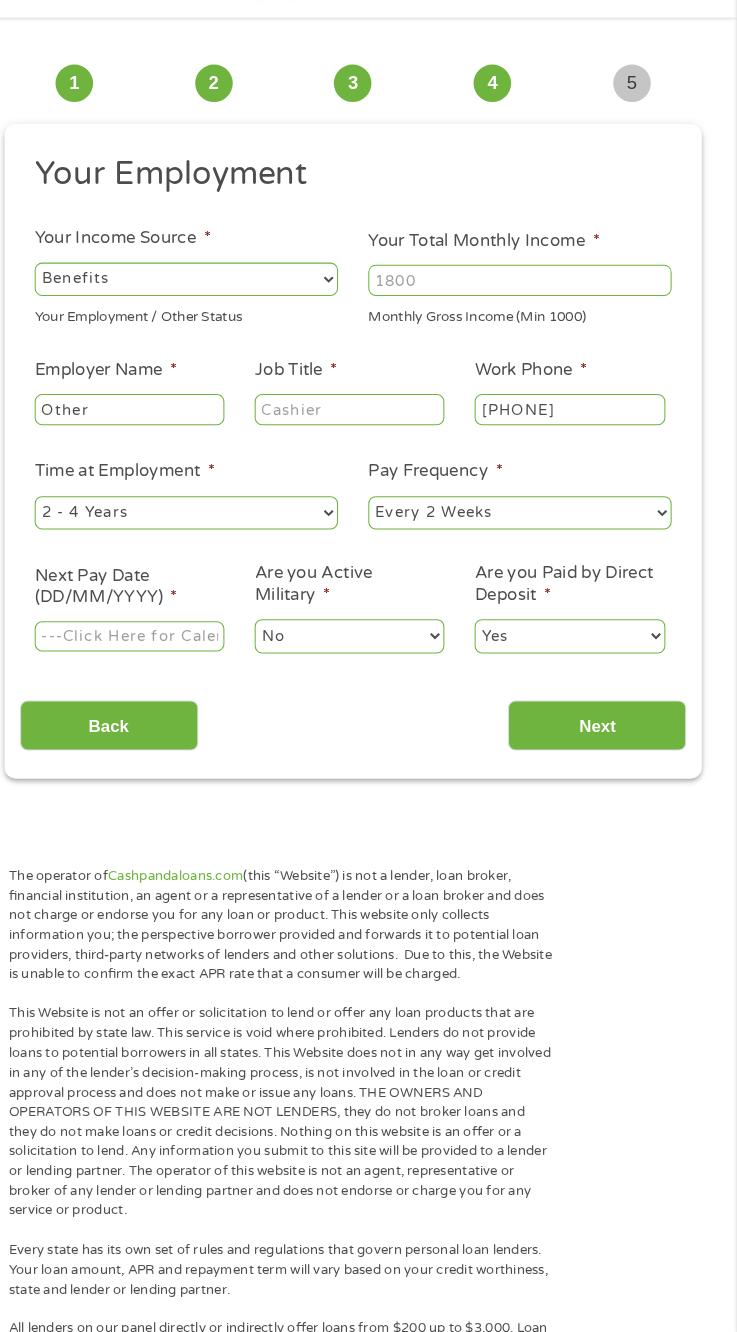click on "Your Total Monthly Income *" at bounding box center [528, 323] 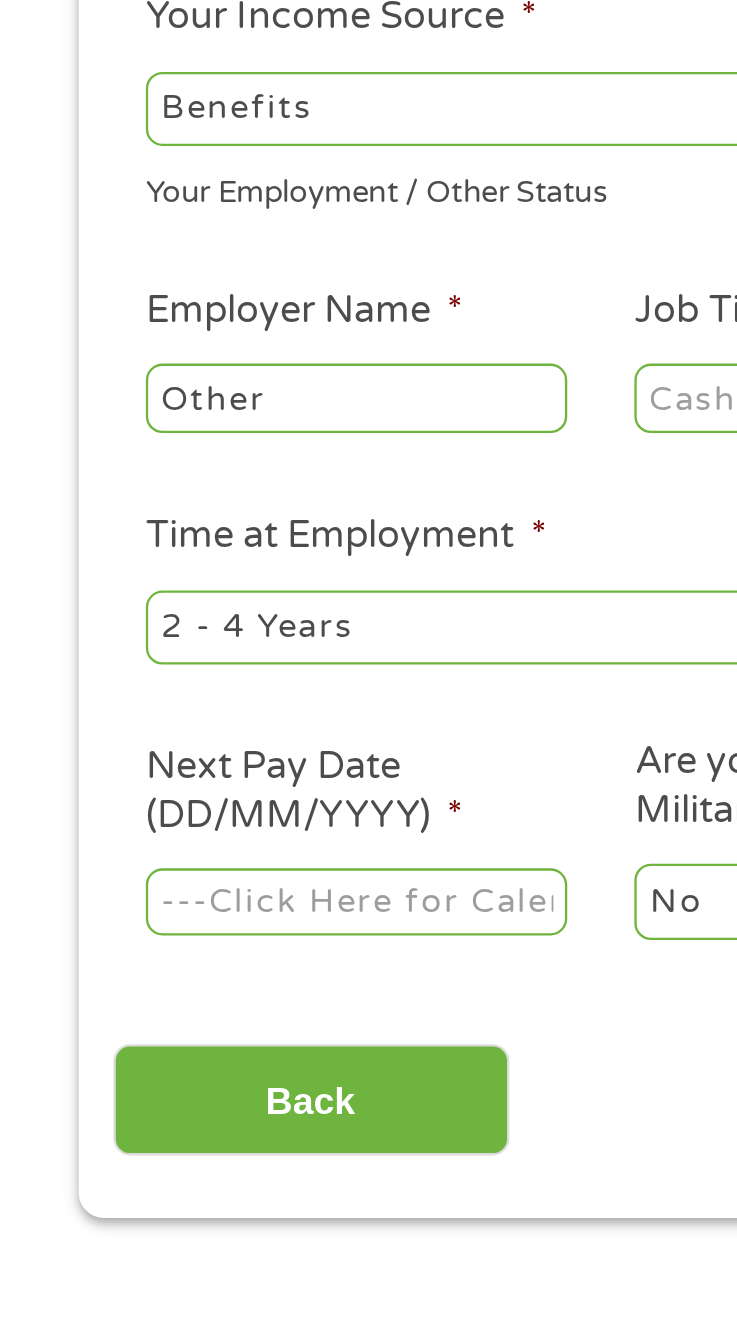 scroll, scrollTop: 14, scrollLeft: 0, axis: vertical 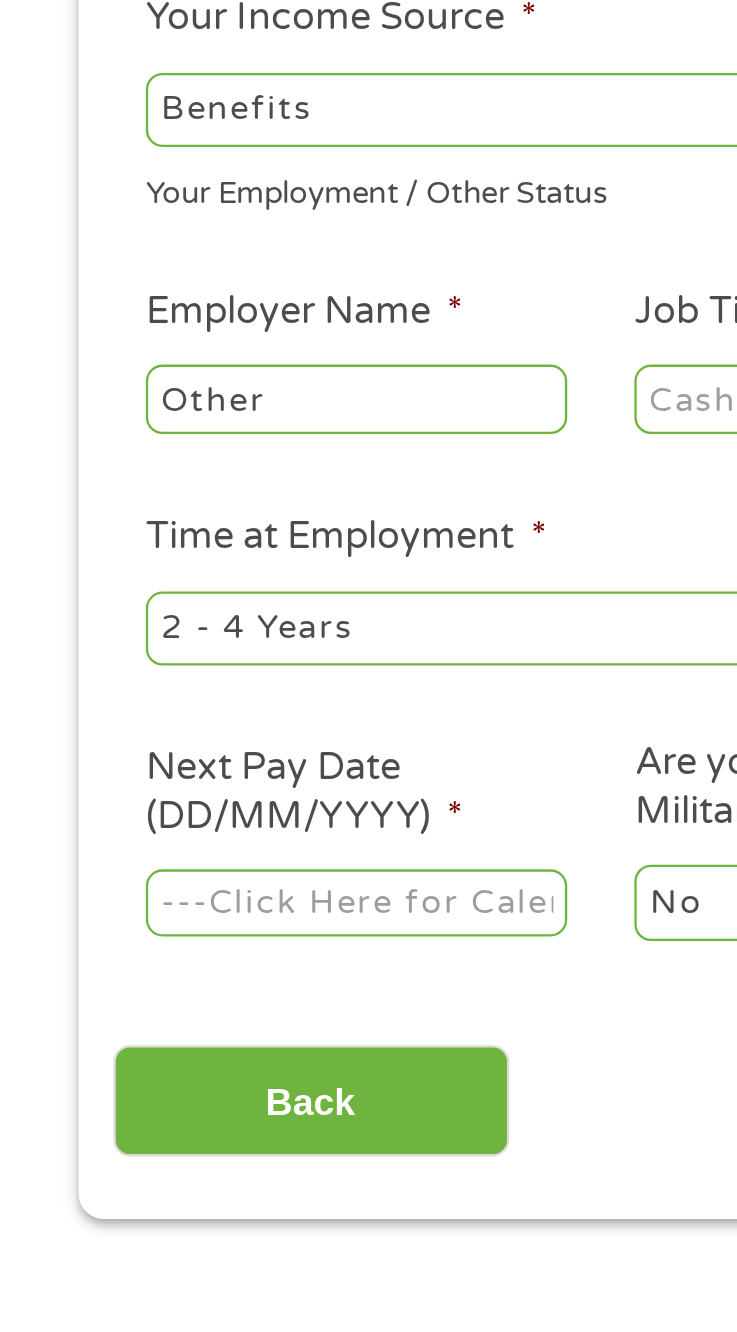 type on "1799" 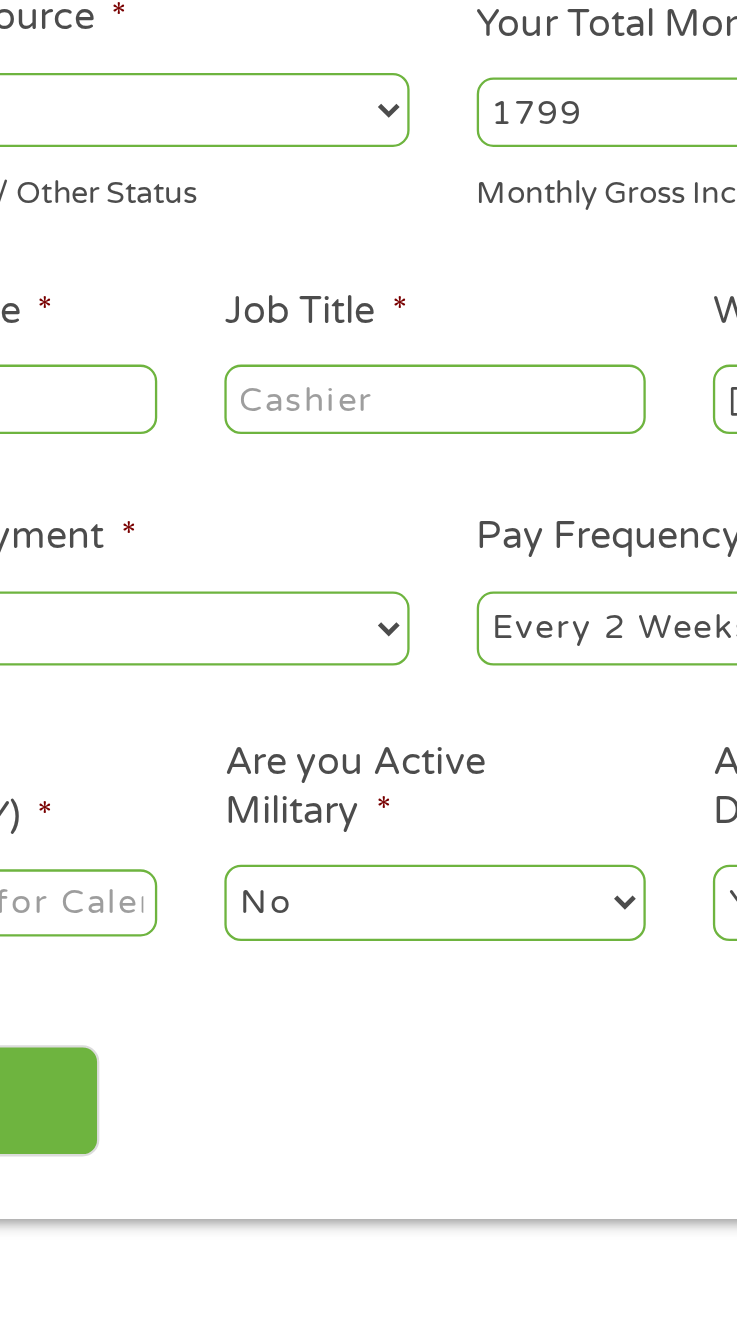 click on "Job Title *" at bounding box center [365, 447] 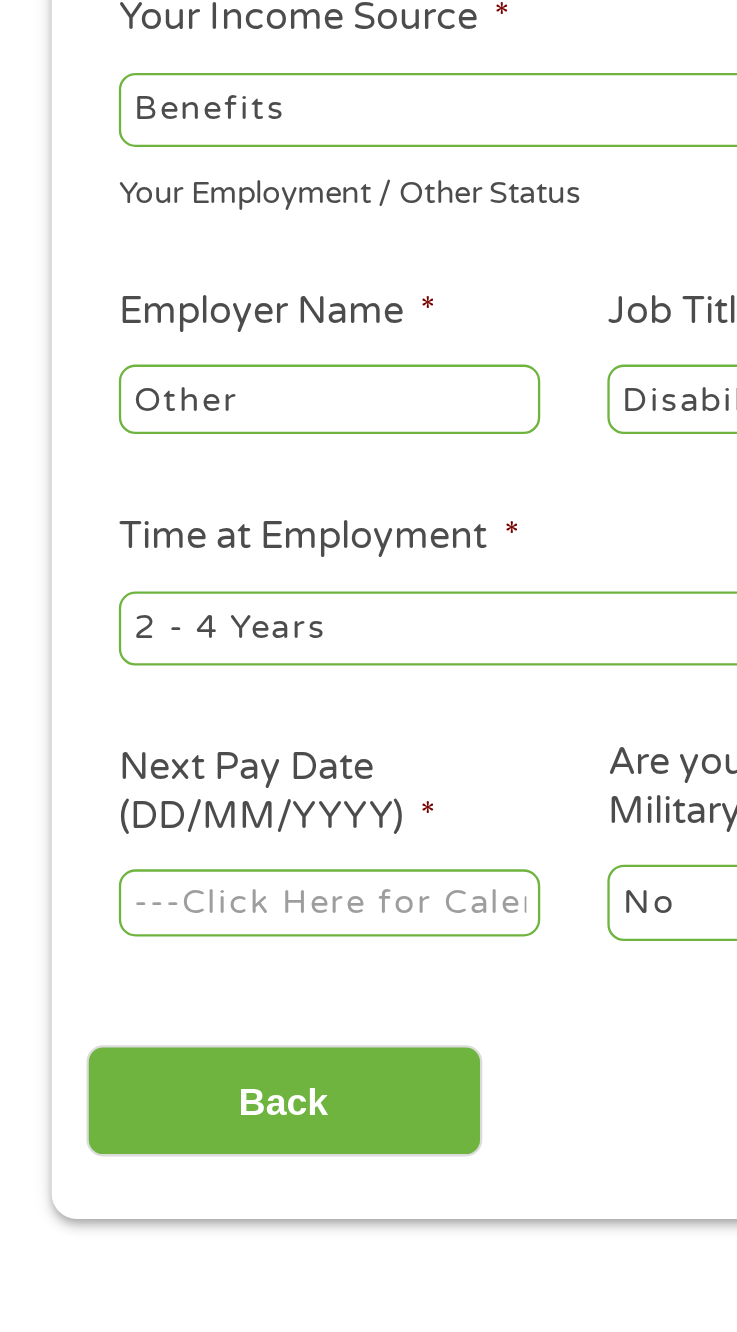 type on "Disability" 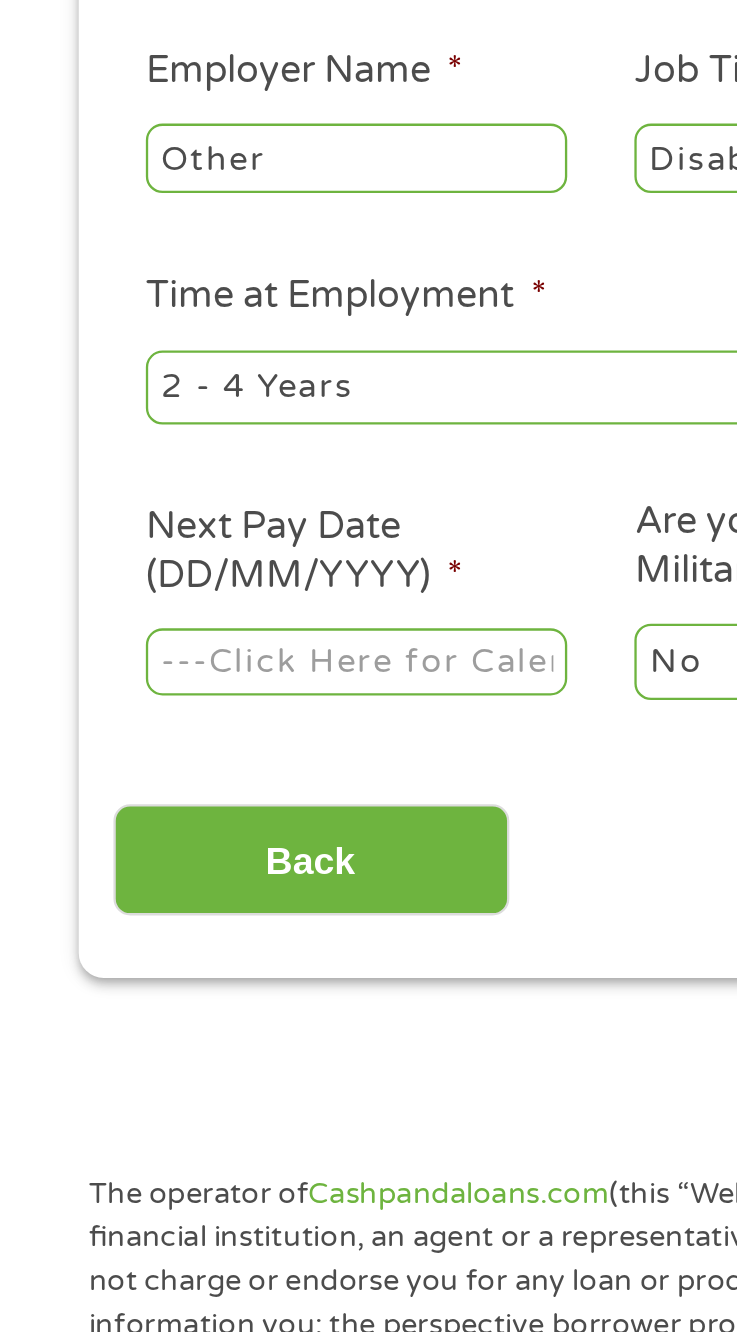 scroll, scrollTop: 22, scrollLeft: 0, axis: vertical 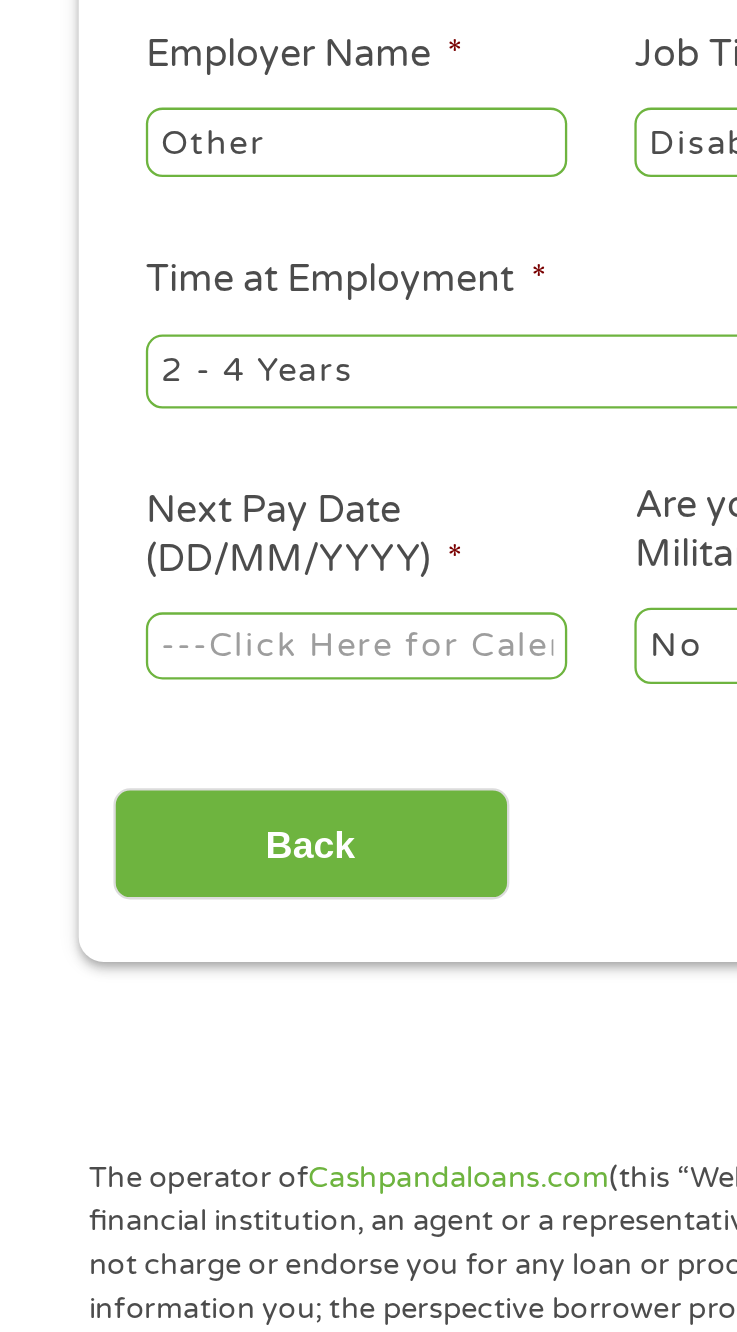 click on "--- Choose one --- 1 Year or less 1 - 2 Years 2 - 4 Years Over 4 Years" at bounding box center [208, 538] 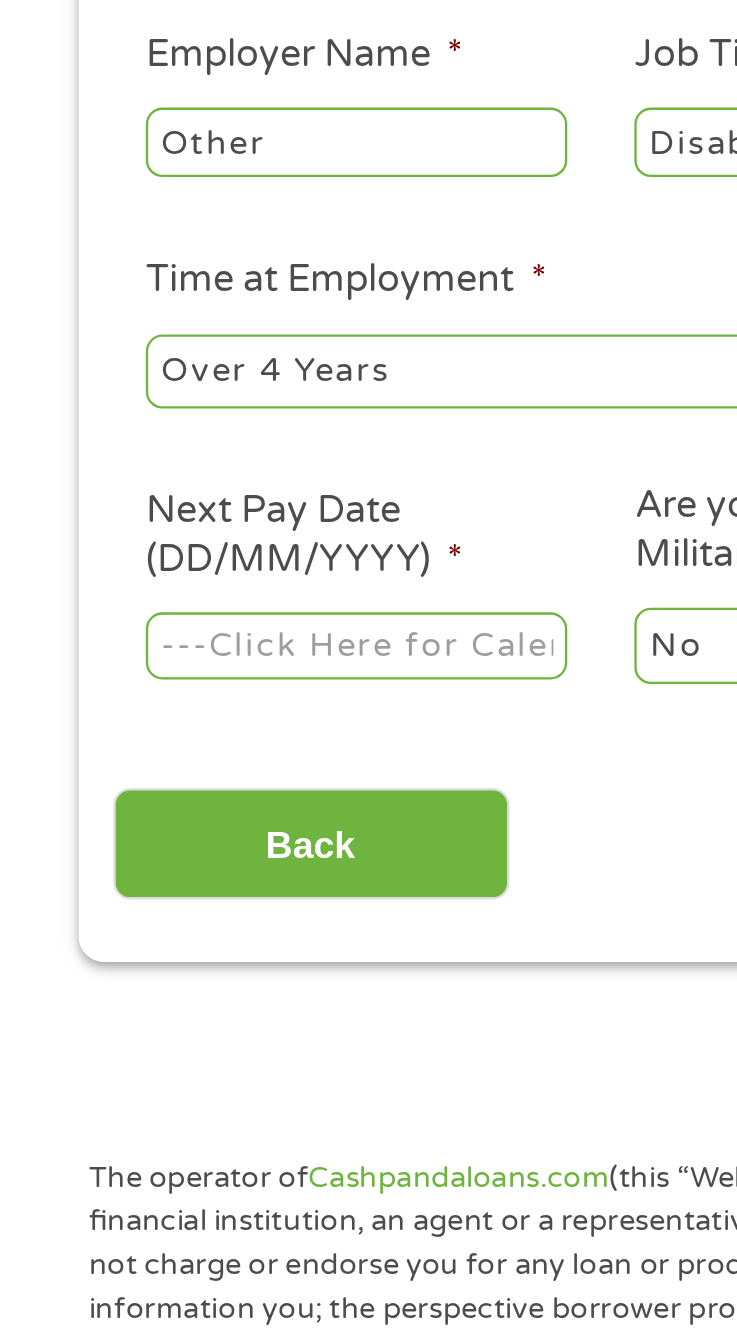 click on "Home Get Loan Offer How it works FAQs Blog Cash Loans Quick Loans Online Loans Payday Loans Cash Advances Préstamos Paycheck Loans Near Me Artificial Intelligence Loans Contact Us 1 Start 2 Your Home 3 About You 4 Employment 5 Banking 6 This field is hidden when viewing the form gclid EAIaIQobChMIko3__s78jgMVOCfUAR1eEBHXEAAYAiAAEgKSAvD_BwE This field is hidden when viewing the form Referrer https://www.cashpandaloans.com/?medium=adwords&source=adwords&campaign=[CAMPAIGN_ID]&adgroup=[ADGROUP_ID]&creative=[CREATIVE_ID]&position&keyword=i%20need%20money%20today&utm_term=%7Bsearchterm%7D&matchtype=%7Bterm%7D&device=c&network=s&gad_source=5&gad_campaignid=[CAMPAIGN_ID]&gclid=EAIaIQobChMIko3__s78jgMVOCfUAR1eEBHXEAAYAiAAEgKSAvD_BwE This field is hidden when viewing the form Source This field is hidden when viewing the form Campaign Medium adgroup creative" at bounding box center (368, 1455) 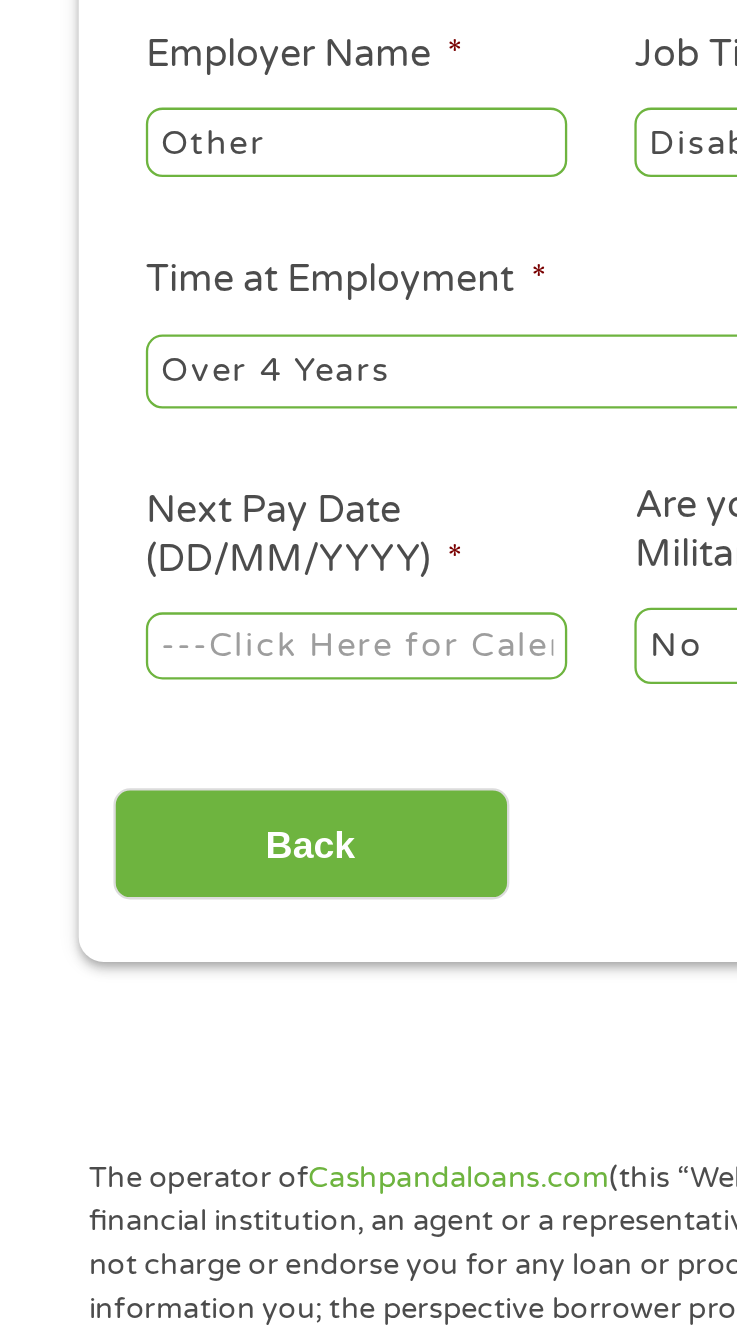 click on "Next Pay Date (DD/MM/YYYY) *" at bounding box center (154, 657) 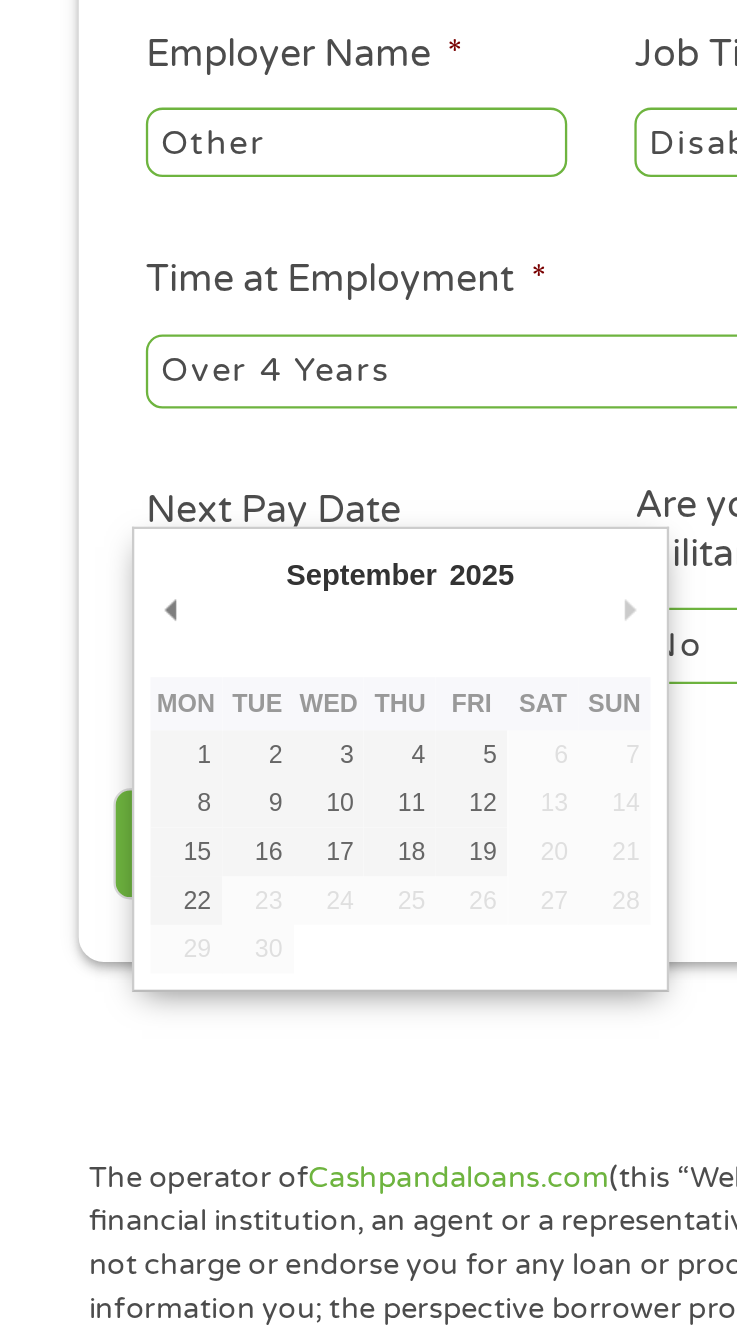 type on "01/09/2025" 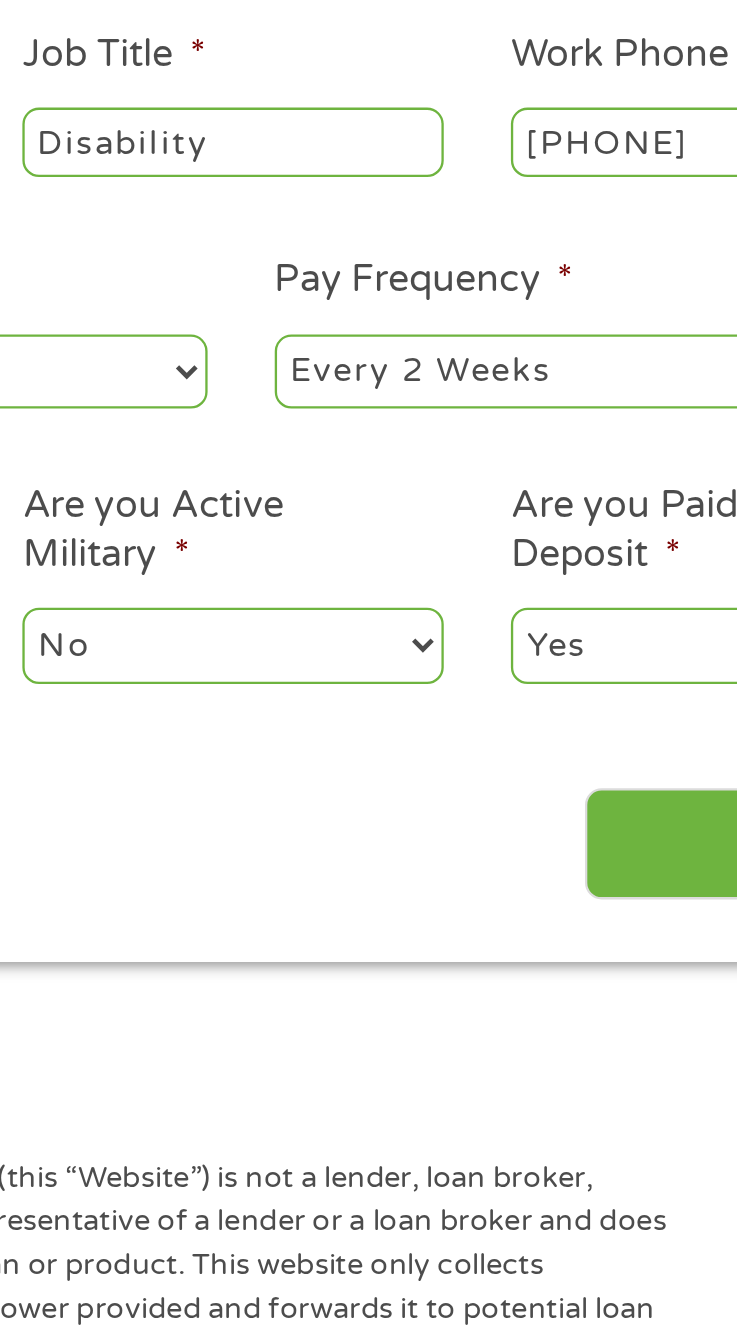 click on "--- Choose one --- Every 2 Weeks Every Week Monthly Semi-Monthly" at bounding box center [528, 538] 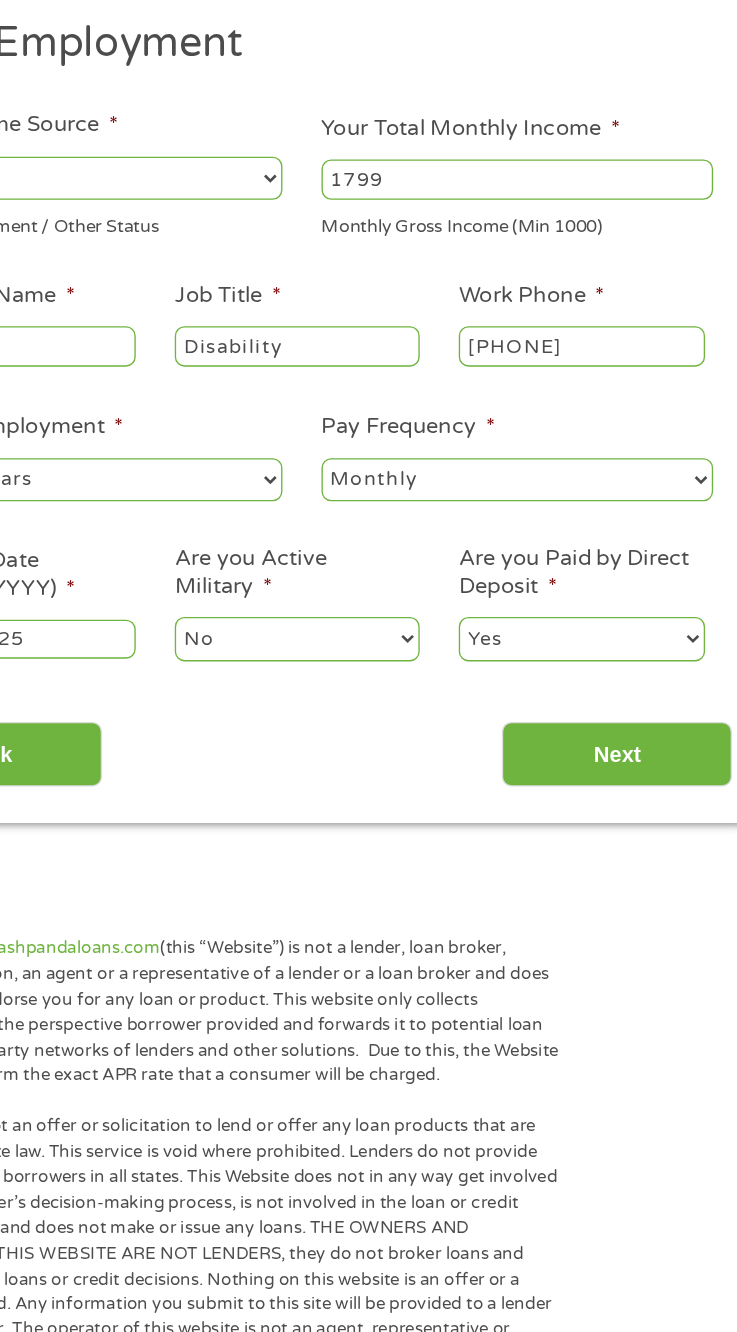 scroll, scrollTop: 22, scrollLeft: 0, axis: vertical 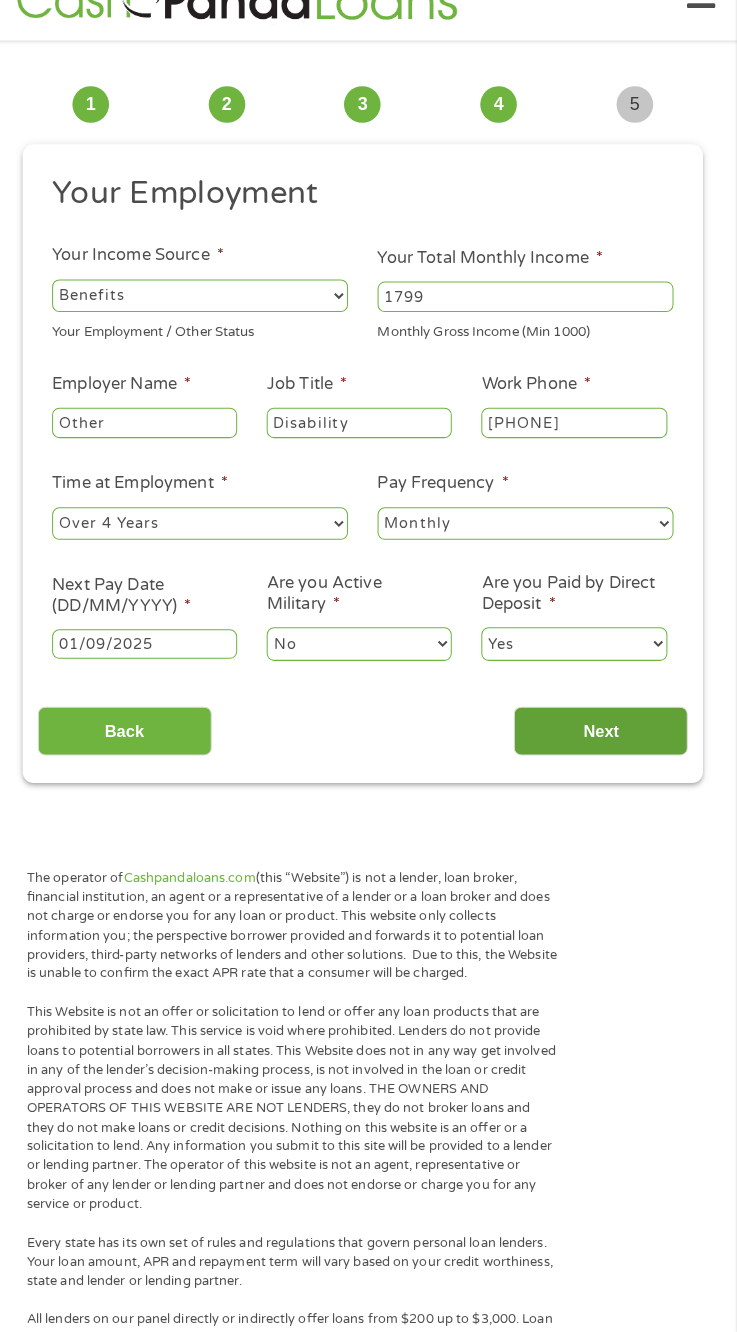 click on "Next" at bounding box center (602, 742) 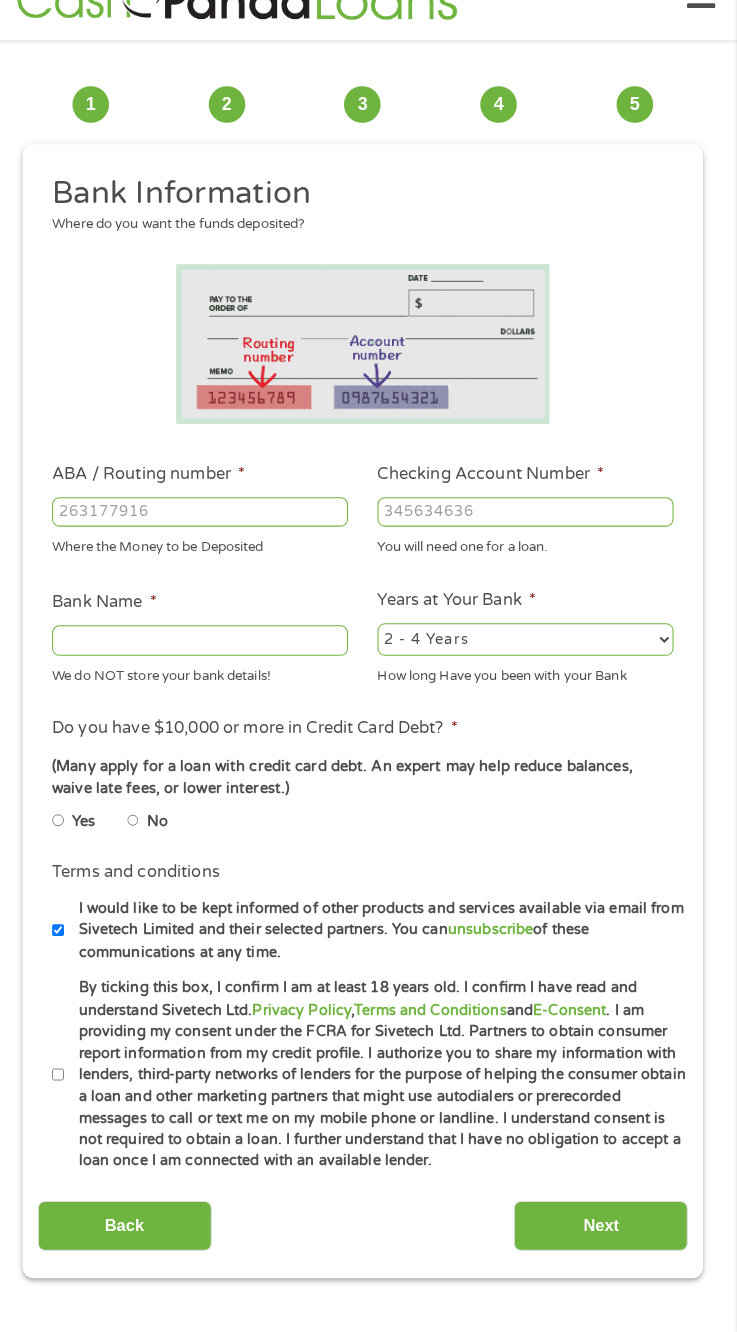 scroll, scrollTop: 15, scrollLeft: 0, axis: vertical 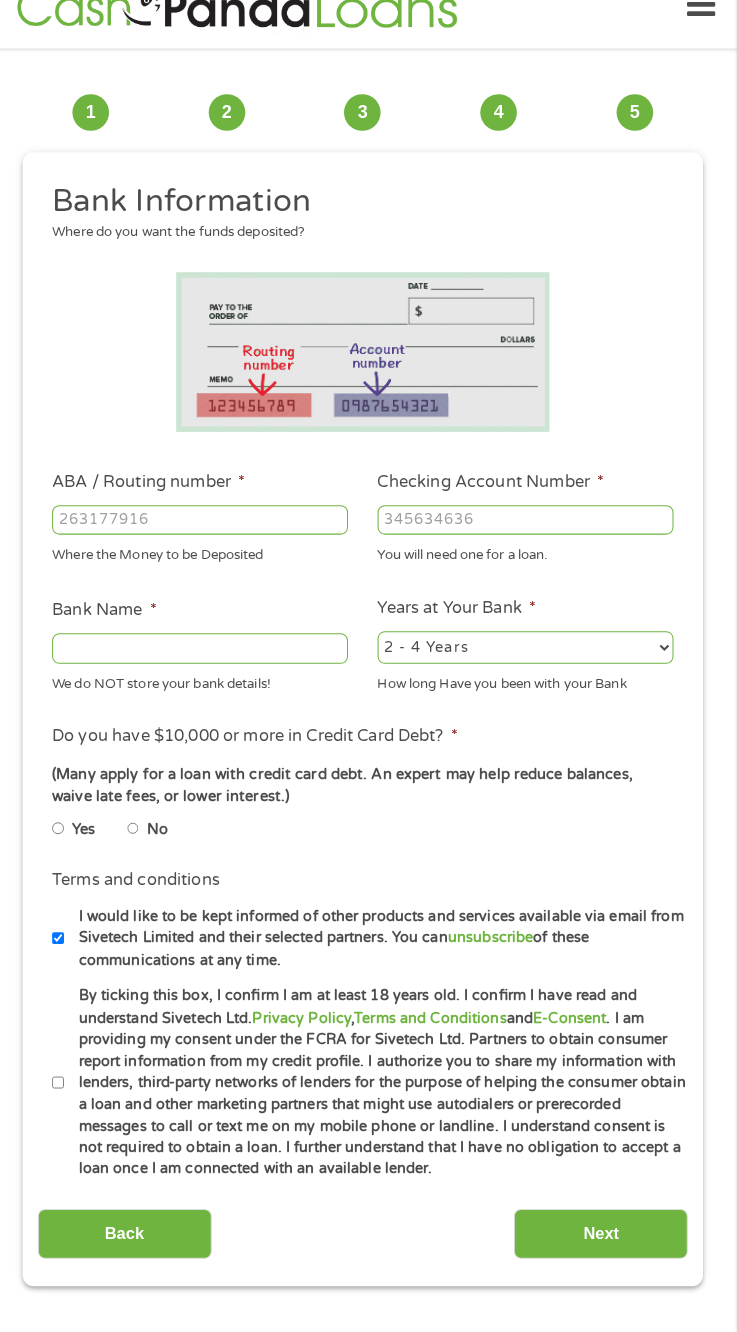 click on "ABA / Routing number *" at bounding box center [208, 534] 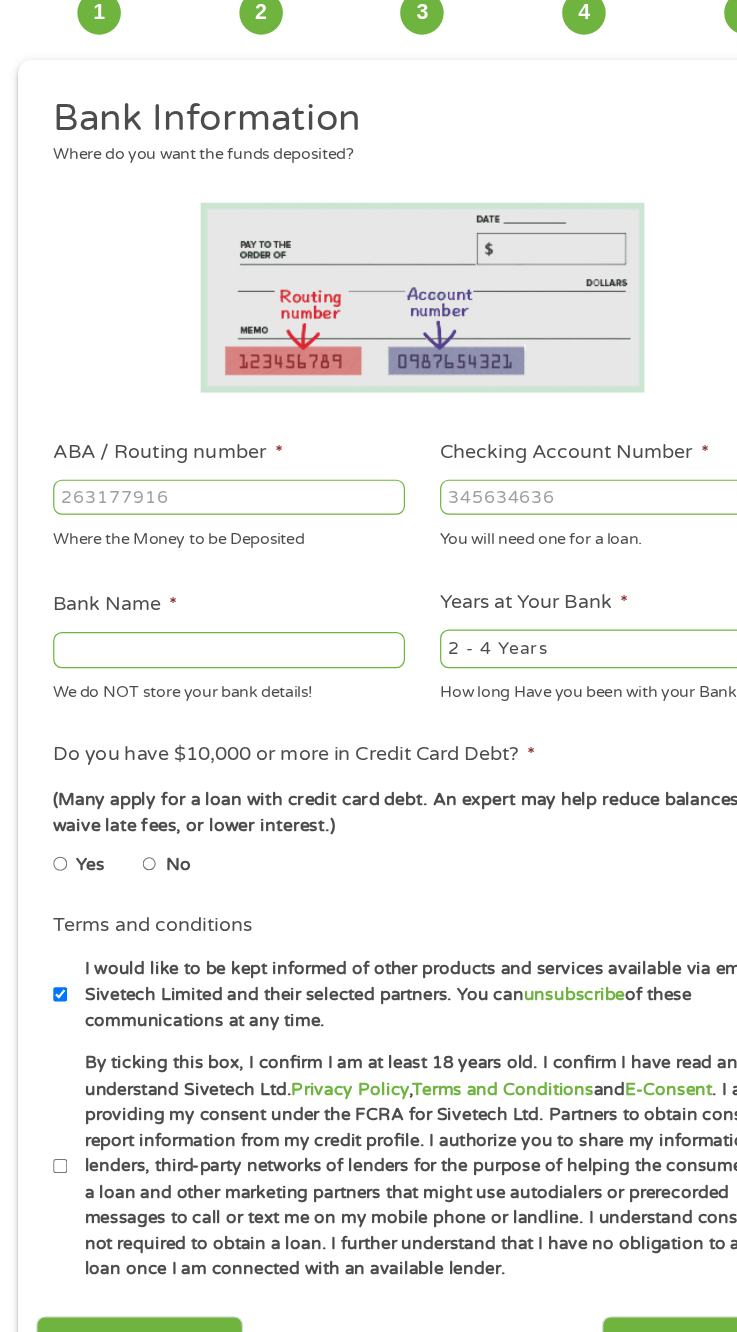 scroll, scrollTop: 15, scrollLeft: 0, axis: vertical 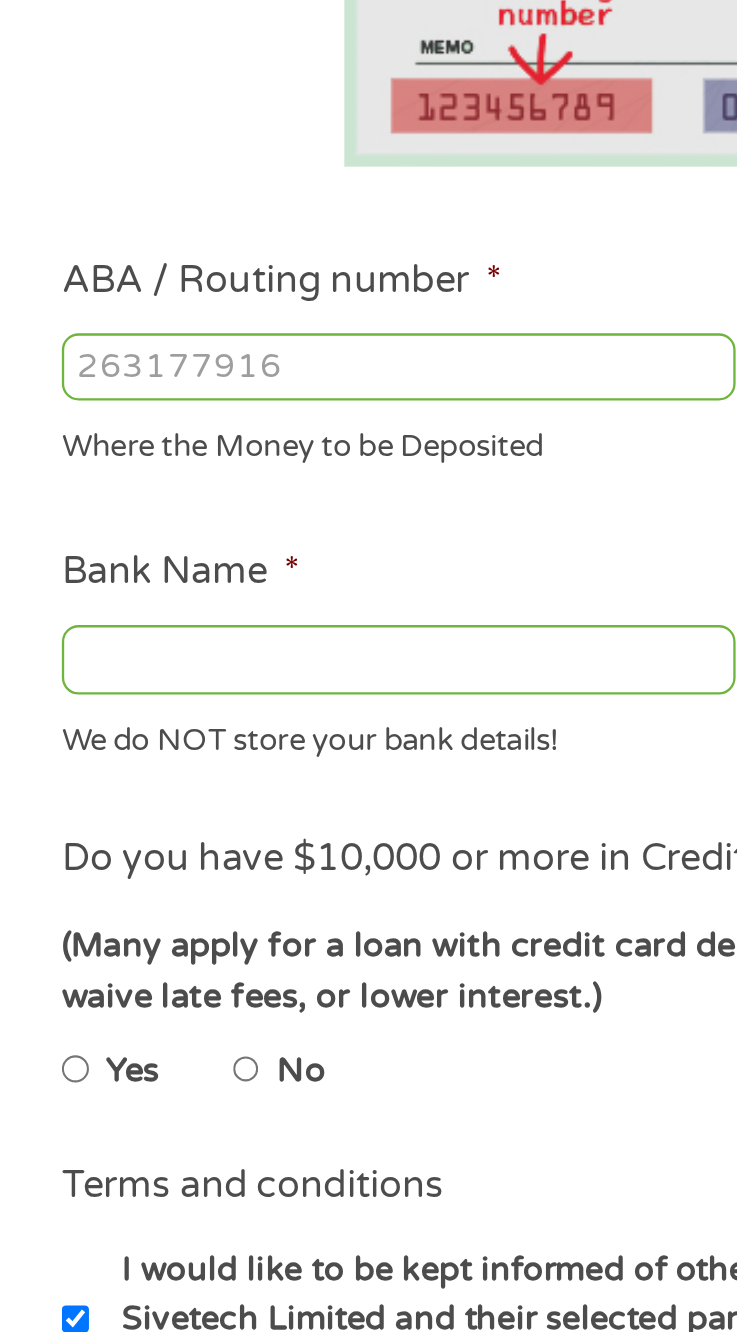 click on "ABA / Routing number *" at bounding box center (208, 534) 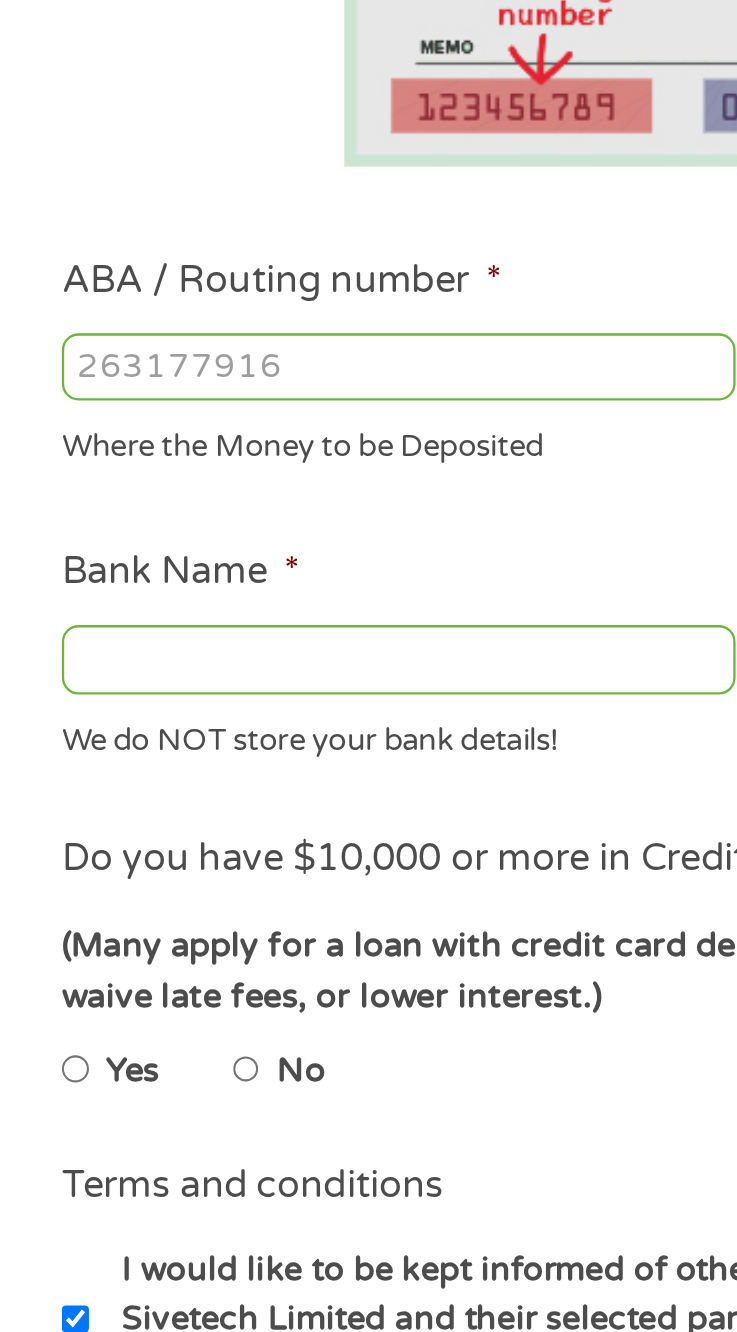 type on "[NUMBER]" 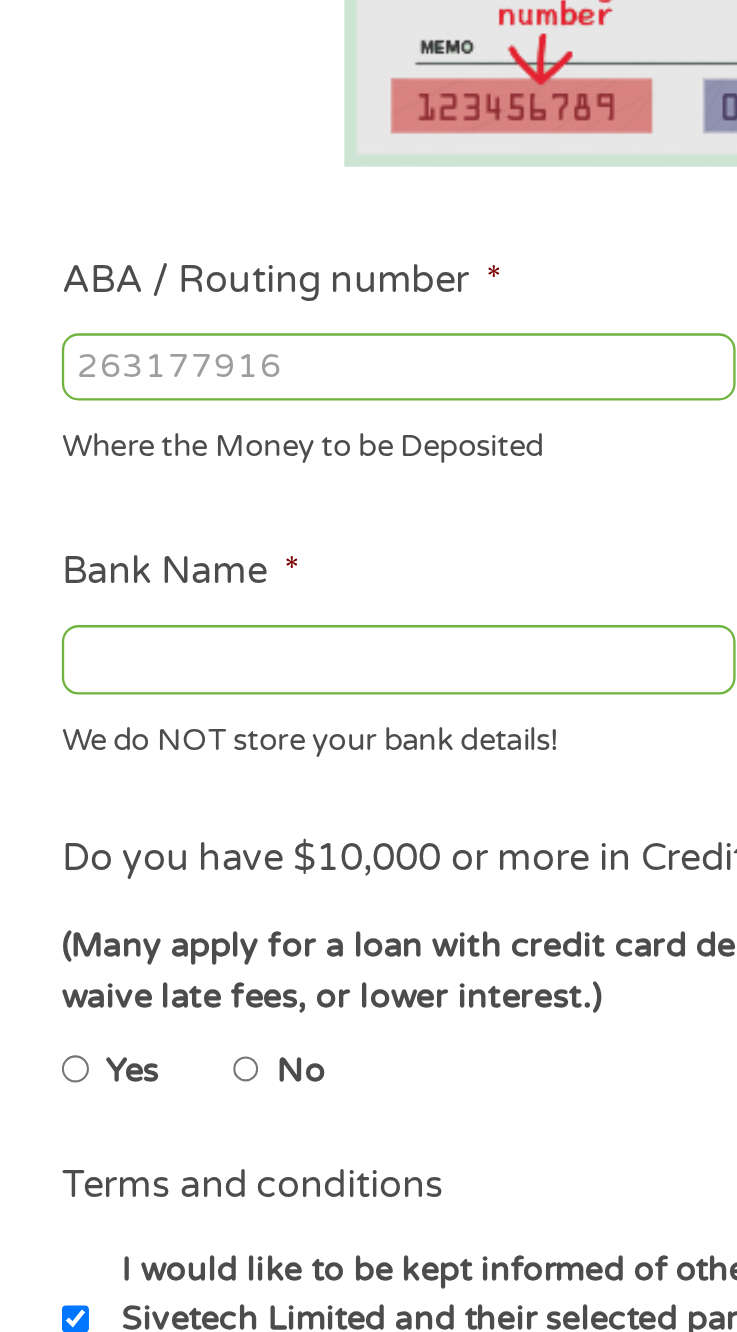 type on "Coastal Community Bank" 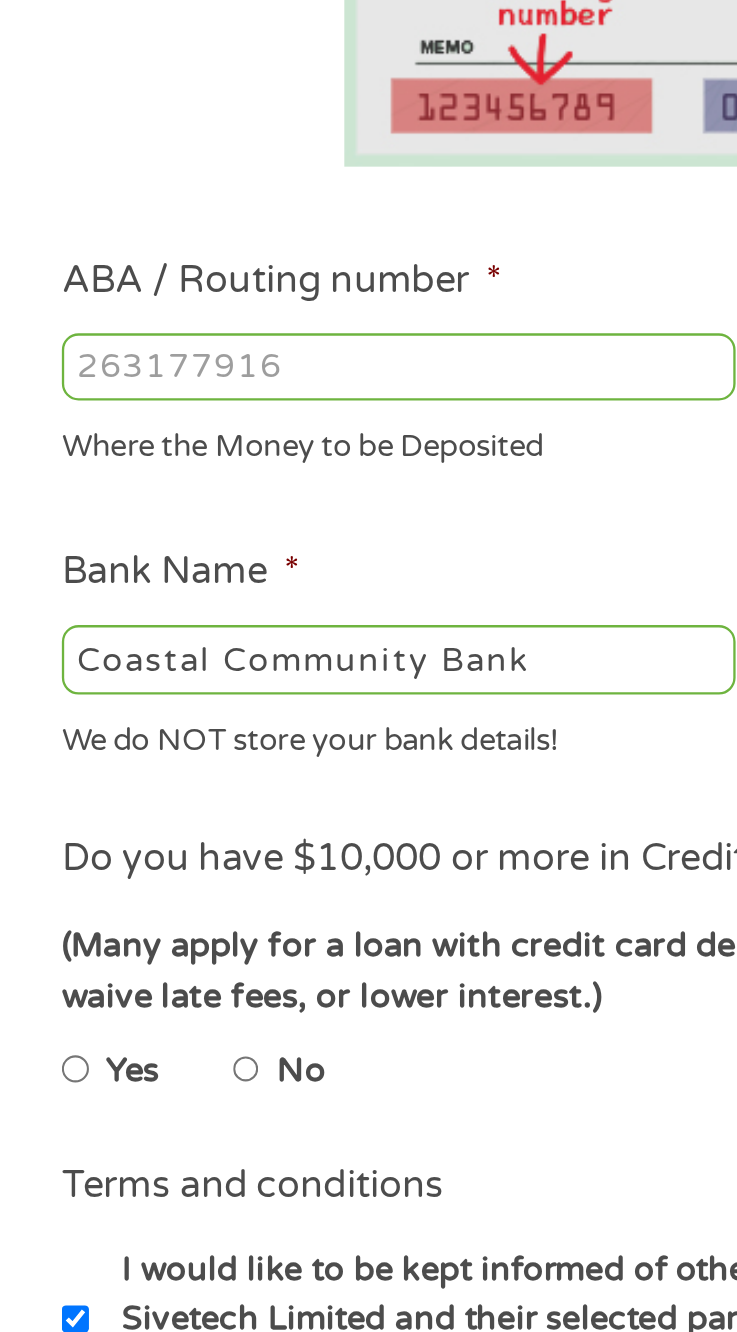 type on "[NUMBER]" 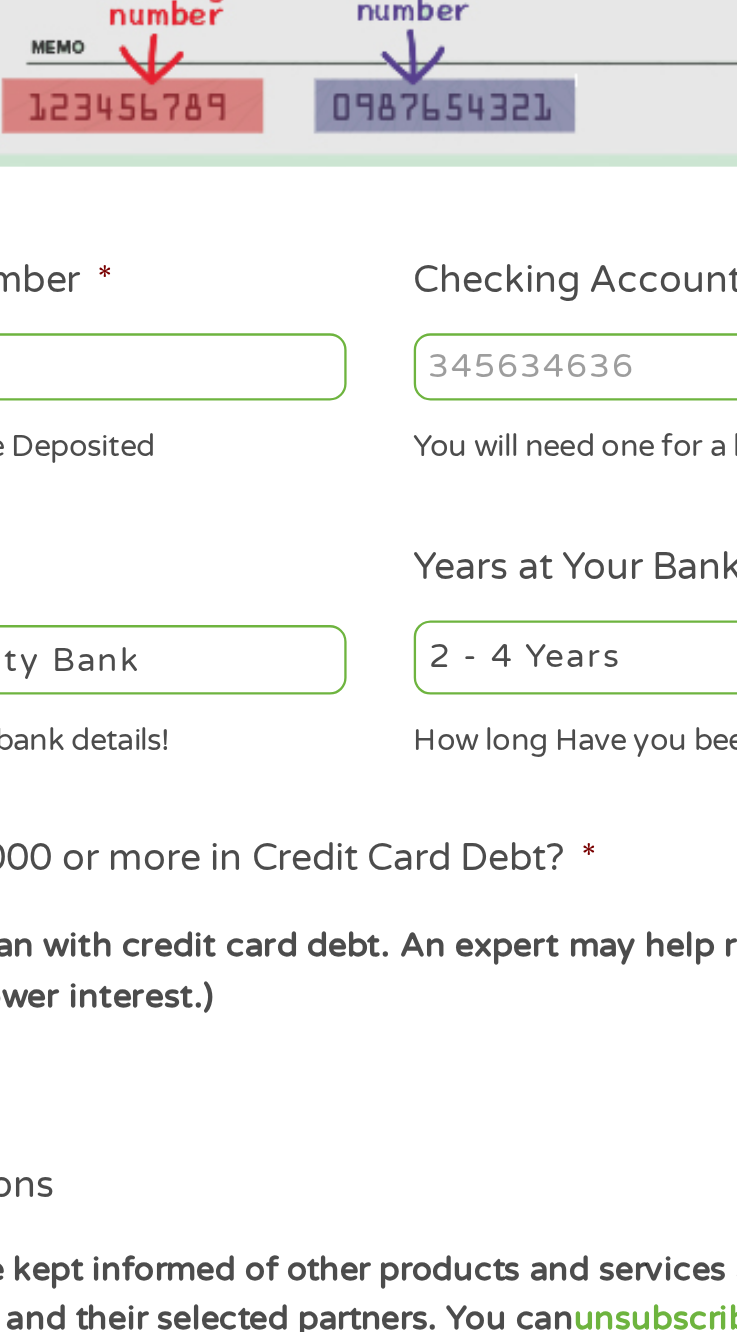 click on "Checking Account Number *" at bounding box center (528, 534) 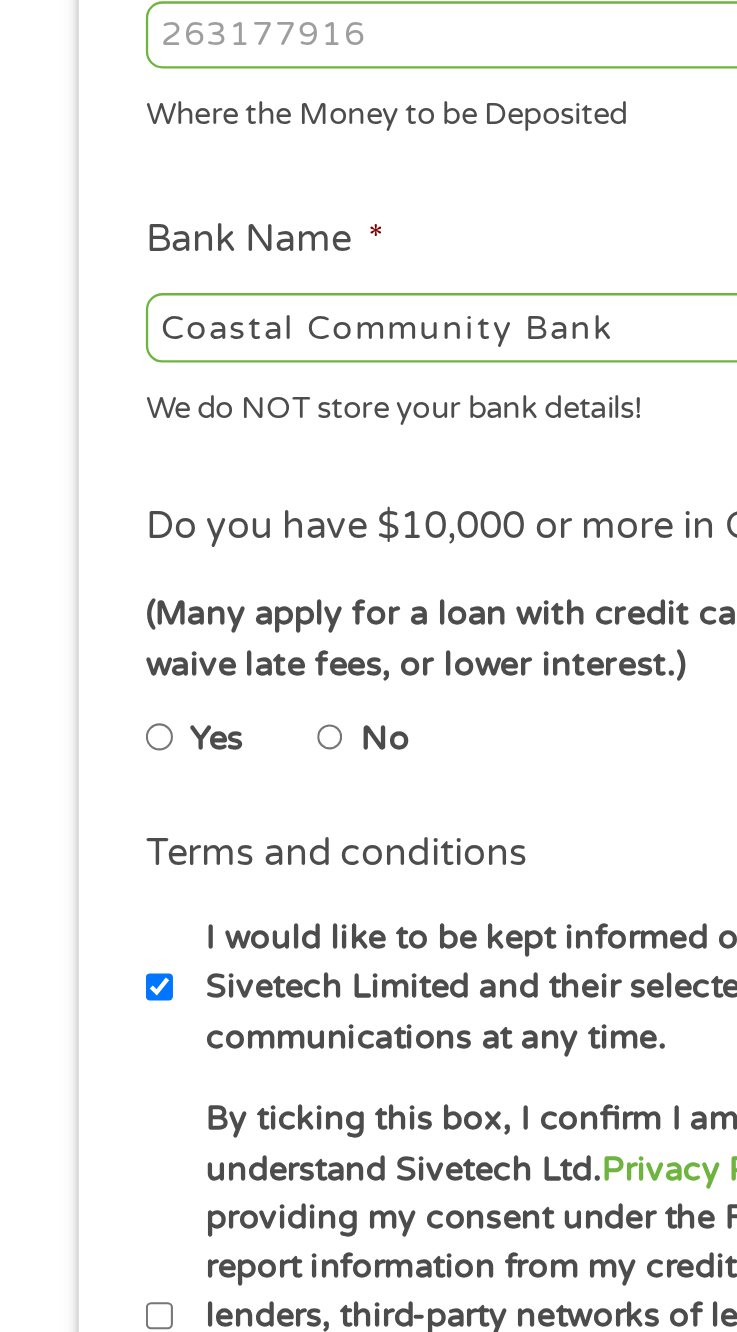 scroll, scrollTop: 22, scrollLeft: 0, axis: vertical 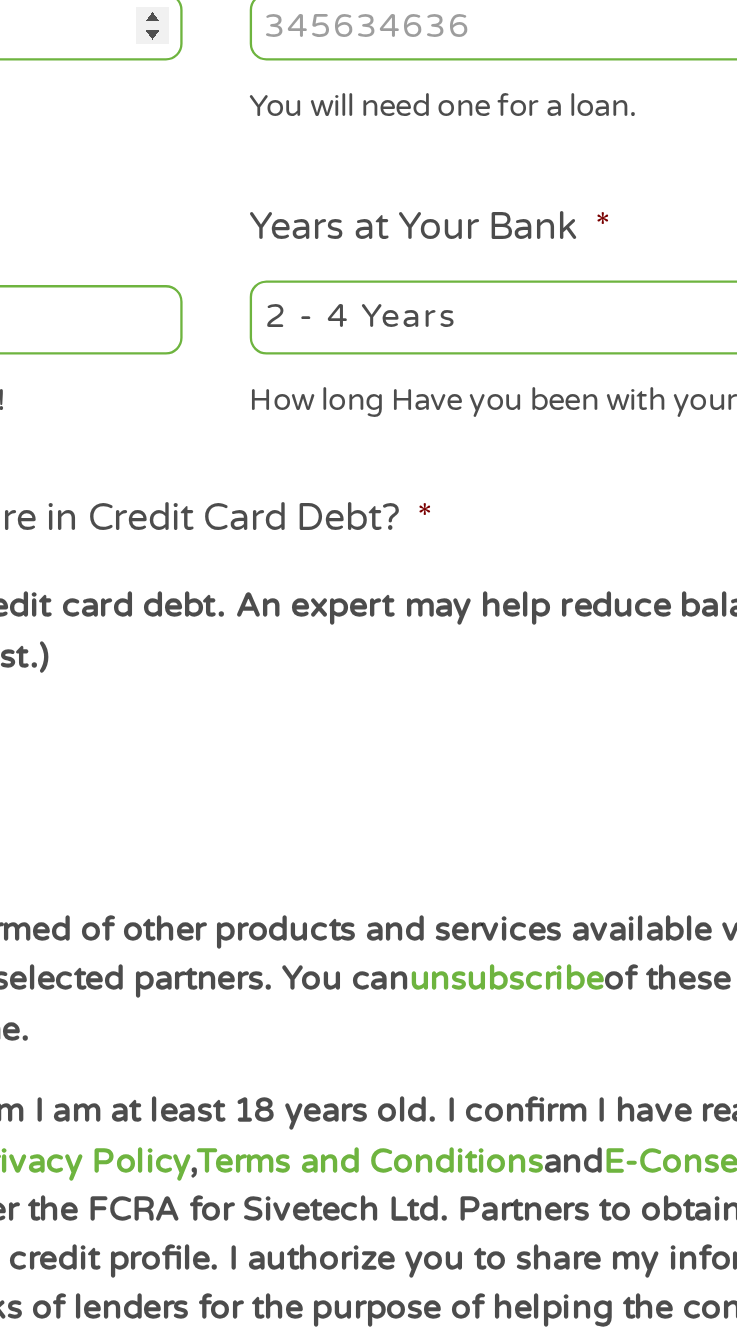 type on "[NUMBER]" 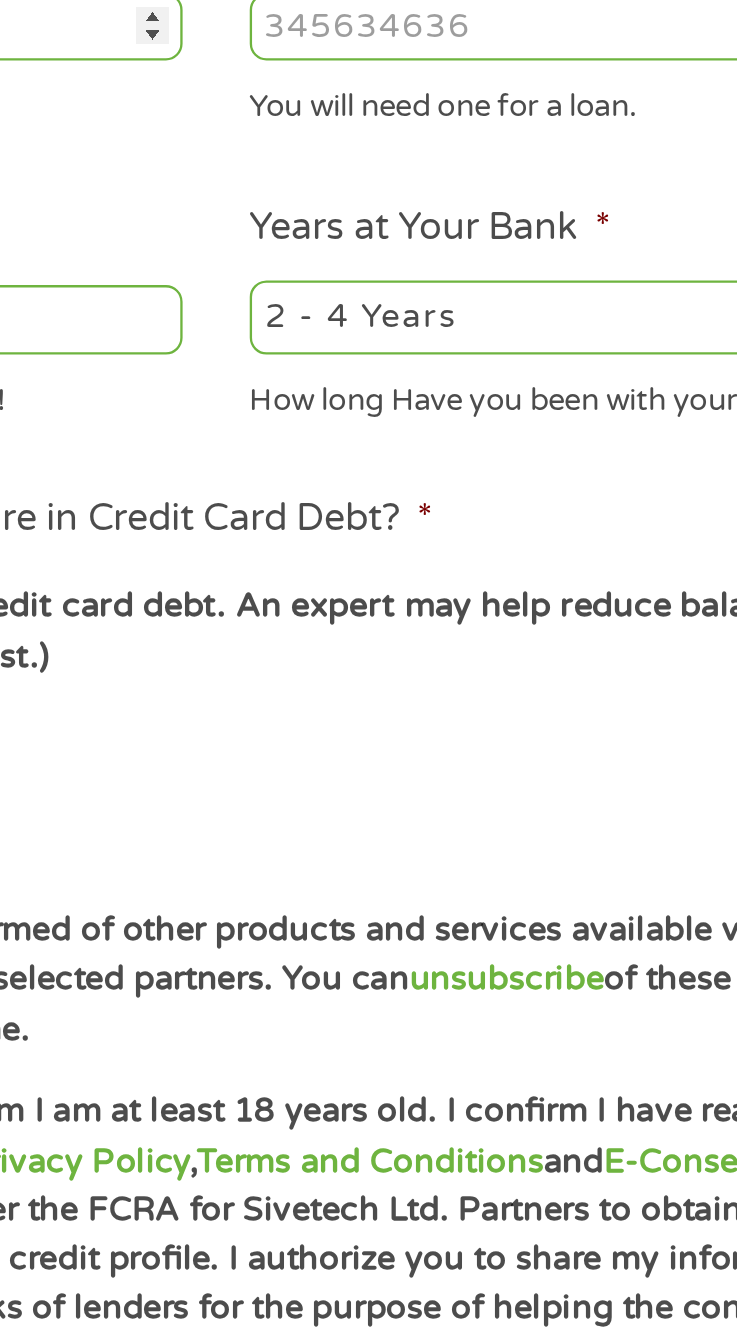 click on "2 - 4 Years 6 - 12 Months 1 - 2 Years Over 4 Years" at bounding box center (528, 652) 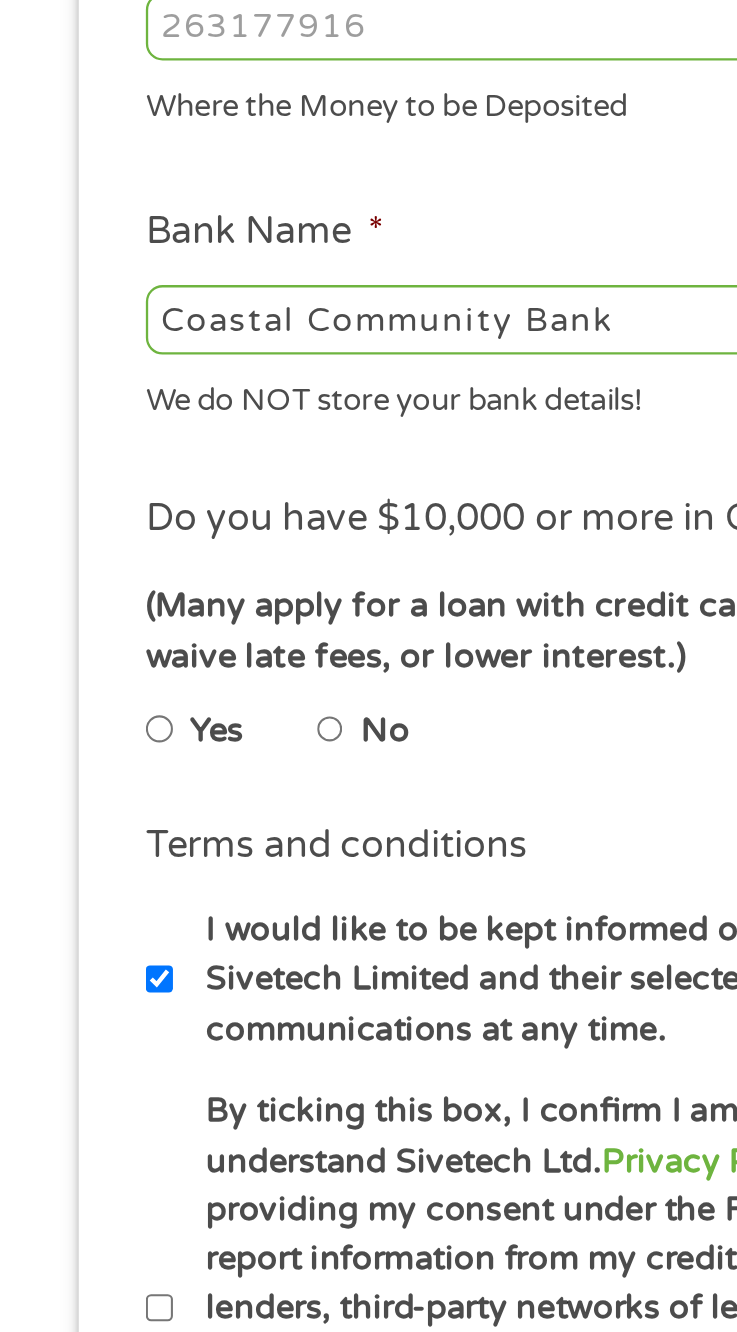 click on "No" at bounding box center [143, 830] 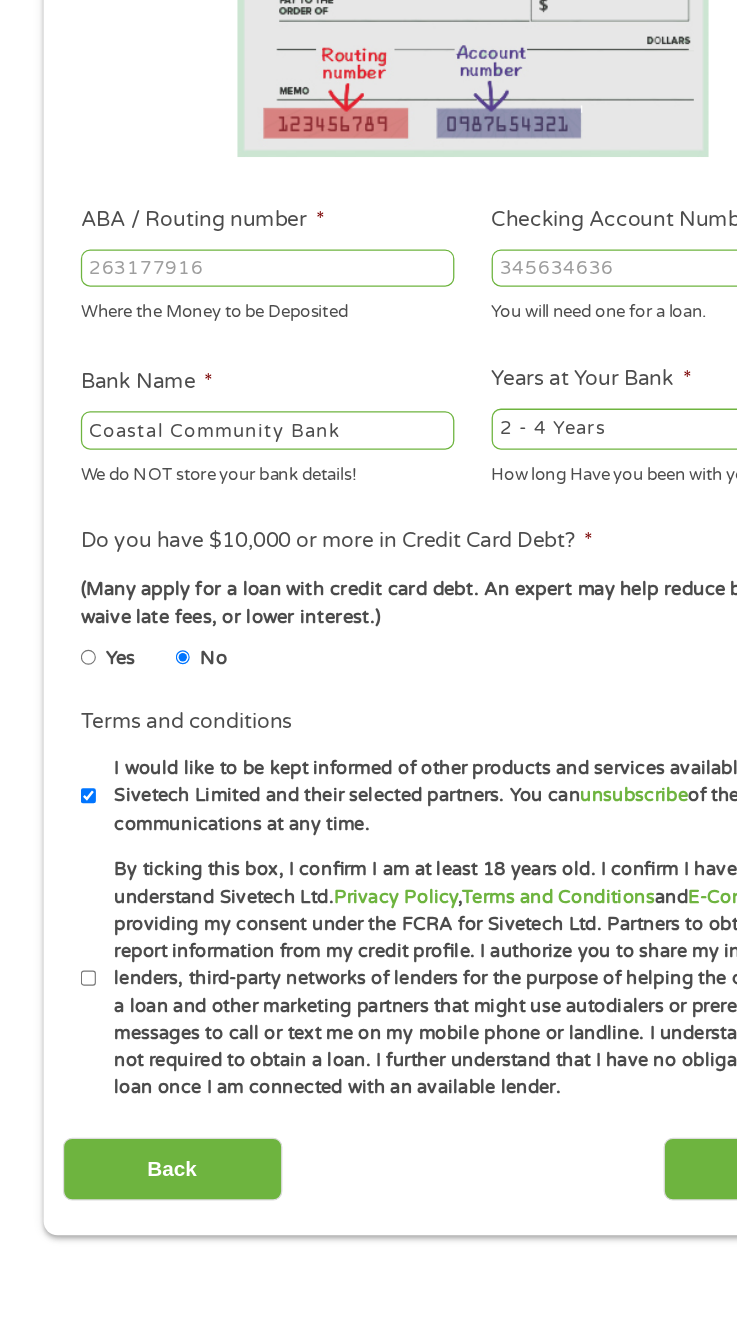 scroll, scrollTop: 21, scrollLeft: 0, axis: vertical 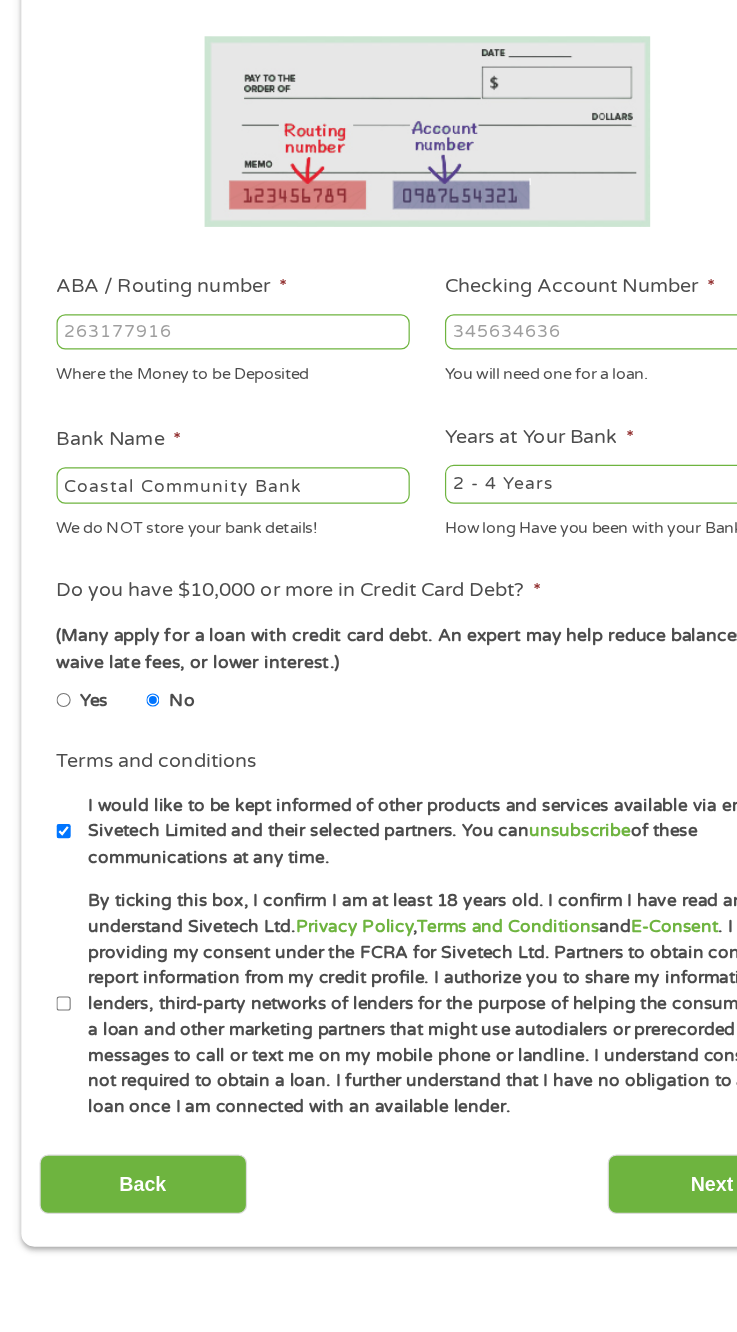 click on "By ticking this box, I confirm I am at least 18 years old. I confirm I have read and understand Sivetech Ltd.  Privacy Policy ,  Terms and Conditions  and  E-Consent . I am providing my consent under the FCRA for Sivetech Ltd. Partners to obtain consumer report information from my credit profile. I authorize you to share my information with lenders, third-party networks of lenders for the purpose of helping the consumer obtain a loan and other marketing partners that might use autodialers or prerecorded messages to call or text me on my mobile phone or landline. I understand consent is not required to obtain a loan. I further understand that I have no obligation to accept a loan once I am connected with an available lender." at bounding box center [69, 1081] 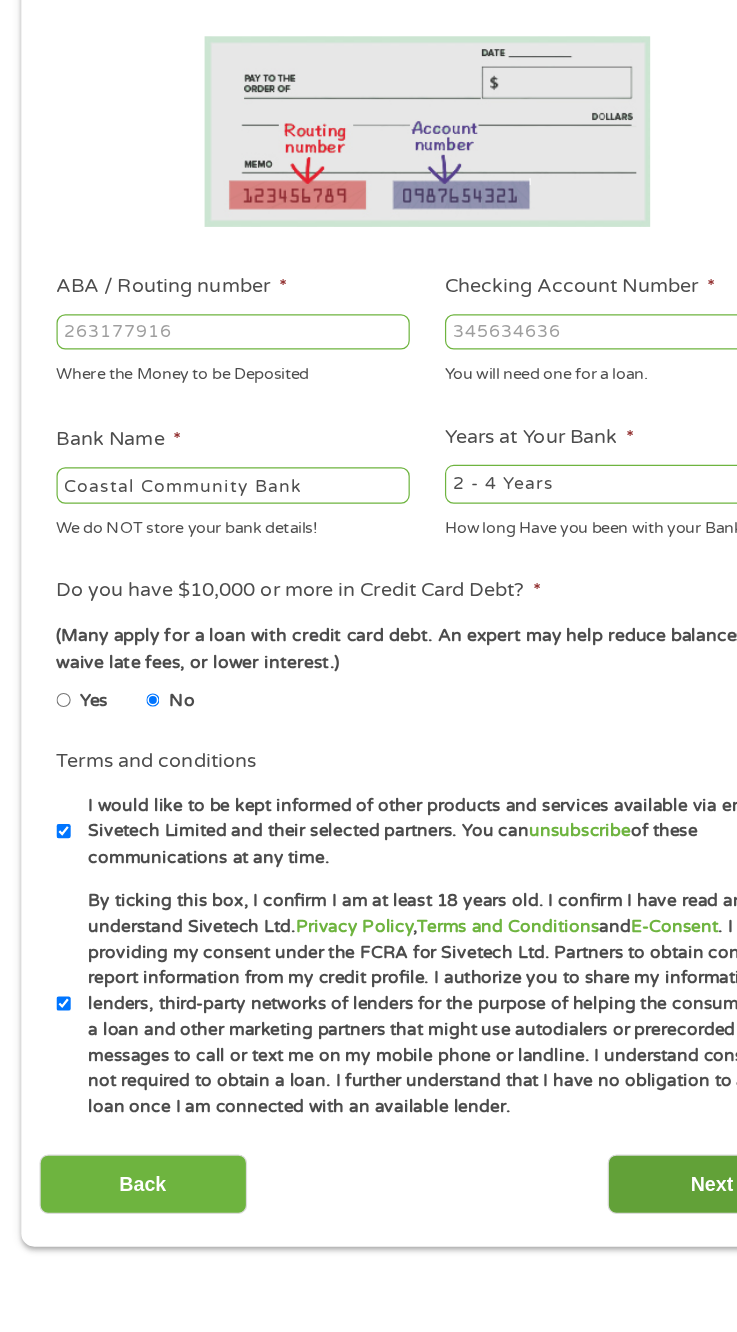 click on "Next" at bounding box center (602, 1229) 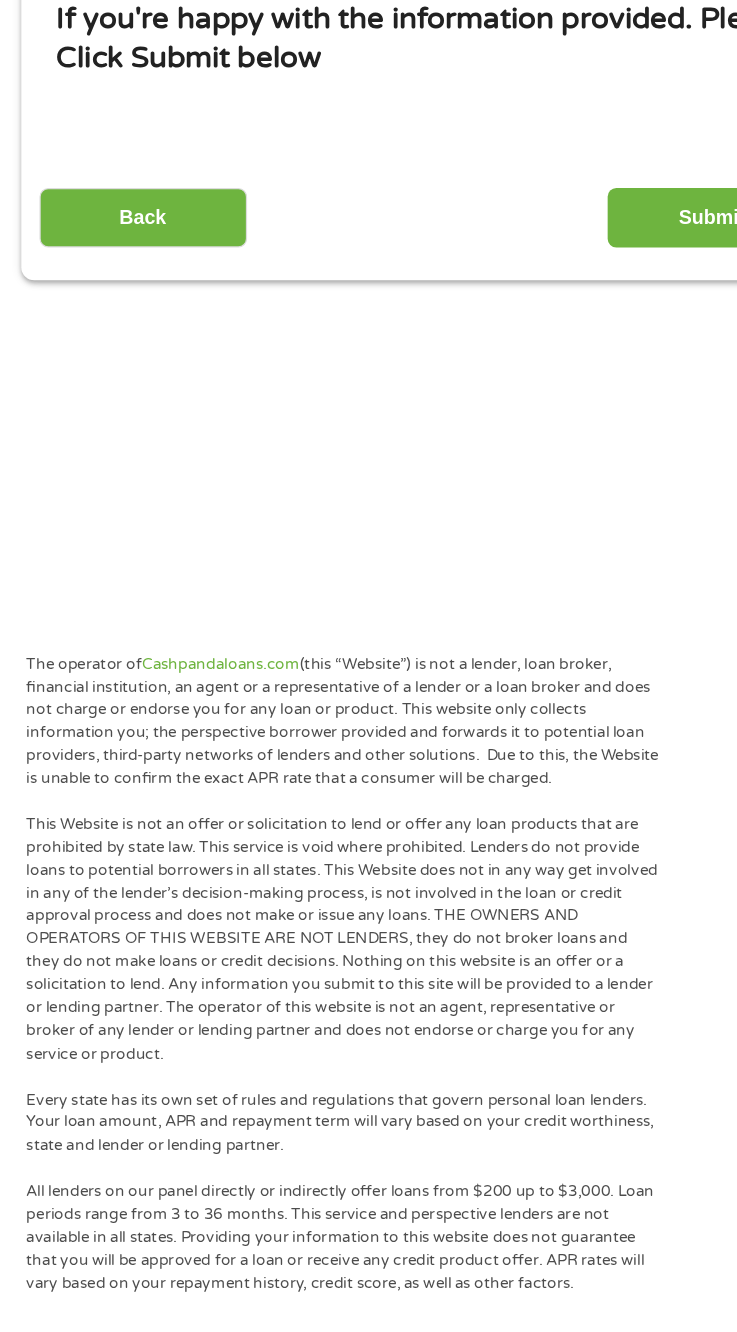 scroll, scrollTop: 15, scrollLeft: 0, axis: vertical 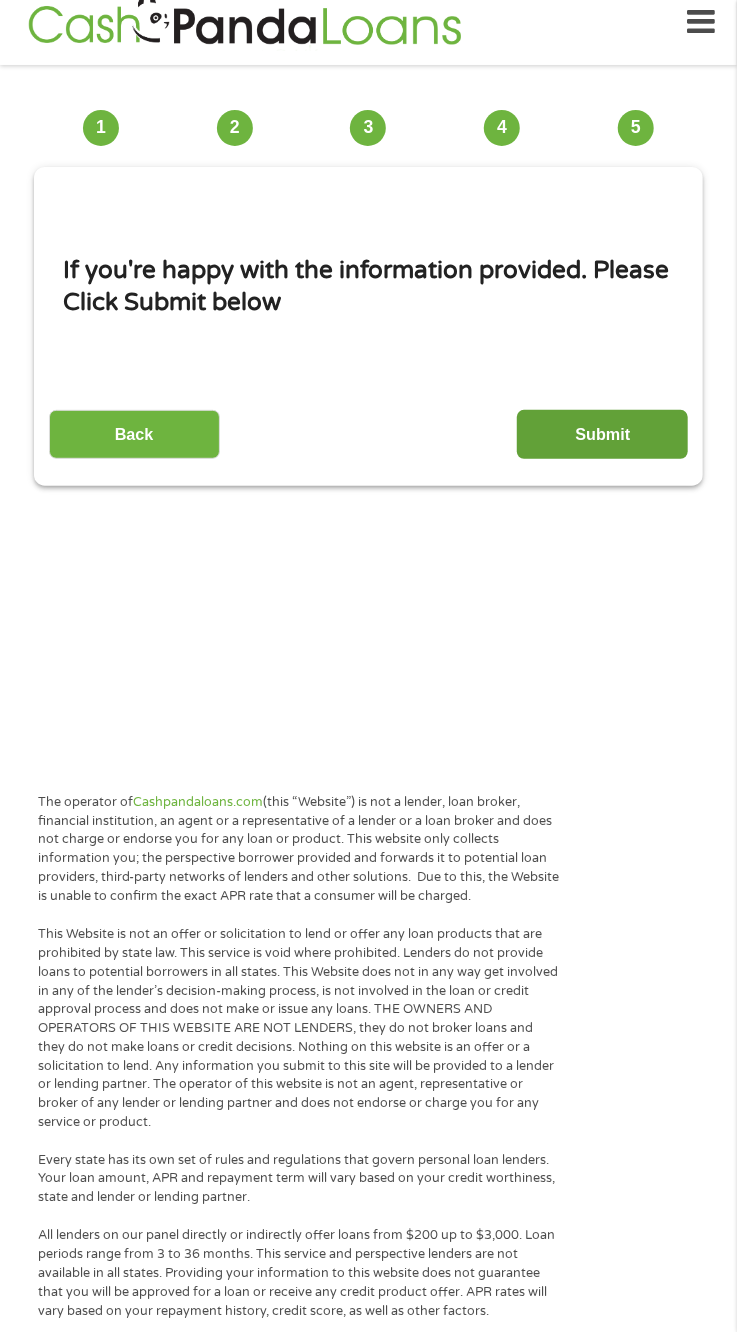 click on "Submit" at bounding box center [602, 434] 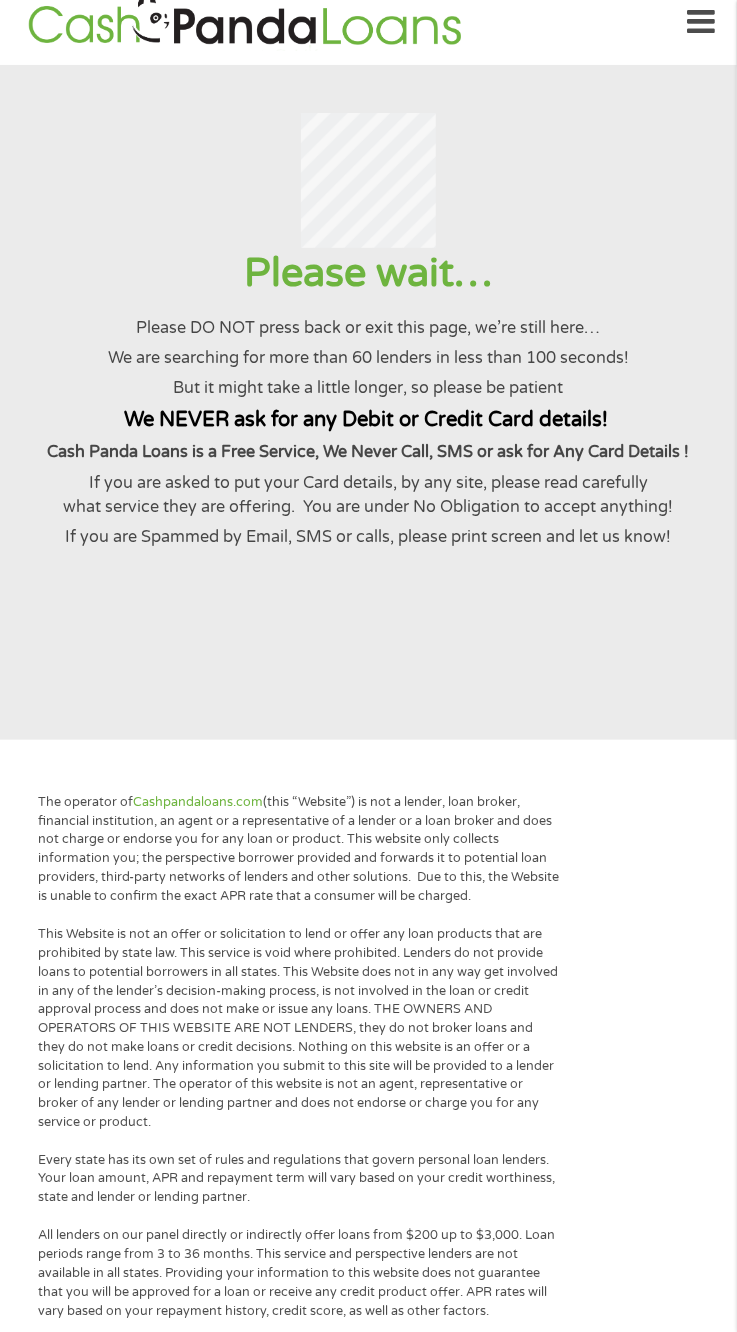 scroll, scrollTop: 0, scrollLeft: 0, axis: both 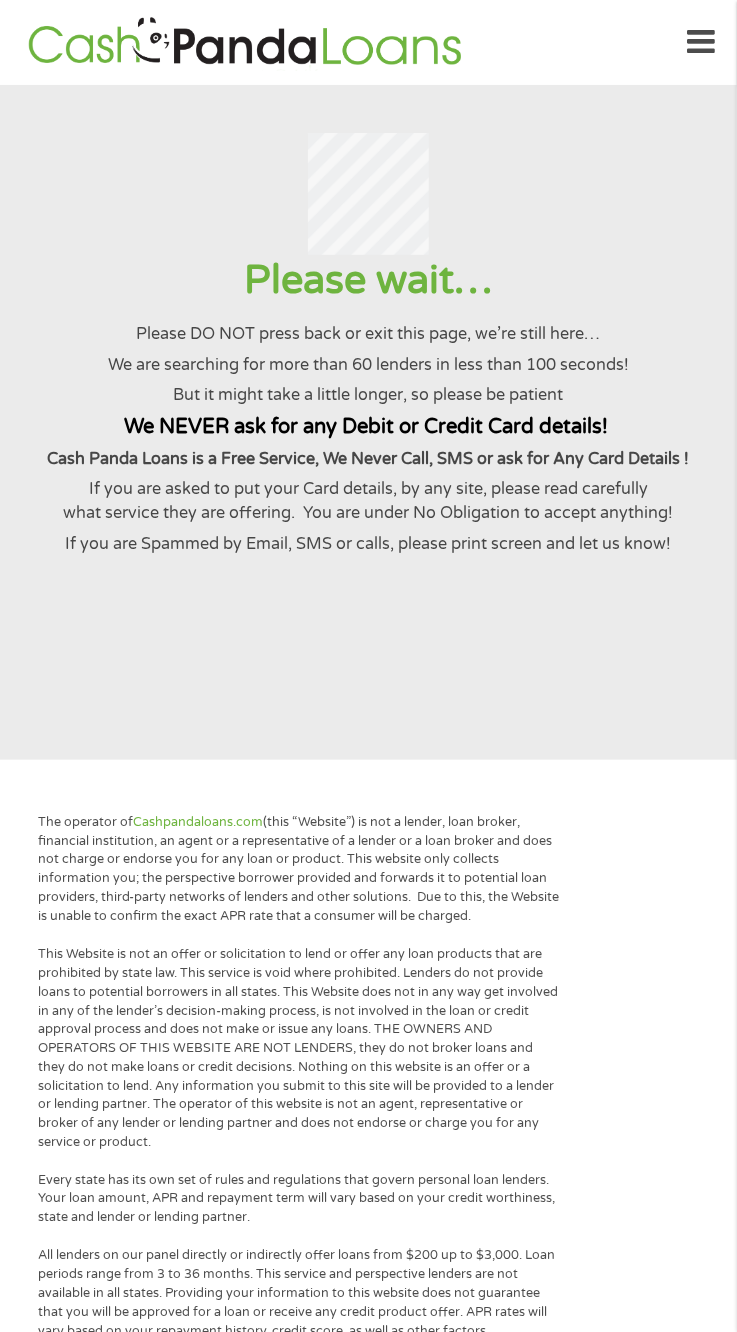 click on "Please wait… Please DO NOT press back or exit this page, we’re still here… We are searching for more than 60 lenders in less than 100 seconds! But it might take a little longer, so please be patient We NEVER ask for any Debit or Credit Card details!    Cash Panda Loans is a Free Service, We Never Call, SMS or ask for Any Card Details ! If you are asked to put your Card details, by any site, please read carefully  what service they are offering.  You are under No Obligation to accept anything! If you are Spammed by Email, SMS or calls, please print screen and let us know!" at bounding box center (368, 422) 